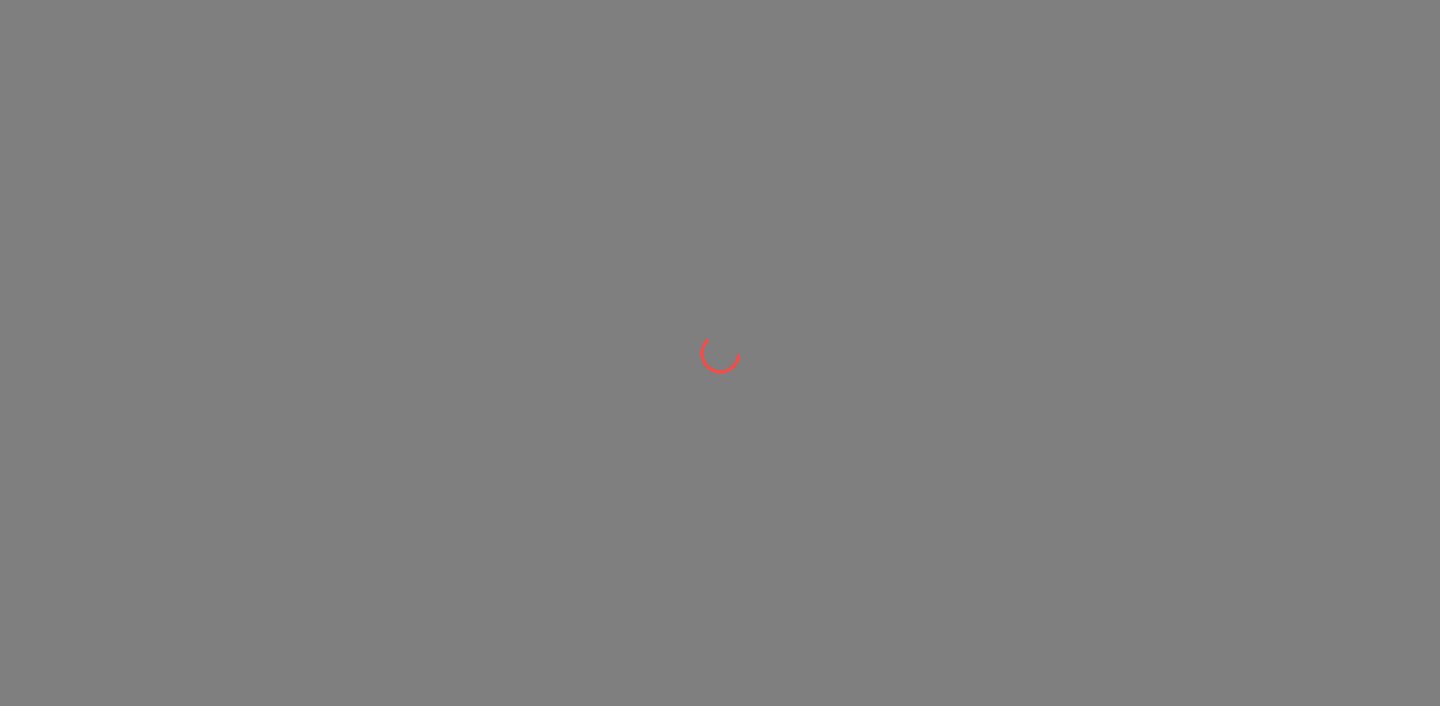 scroll, scrollTop: 0, scrollLeft: 0, axis: both 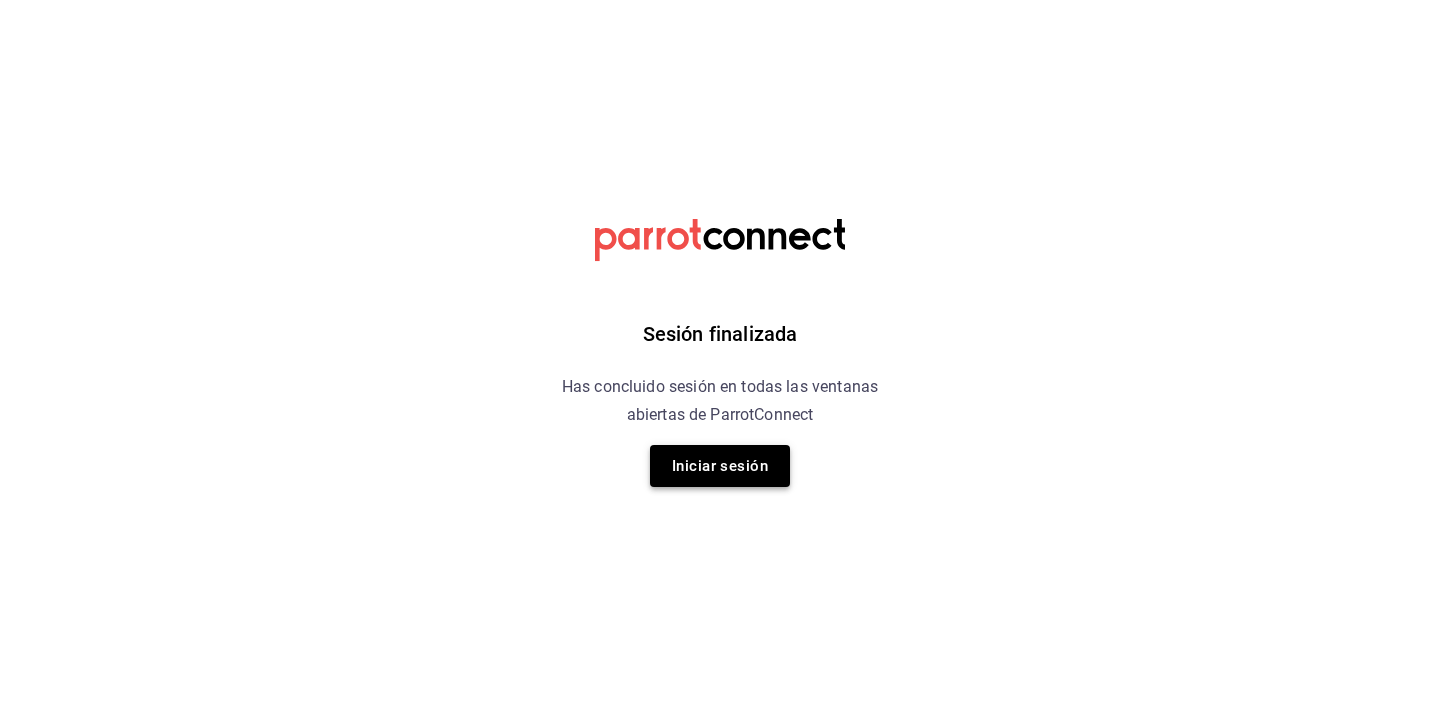 click on "Iniciar sesión" at bounding box center (720, 466) 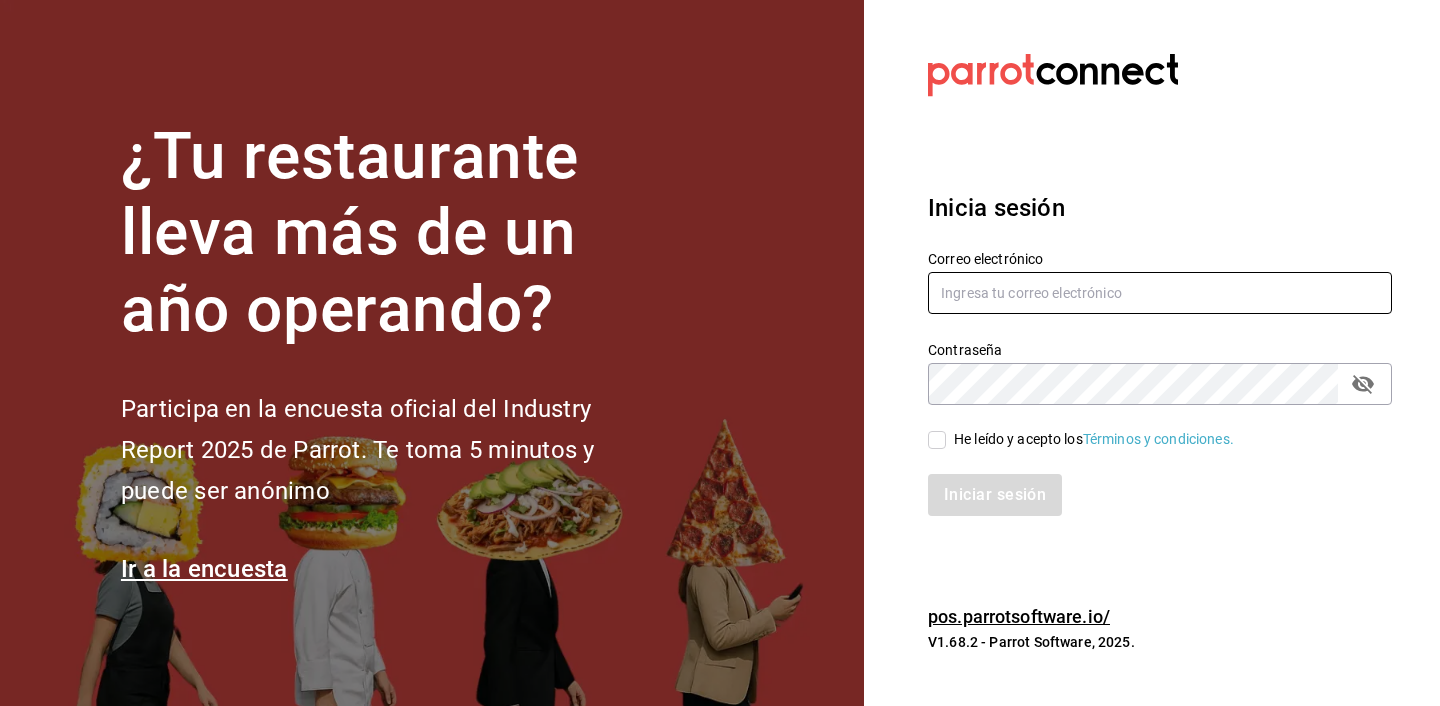 type on "[EMAIL]" 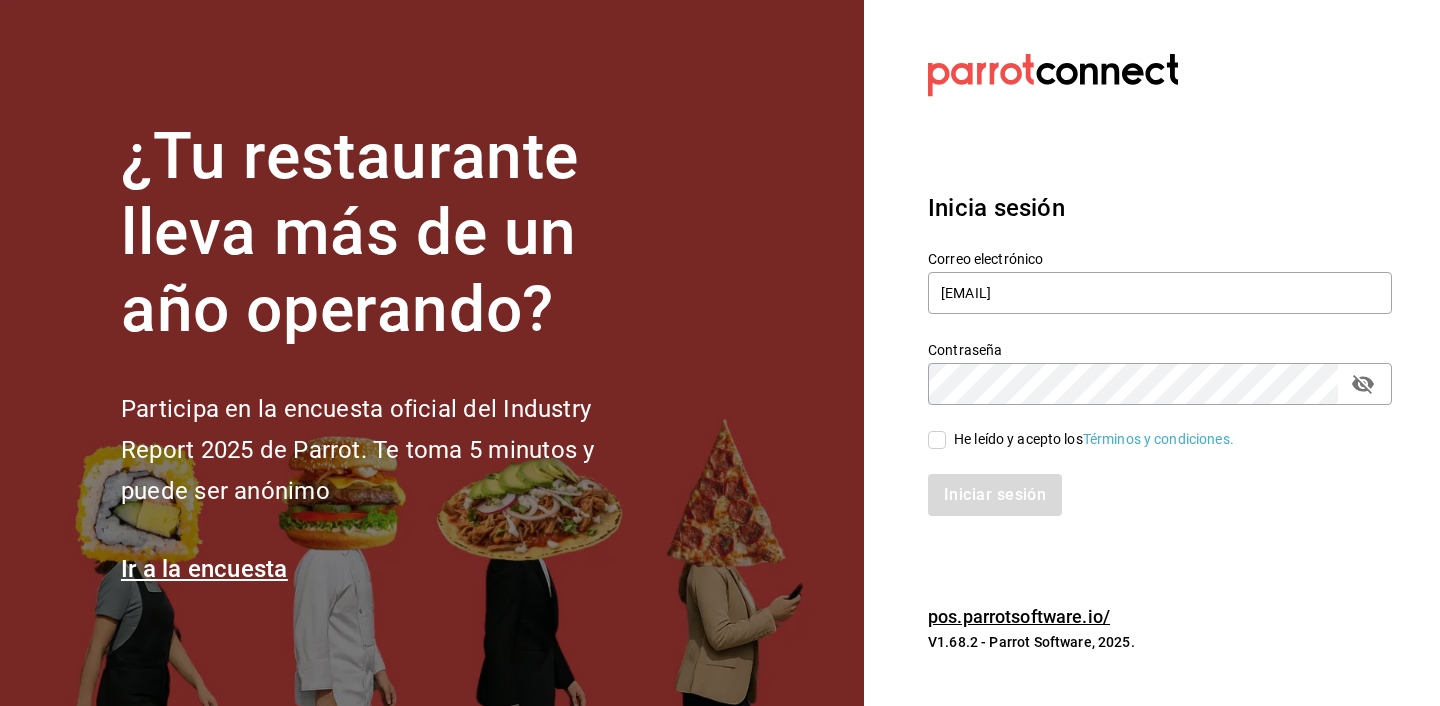 click on "He leído y acepto los  Términos y condiciones." at bounding box center [1094, 439] 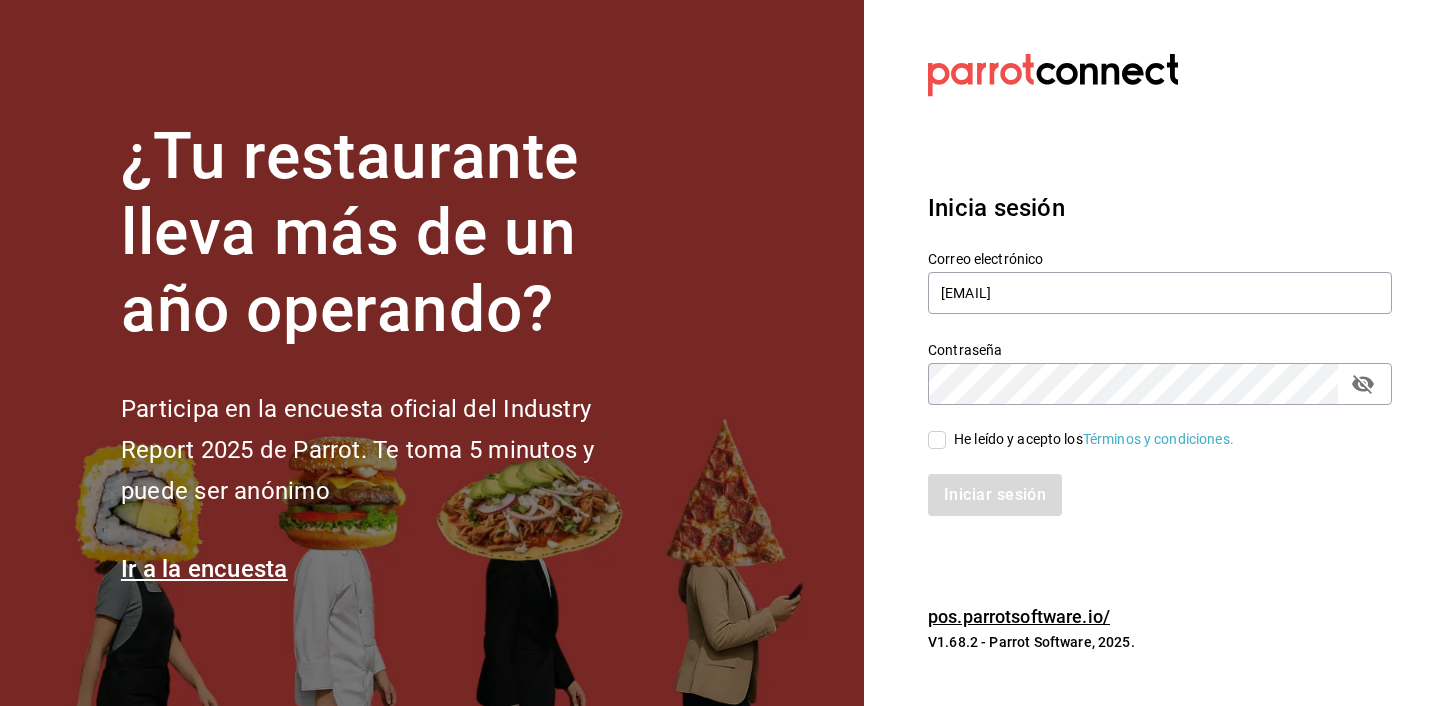 checkbox on "true" 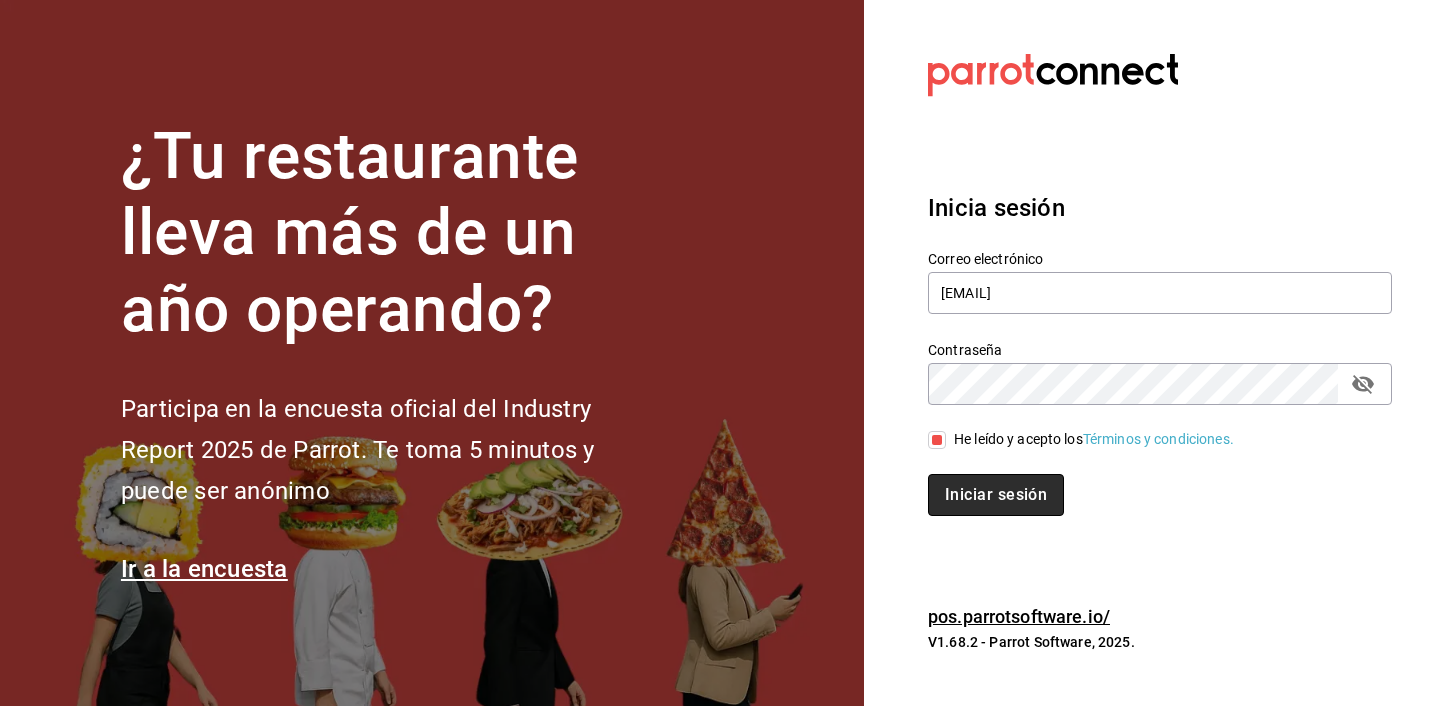 click on "Iniciar sesión" at bounding box center [996, 495] 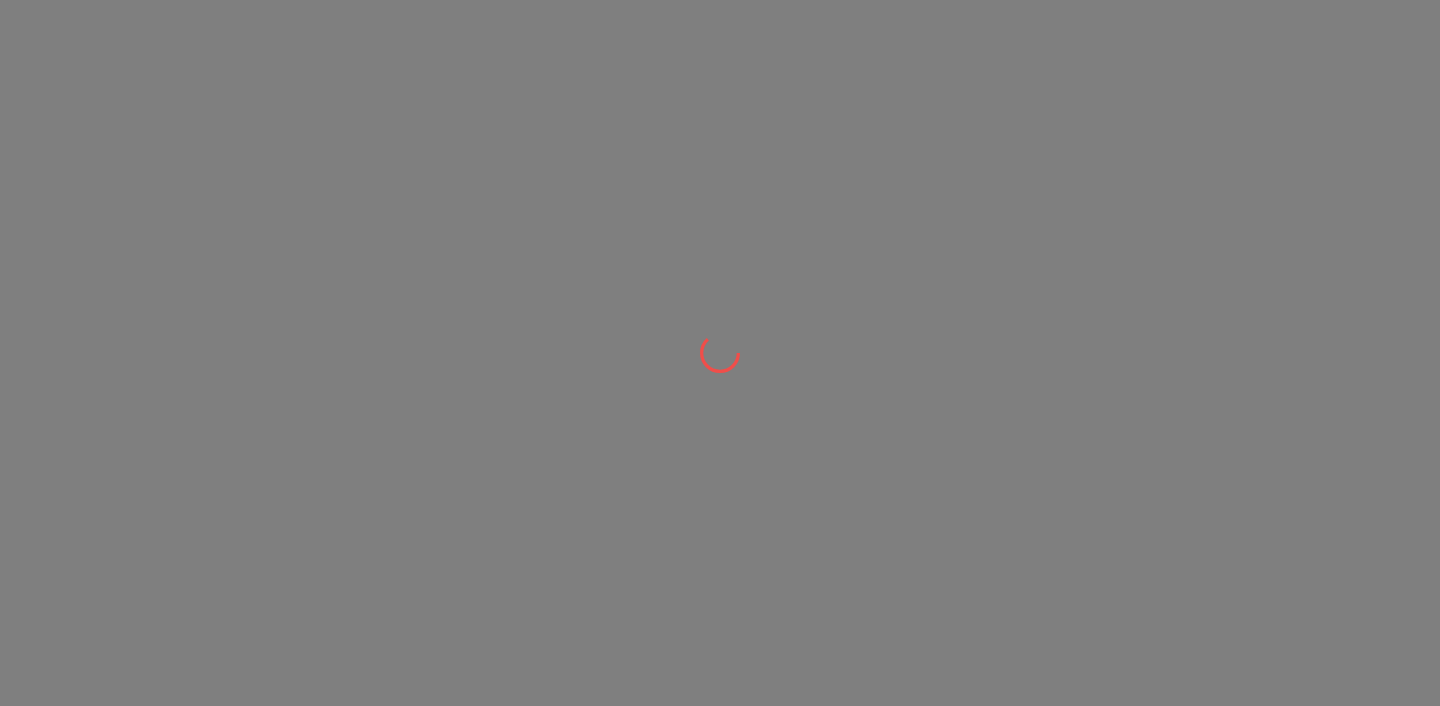 scroll, scrollTop: 0, scrollLeft: 0, axis: both 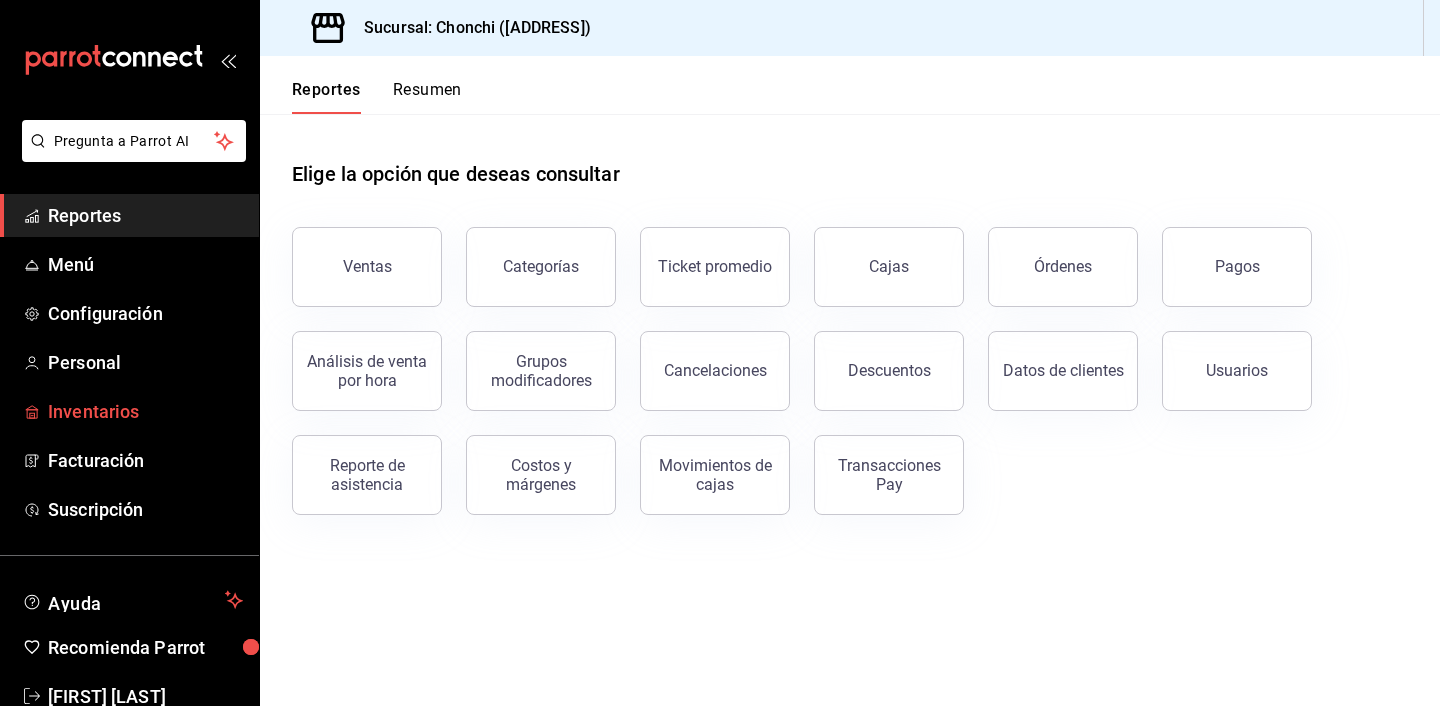 click on "Inventarios" at bounding box center (145, 411) 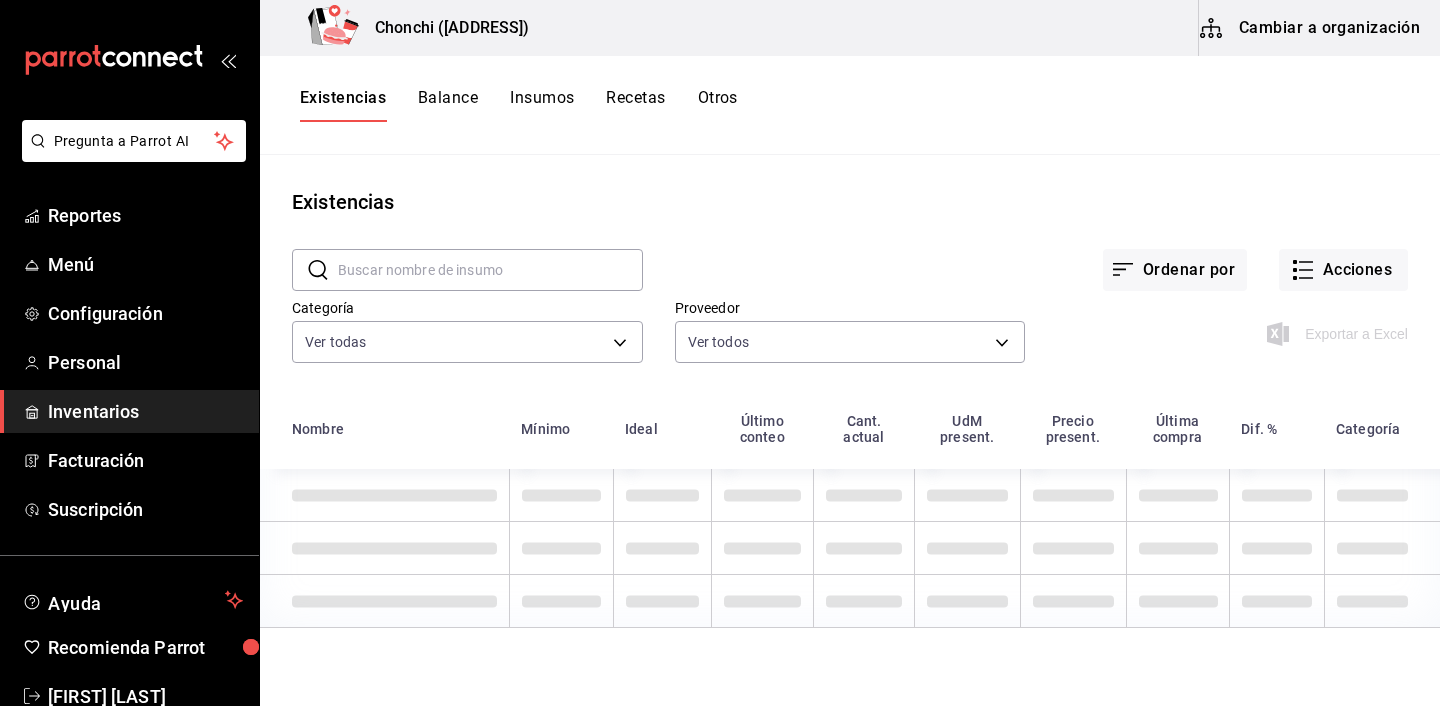 click on "Cambiar a organización" at bounding box center [1311, 28] 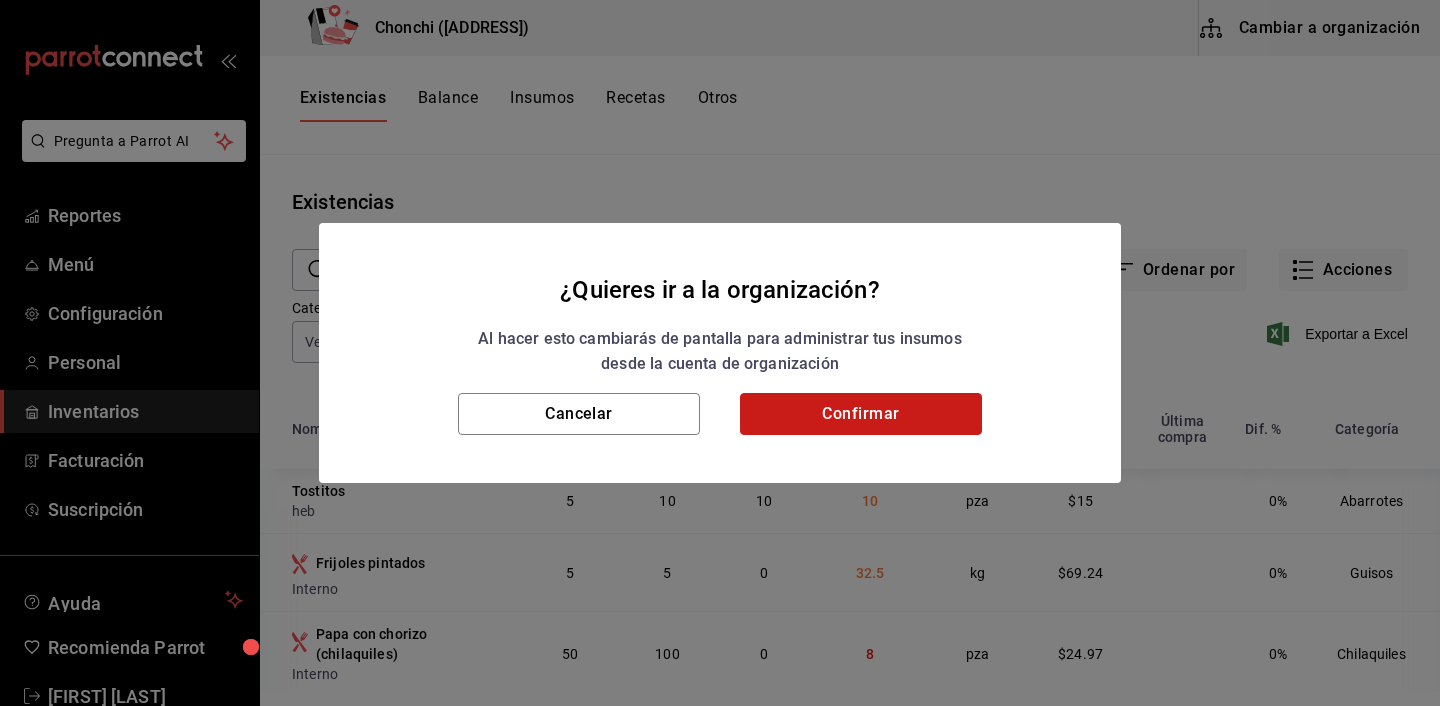click on "Confirmar" at bounding box center [861, 414] 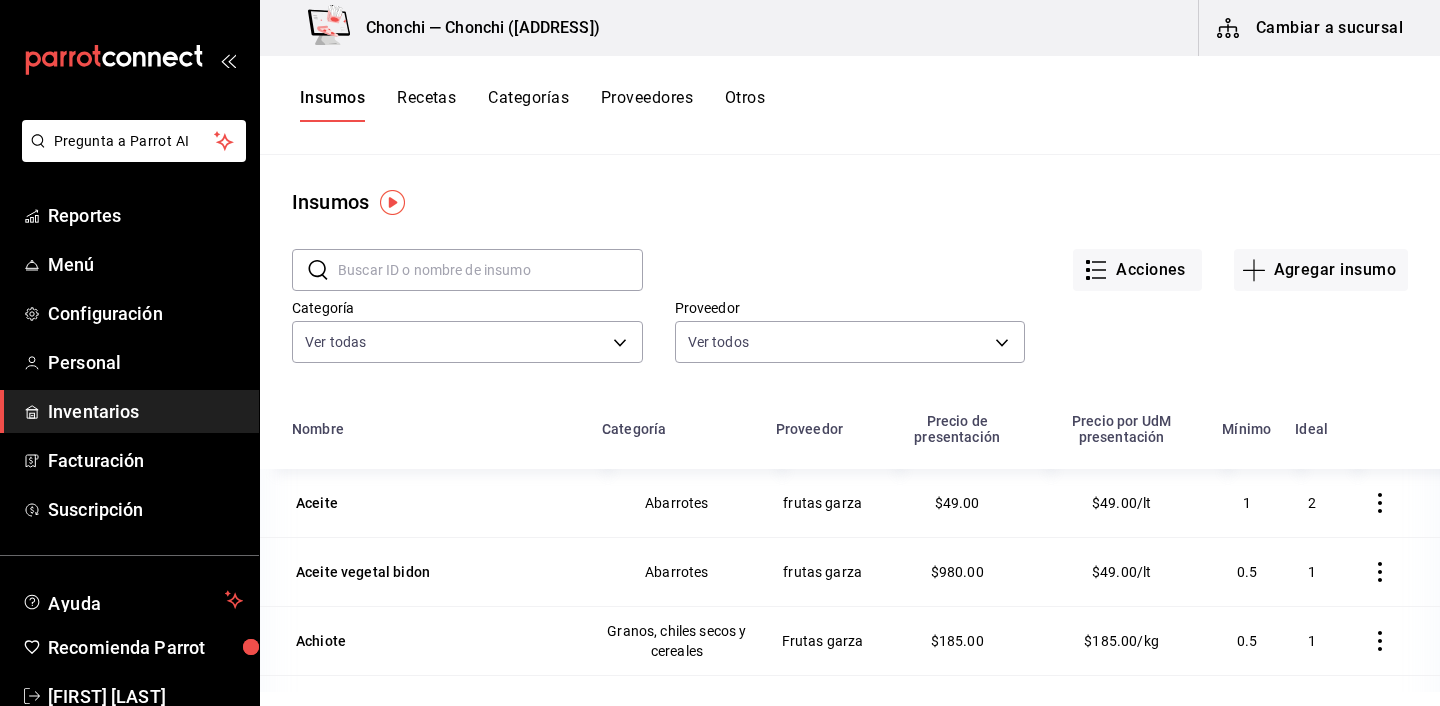 click on "Insumos Recetas Categorías Proveedores Otros" at bounding box center [850, 105] 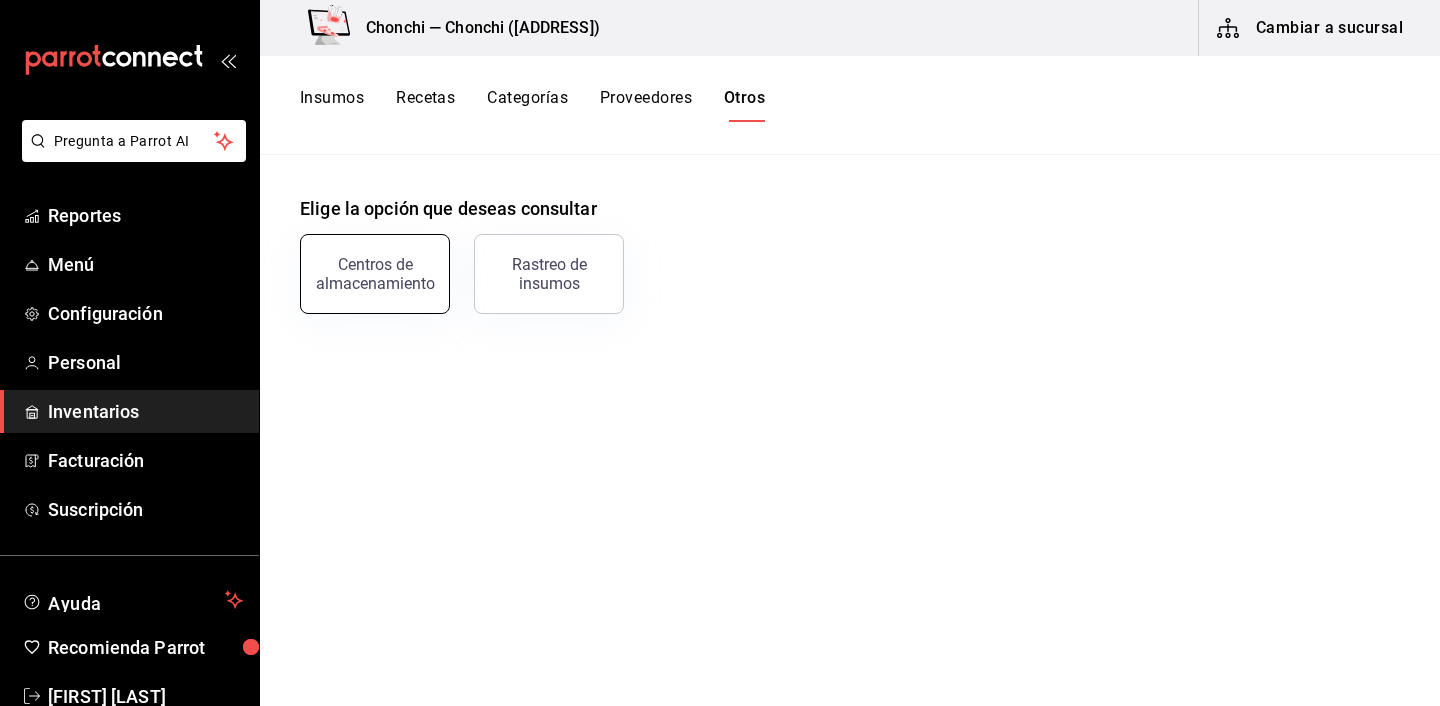click on "Centros de almacenamiento" at bounding box center (375, 274) 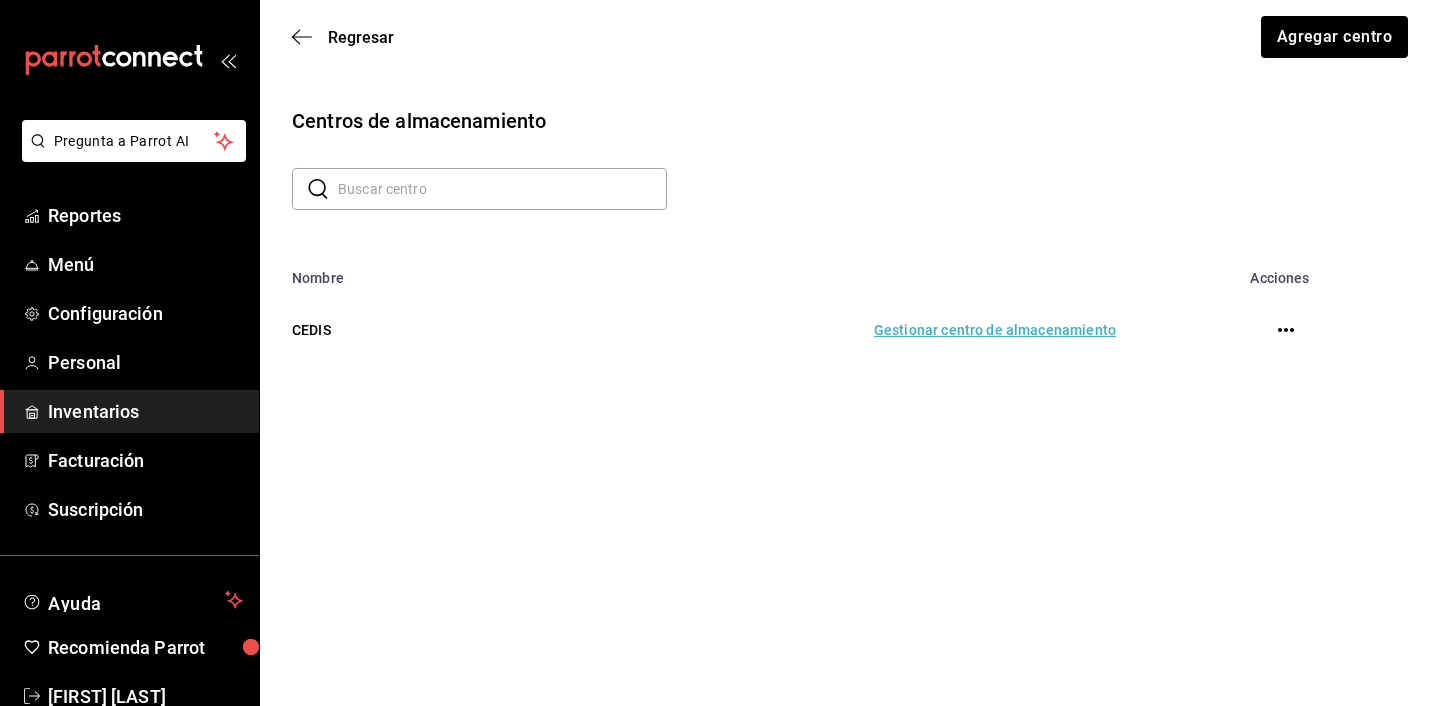 click on "Gestionar centro de almacenamiento" at bounding box center (809, 330) 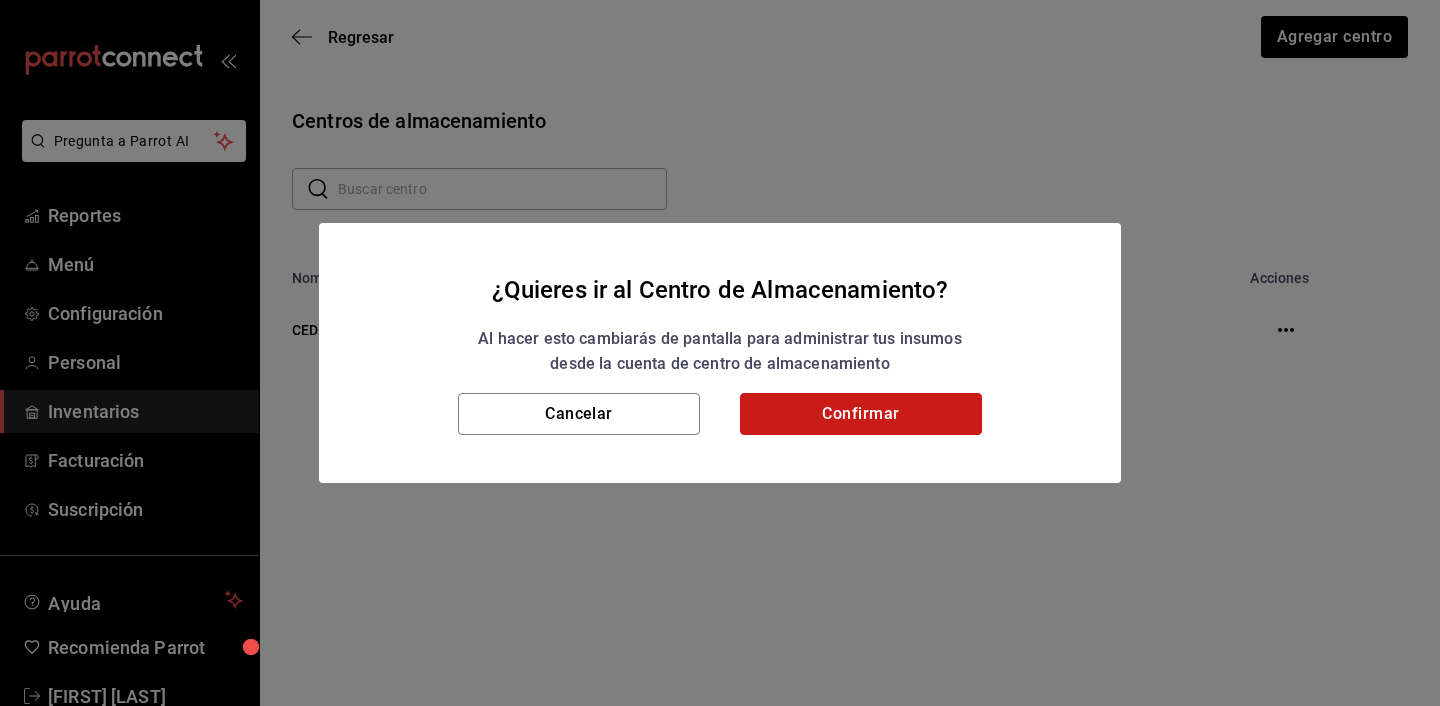 click on "Confirmar" at bounding box center (861, 414) 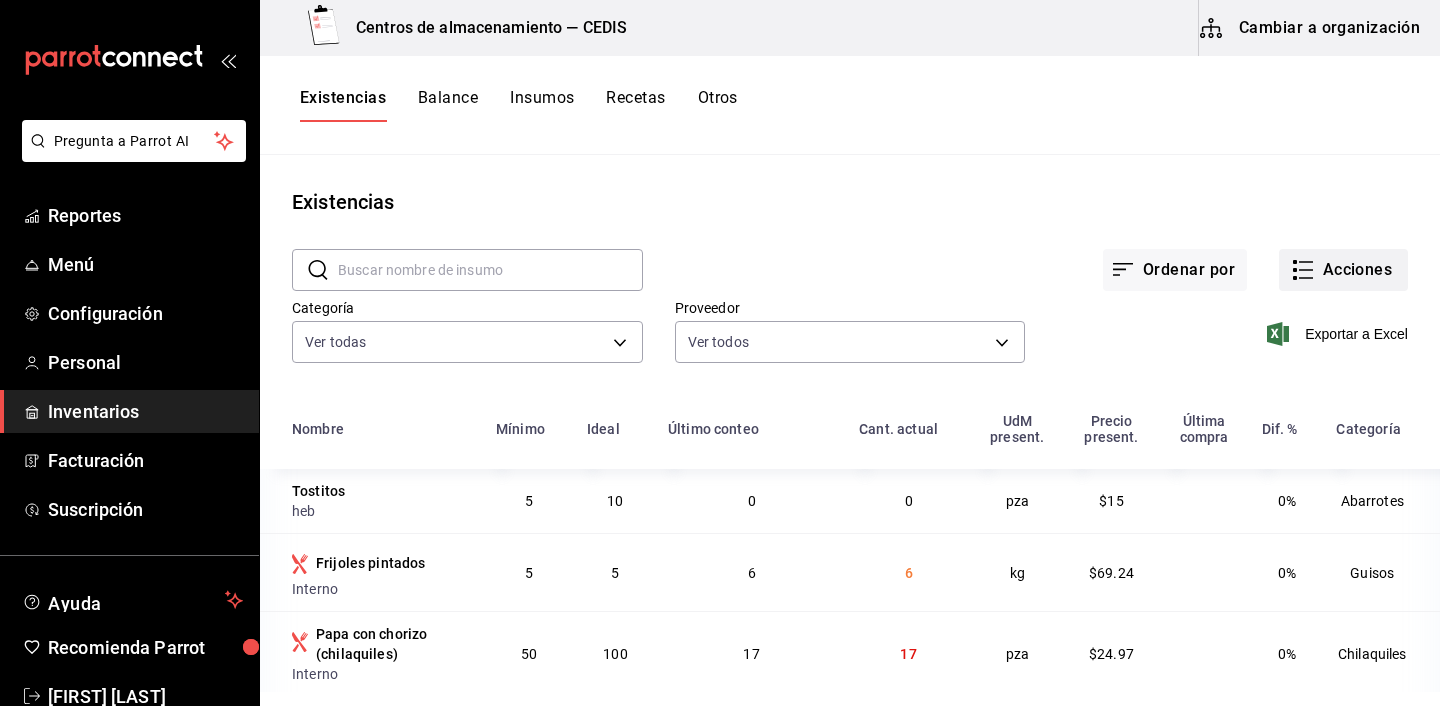 click on "Acciones" at bounding box center (1343, 270) 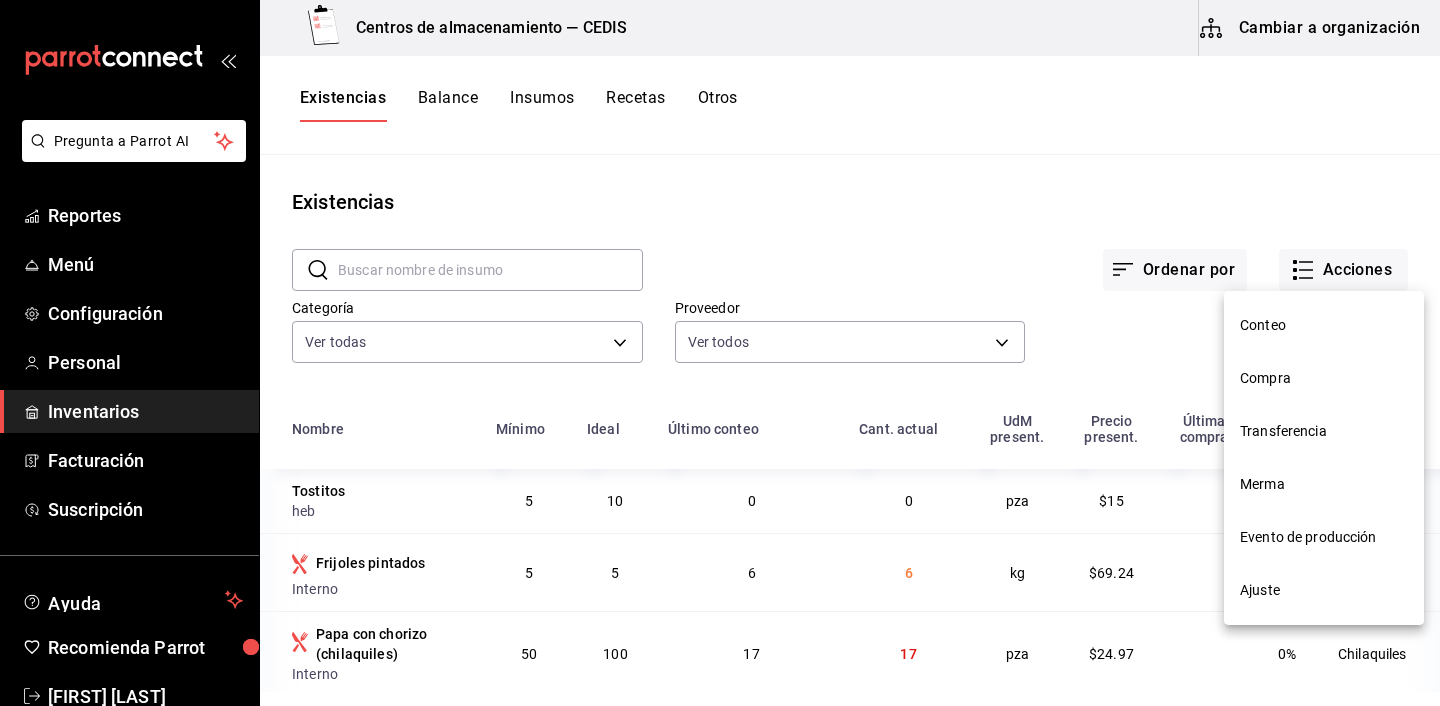 click on "Evento de producción" at bounding box center (1324, 537) 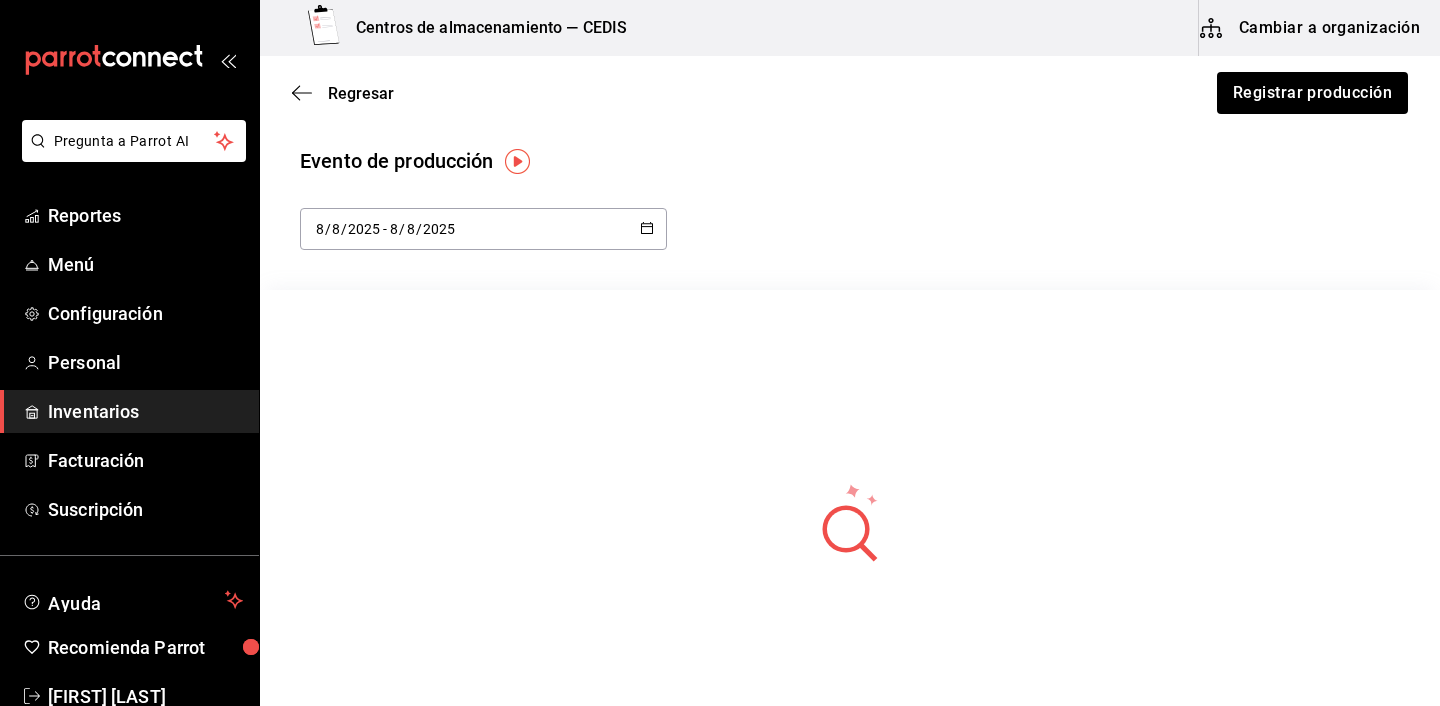 click on "Regresar Registrar producción" at bounding box center [850, 93] 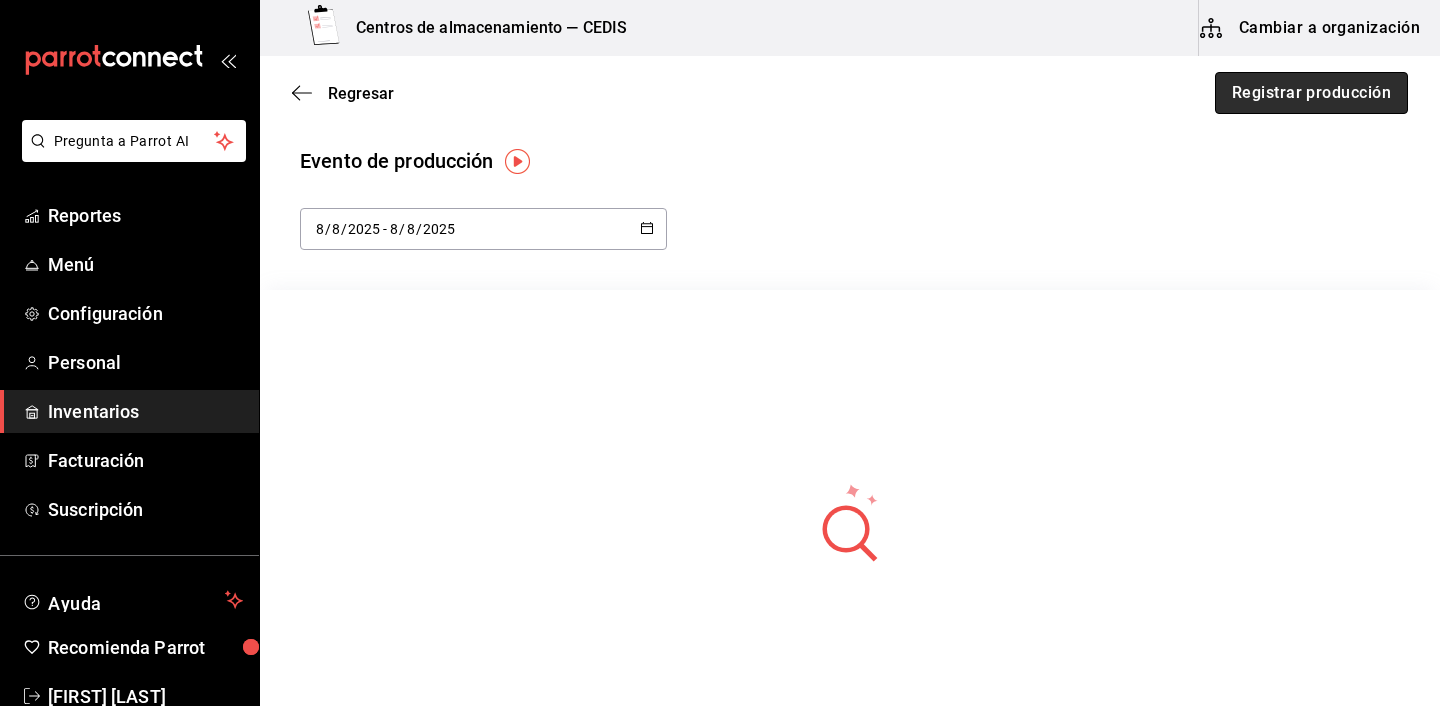 click on "Registrar producción" at bounding box center [1311, 93] 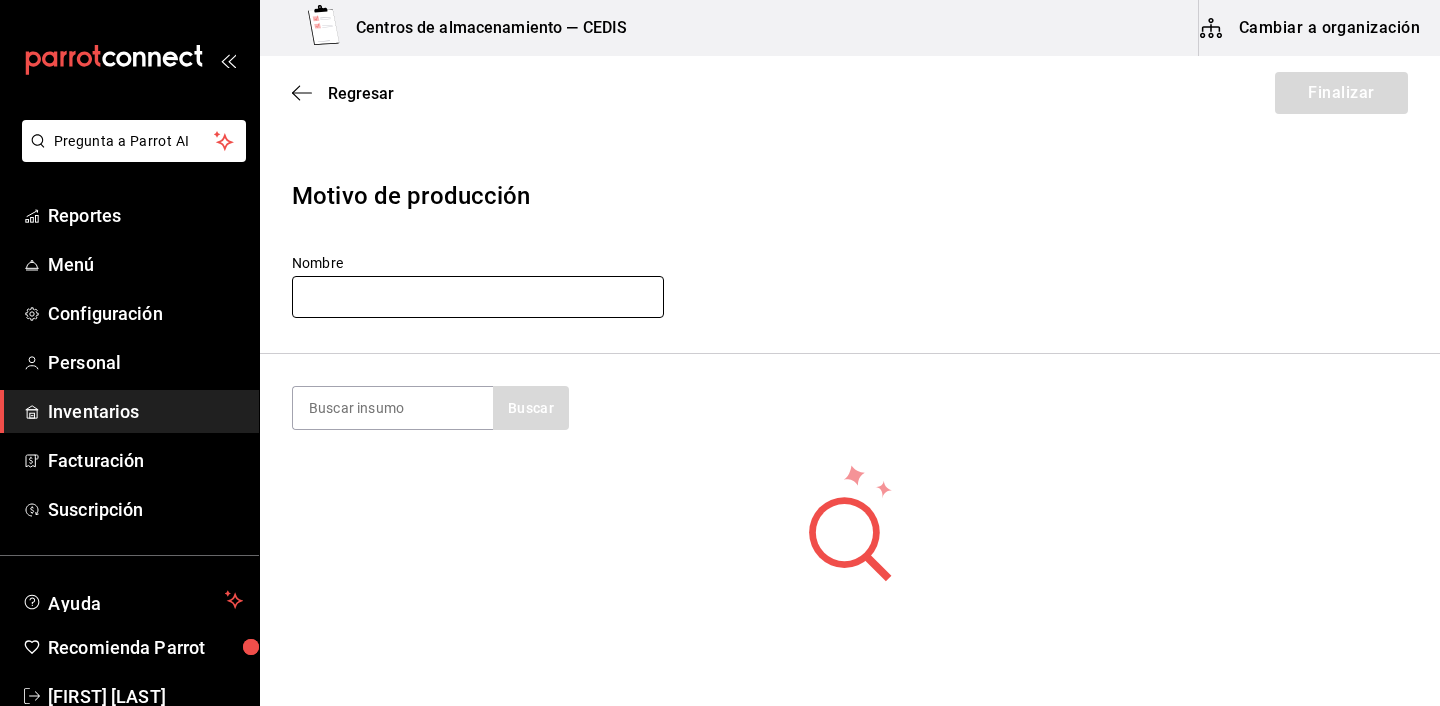 click at bounding box center [478, 297] 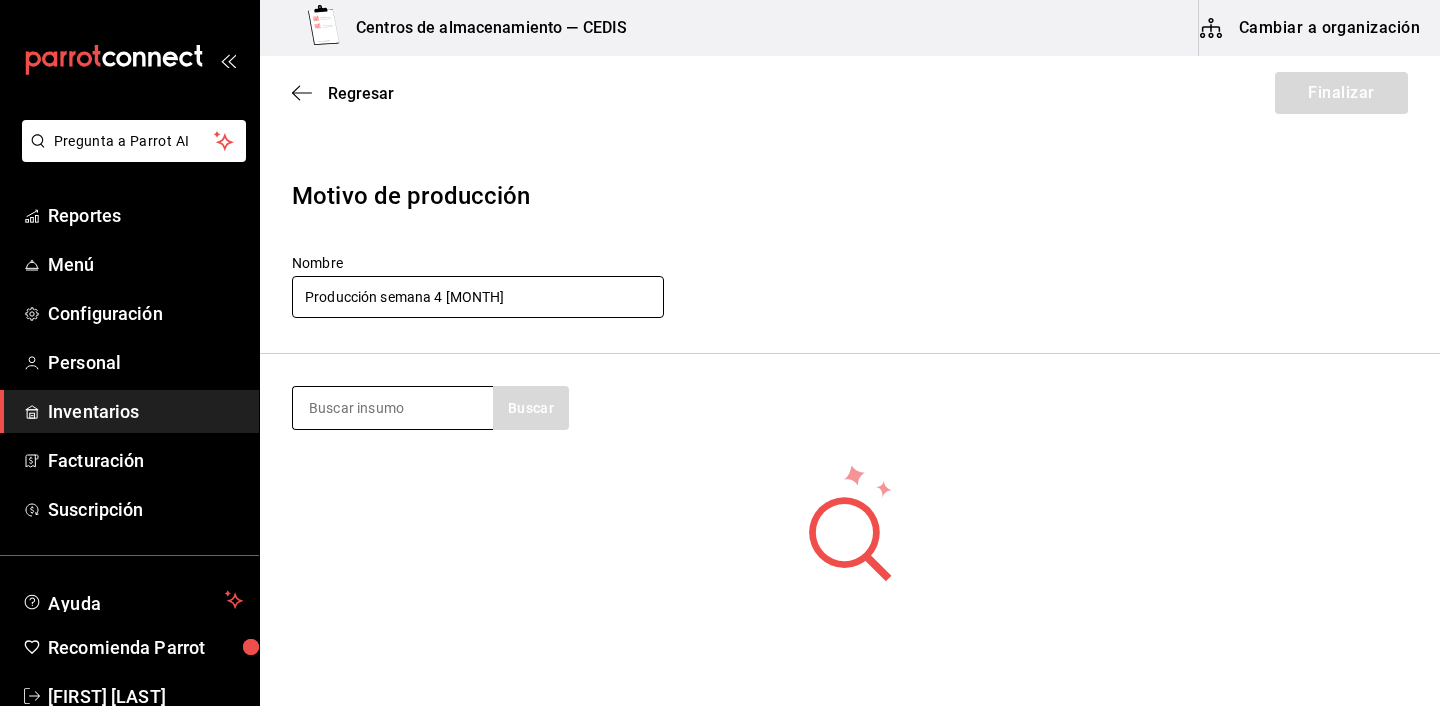 type on "Producción semana 4 [MONTH]" 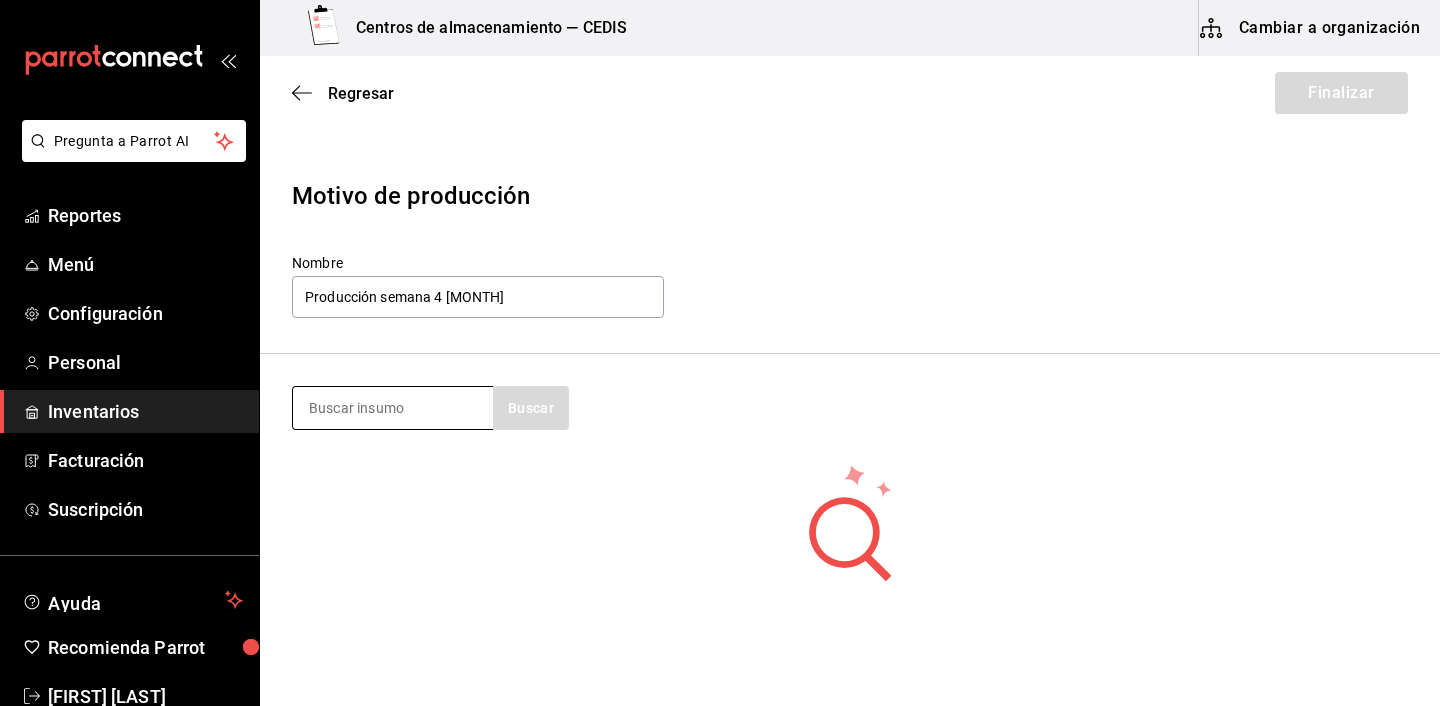 click at bounding box center [393, 408] 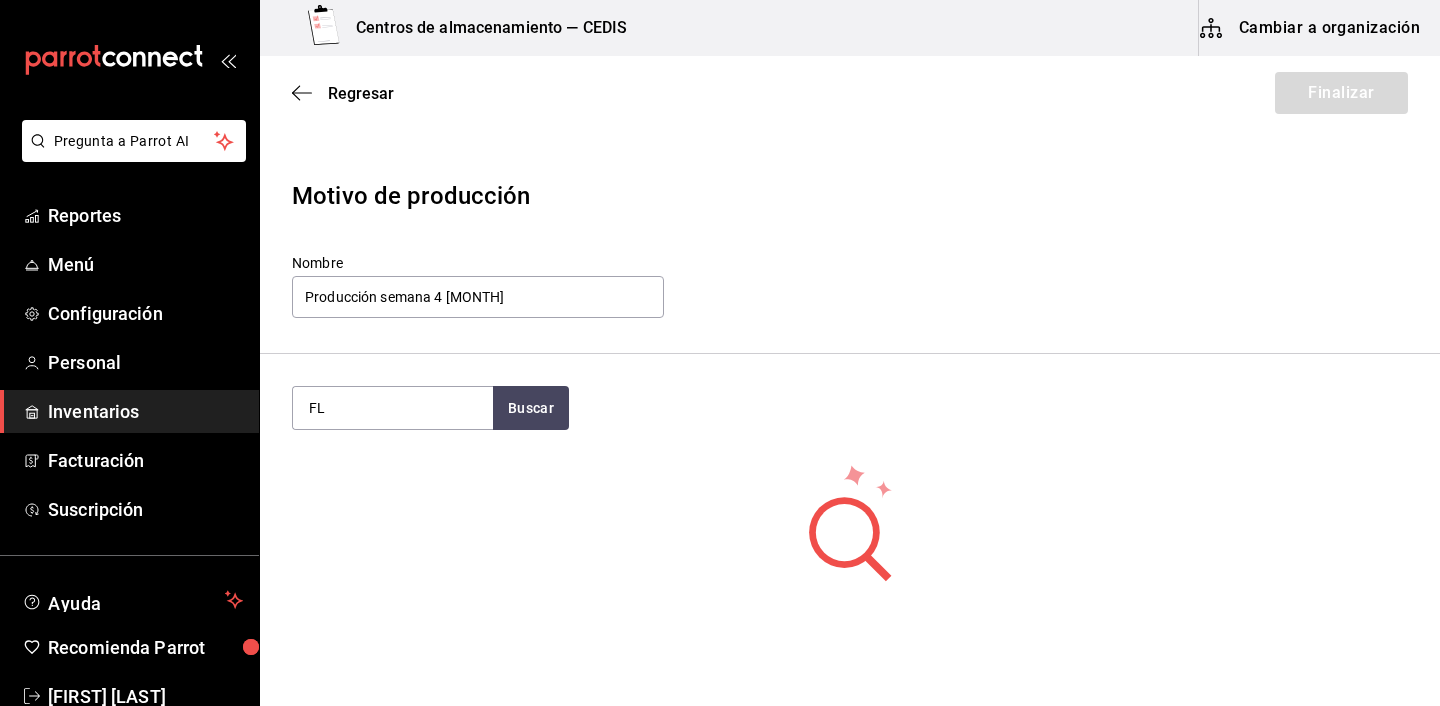 type on "F" 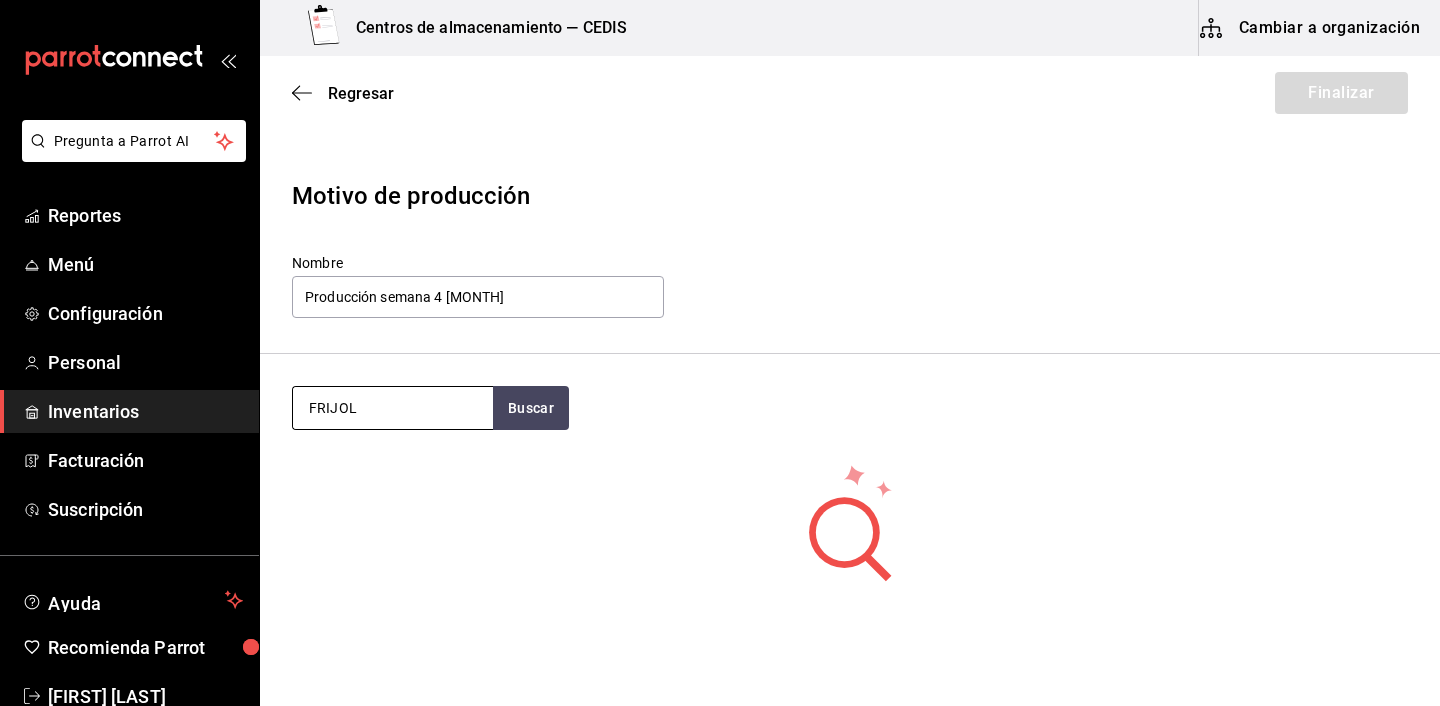 type on "FRIJOL" 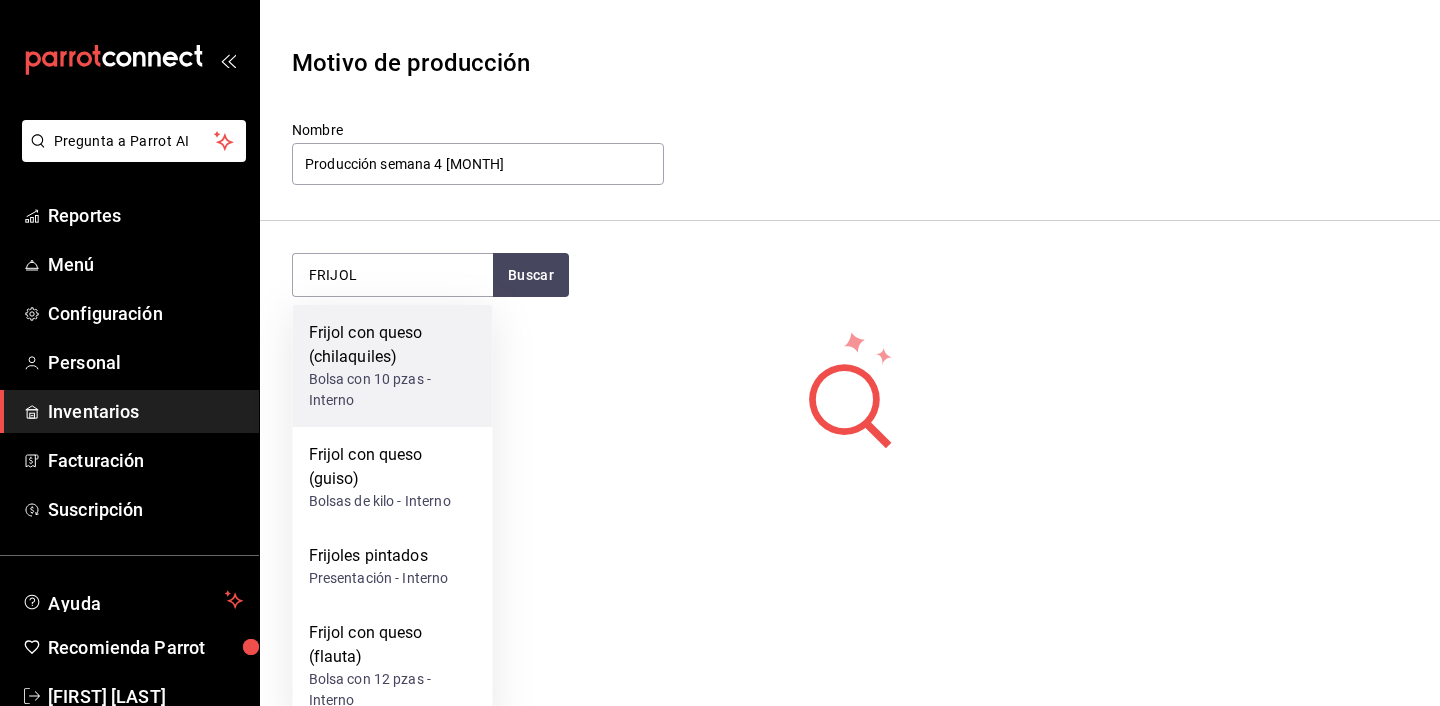 scroll, scrollTop: 162, scrollLeft: 0, axis: vertical 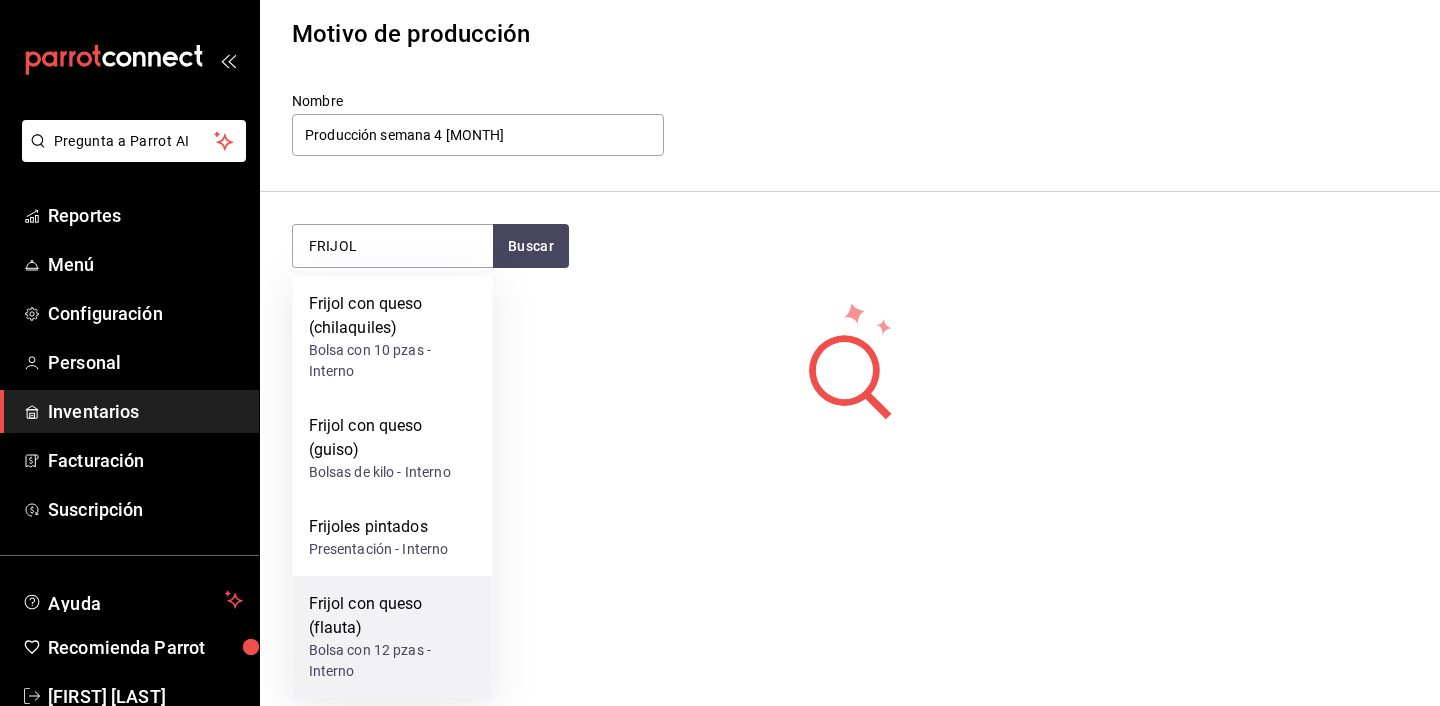 click on "Frijol con queso (flauta)" at bounding box center (393, 616) 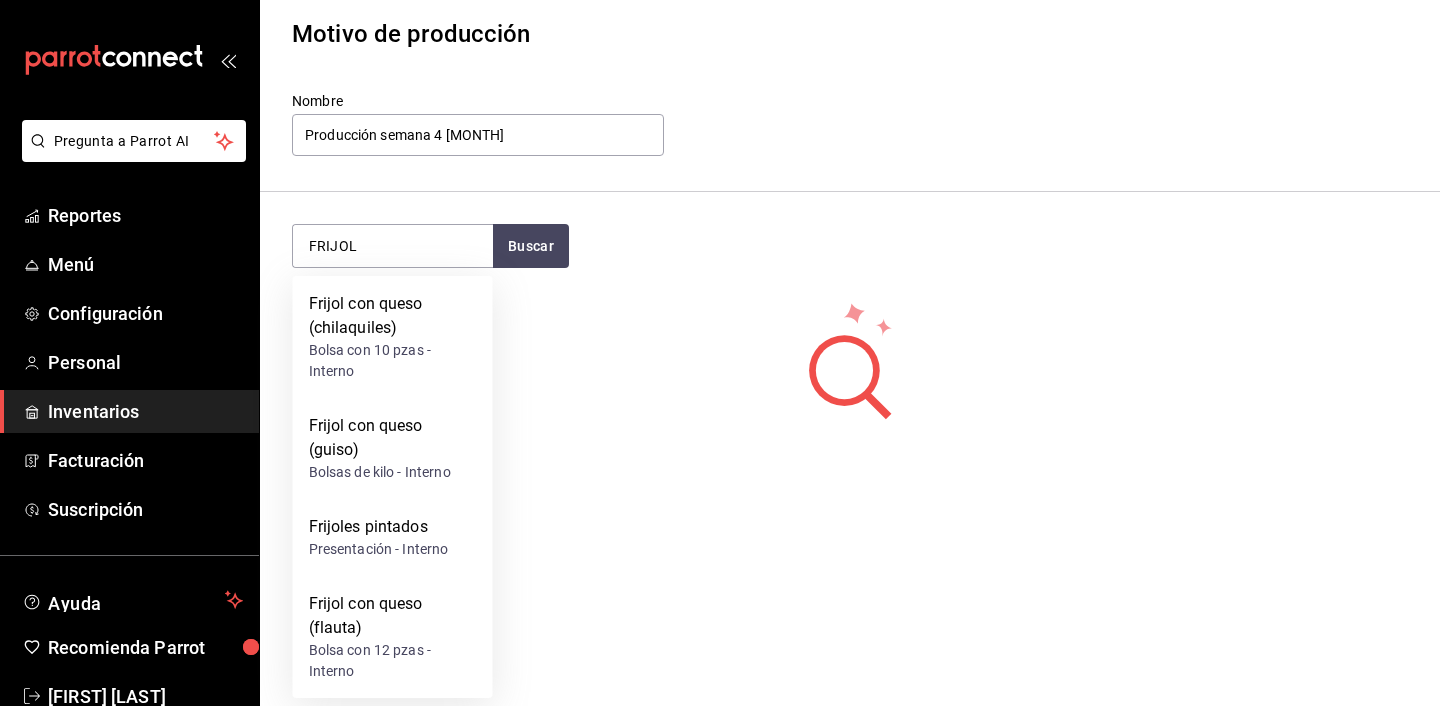 type 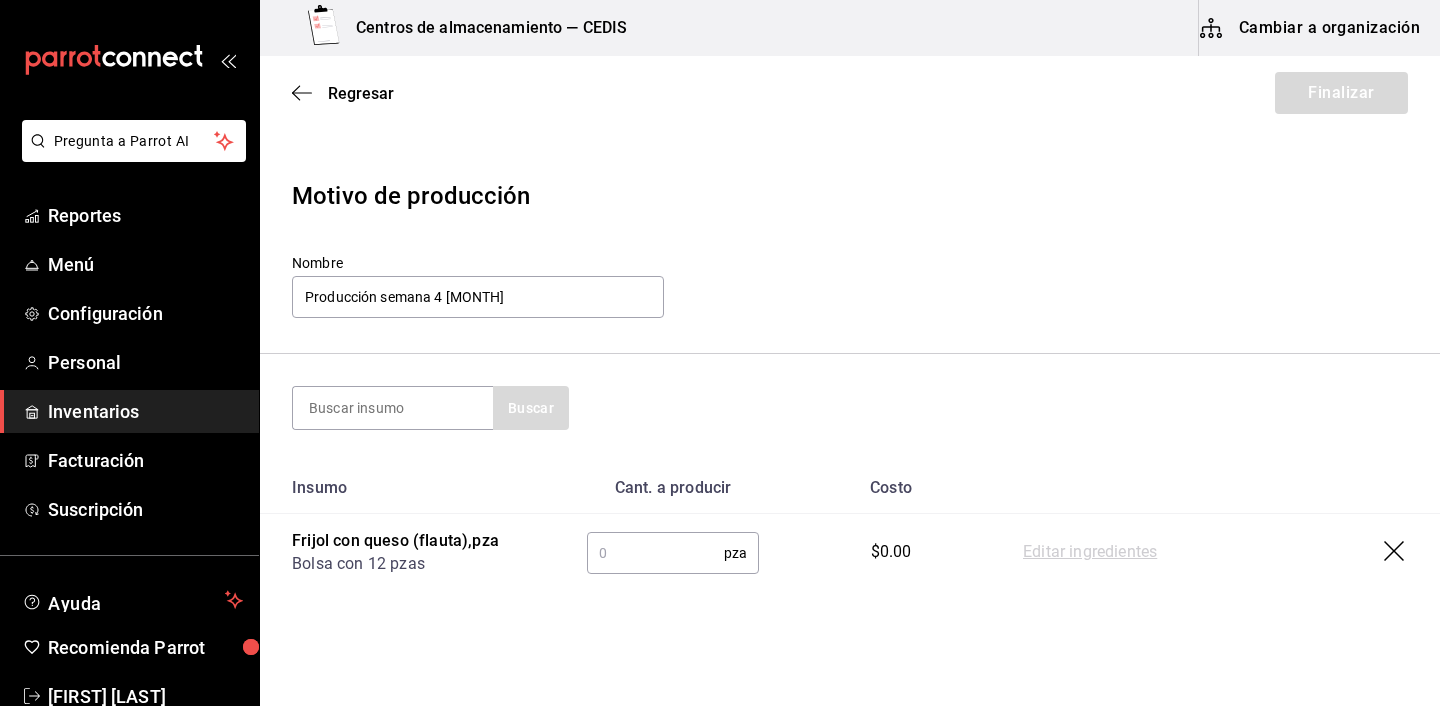 scroll, scrollTop: 0, scrollLeft: 0, axis: both 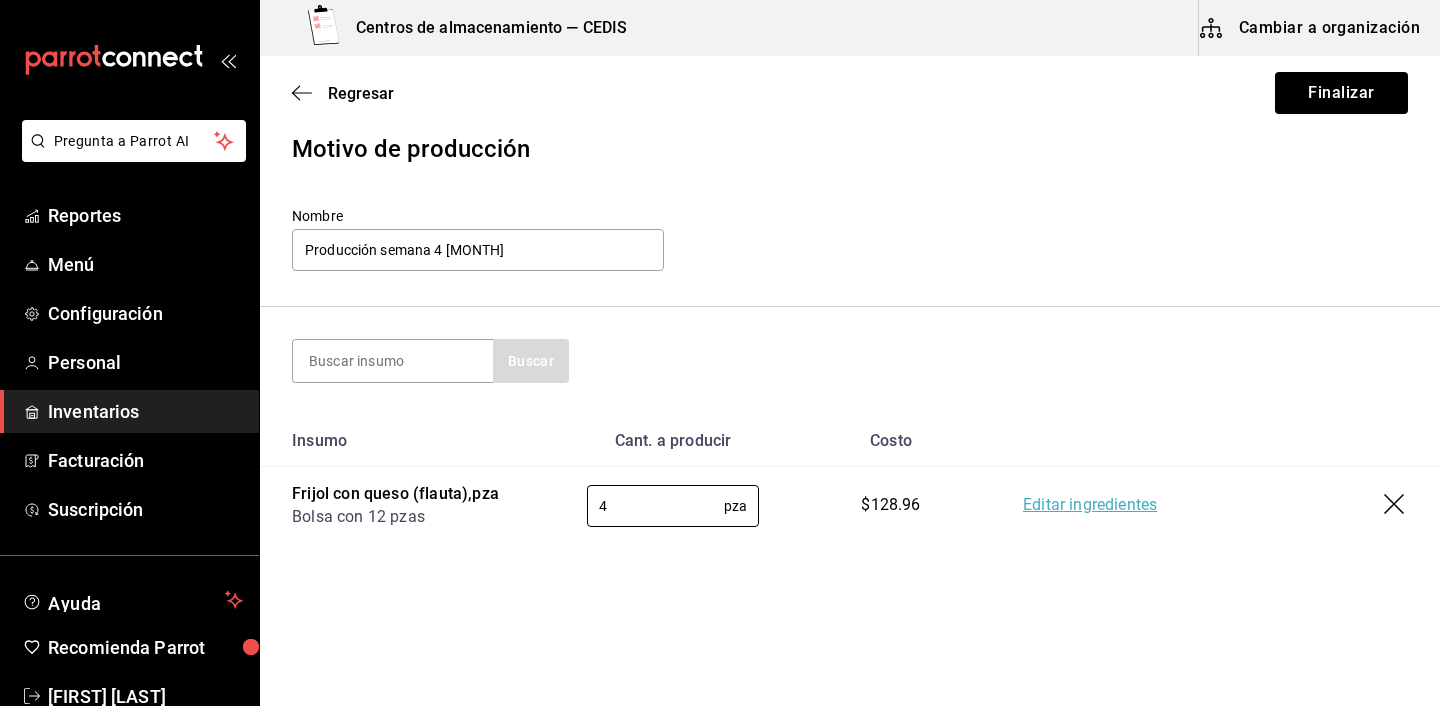 type on "4" 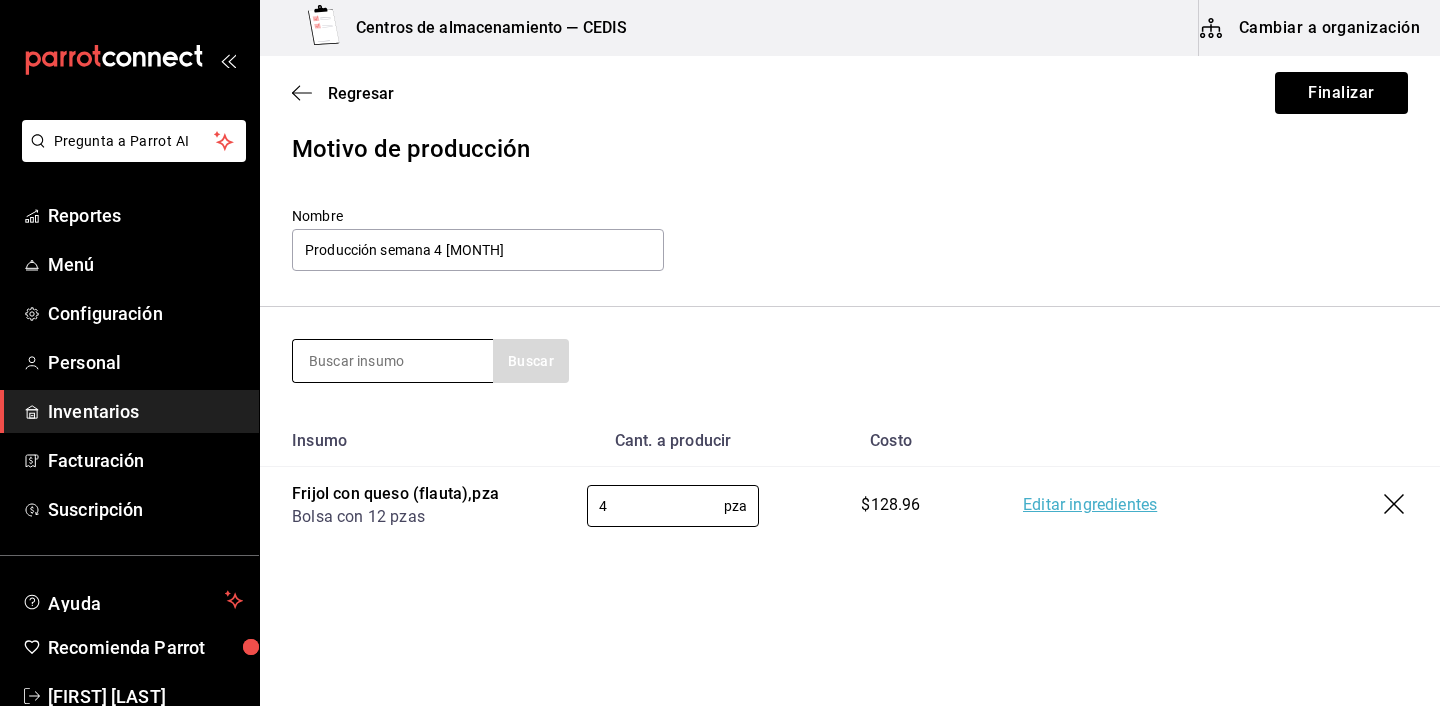 click at bounding box center (393, 361) 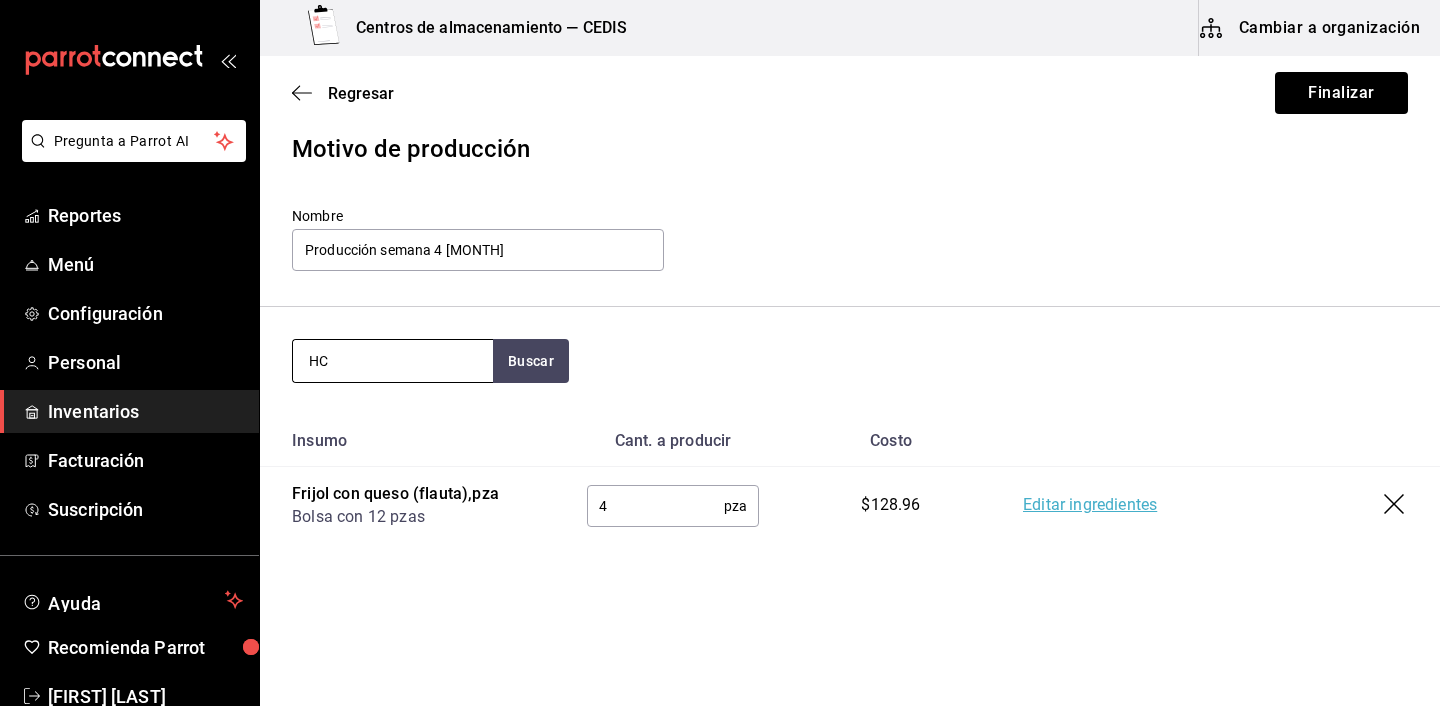 type on "H" 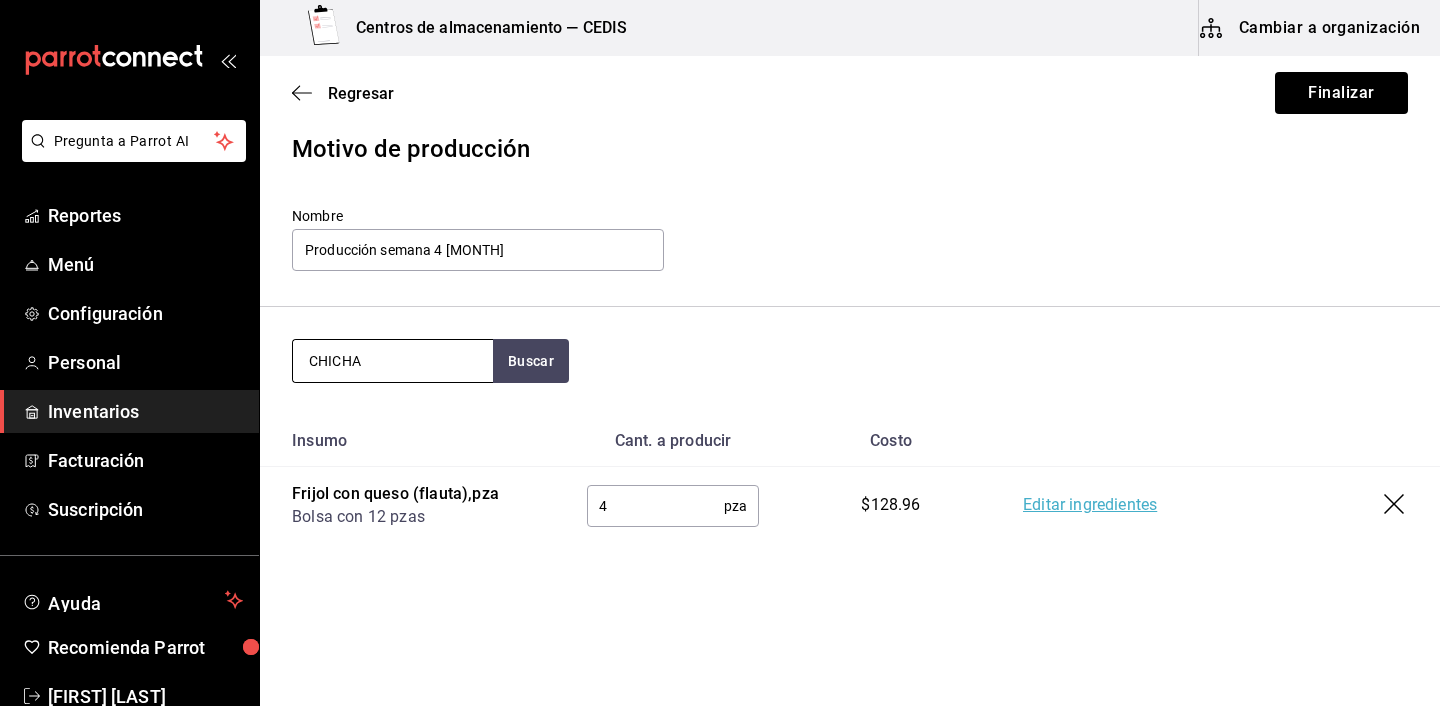 type on "CHICHA" 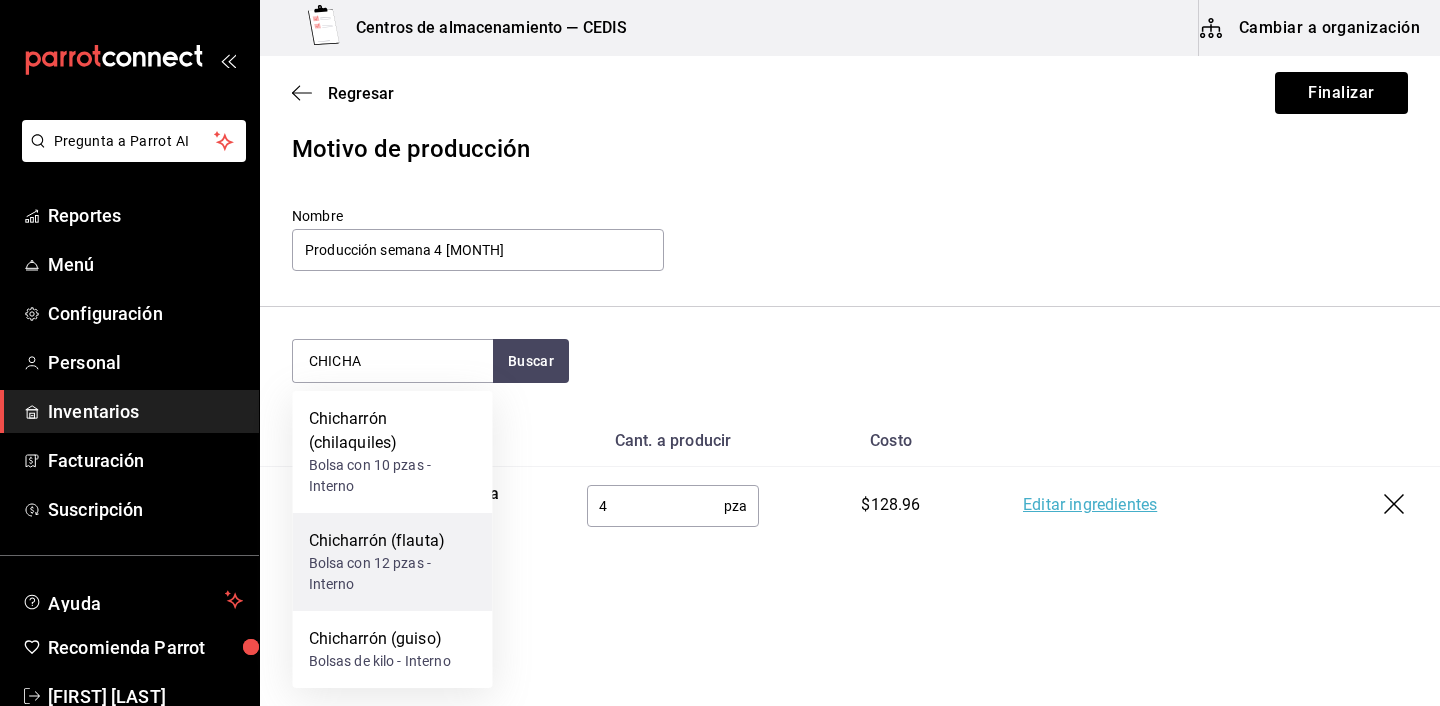 click on "Bolsa con 12 pzas - Interno" at bounding box center [393, 574] 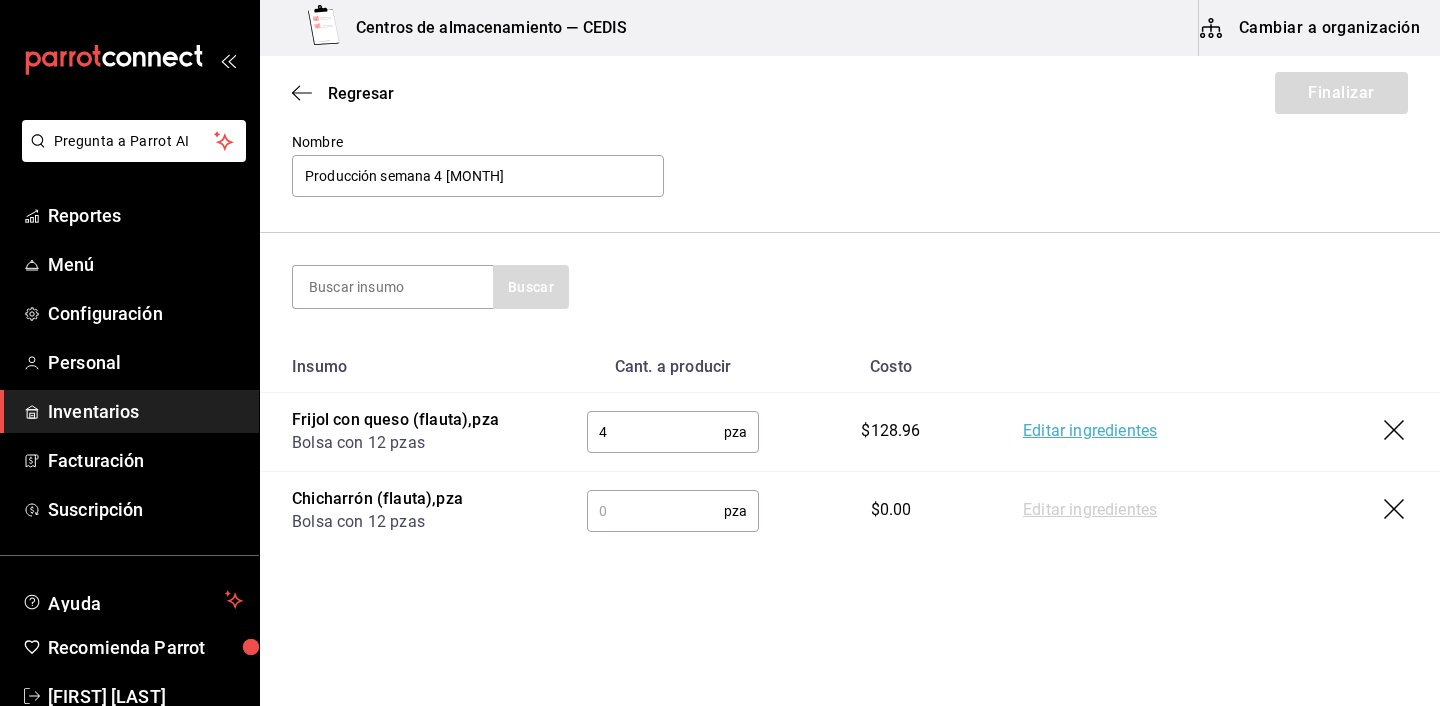 scroll, scrollTop: 125, scrollLeft: 0, axis: vertical 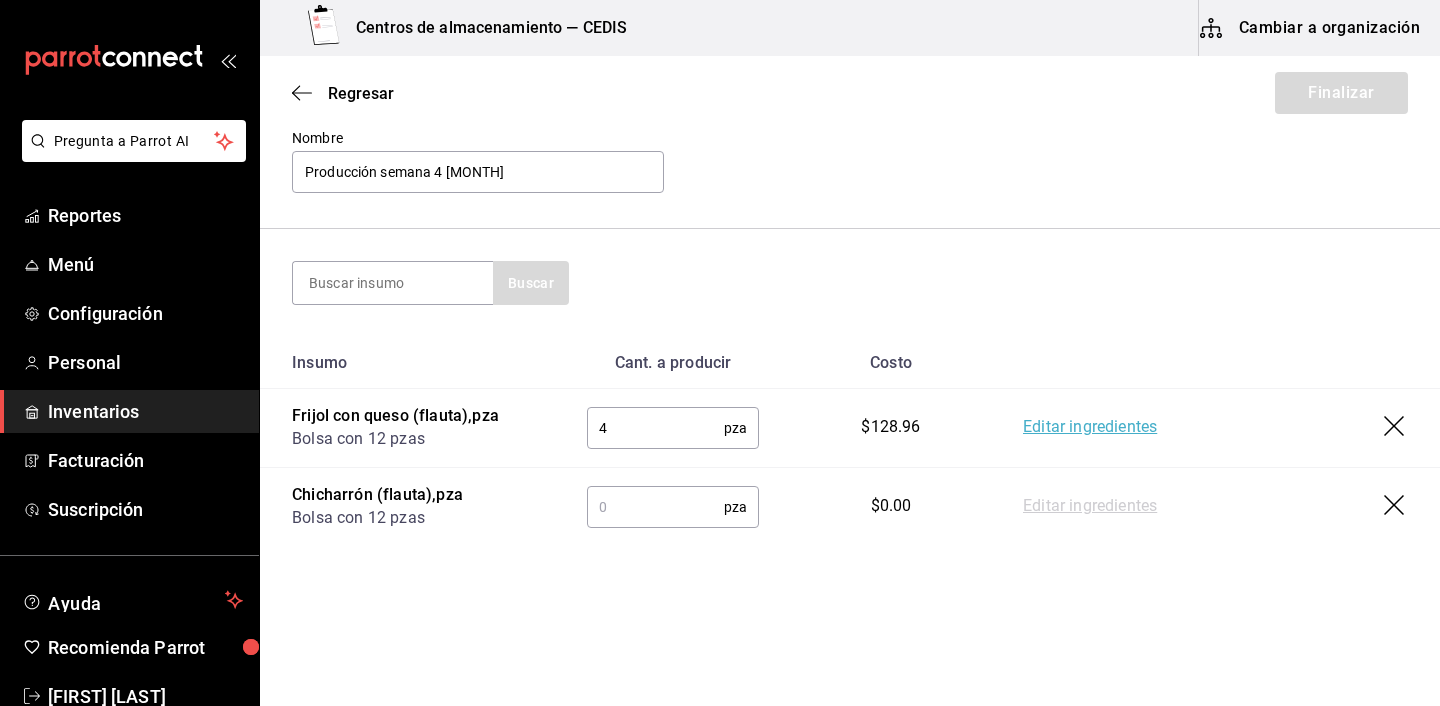 click 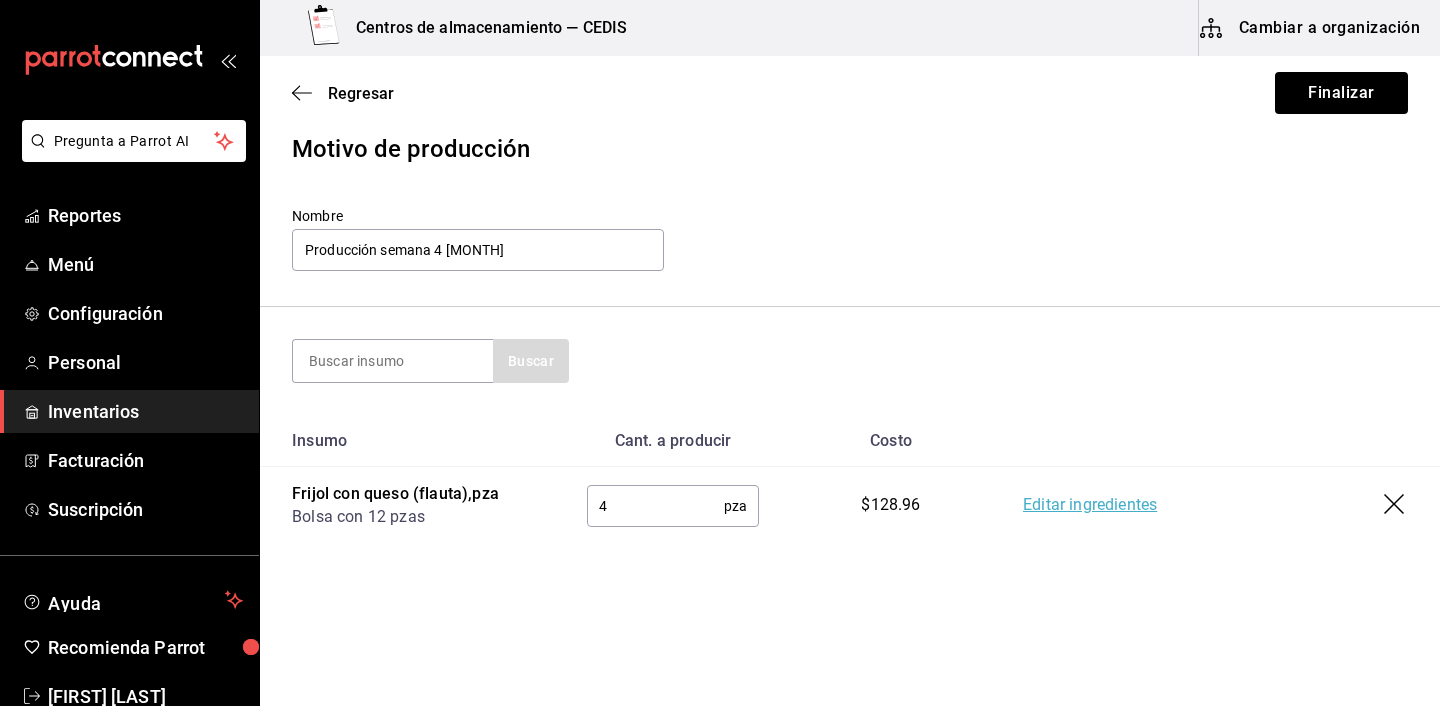 scroll, scrollTop: 47, scrollLeft: 0, axis: vertical 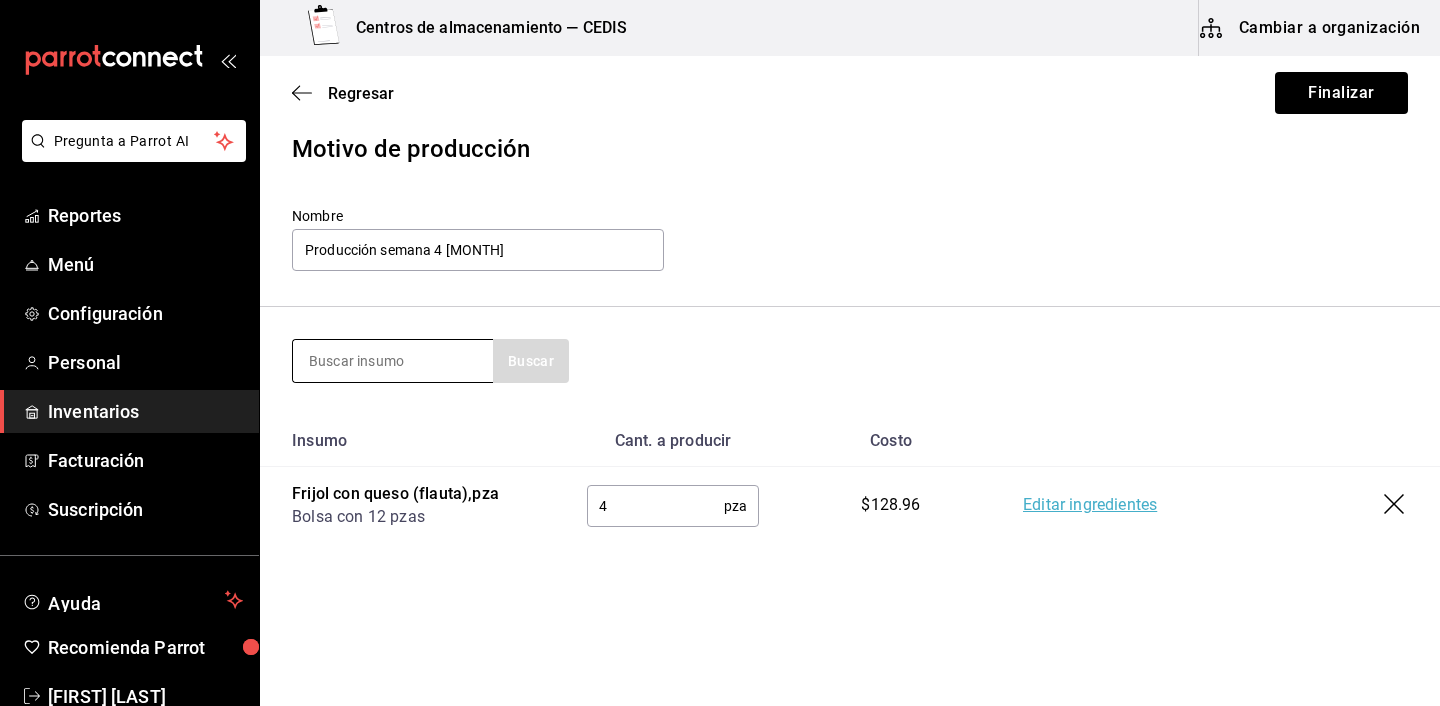 click at bounding box center [393, 361] 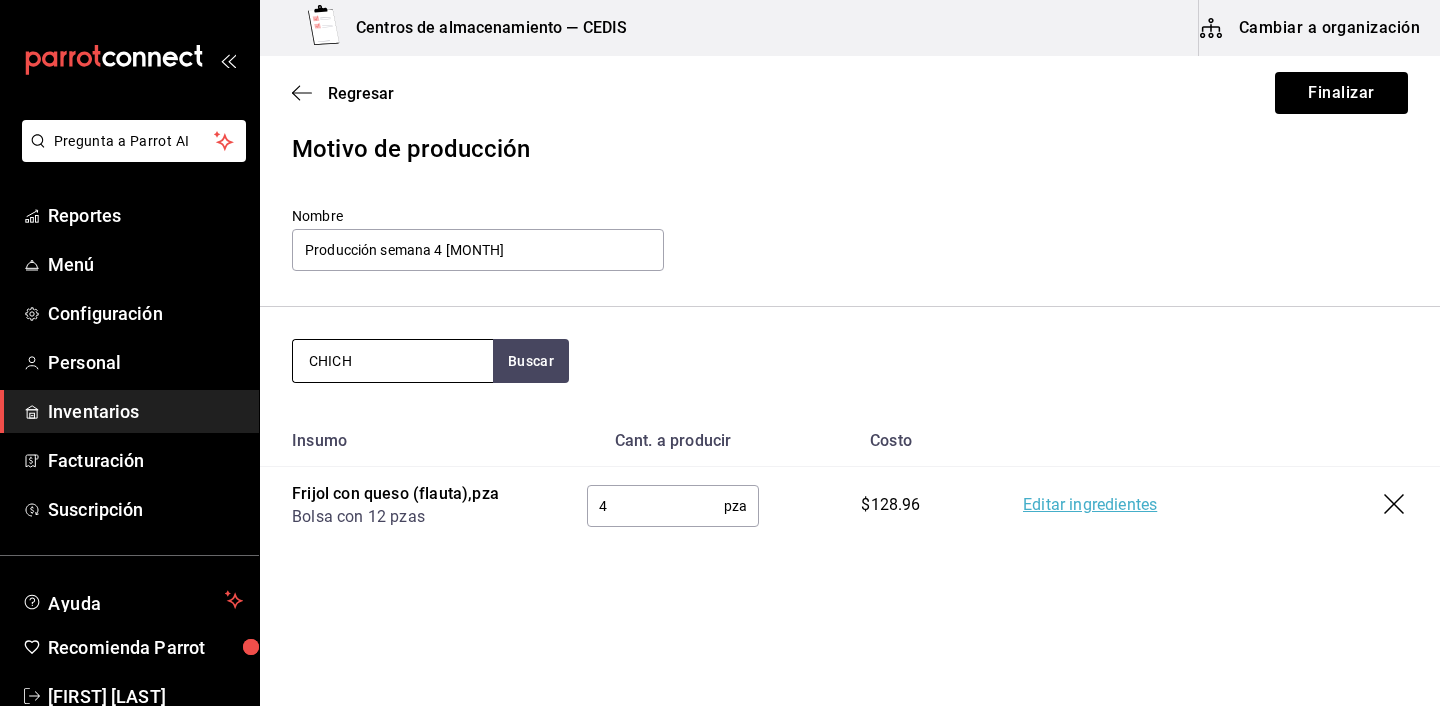 type on "CHICH" 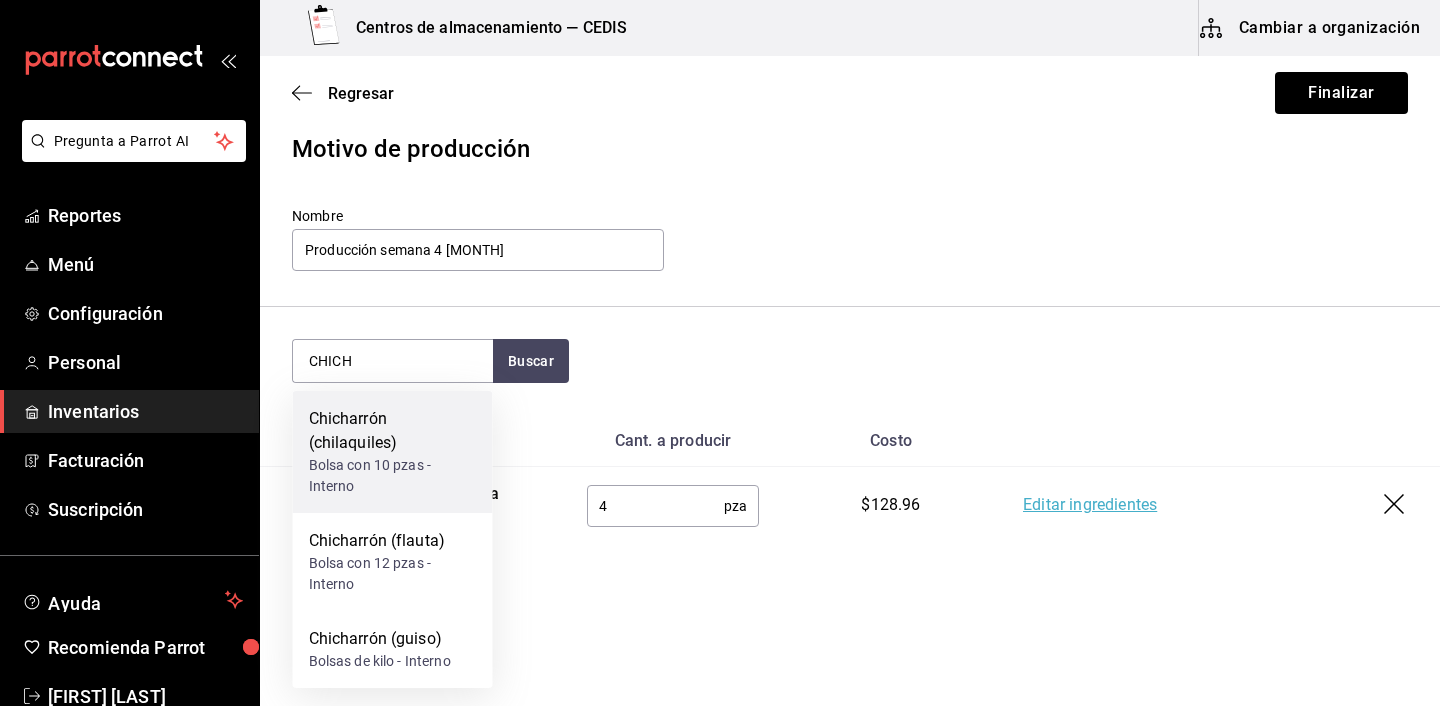 click on "Chicharrón (chilaquiles)" at bounding box center [393, 431] 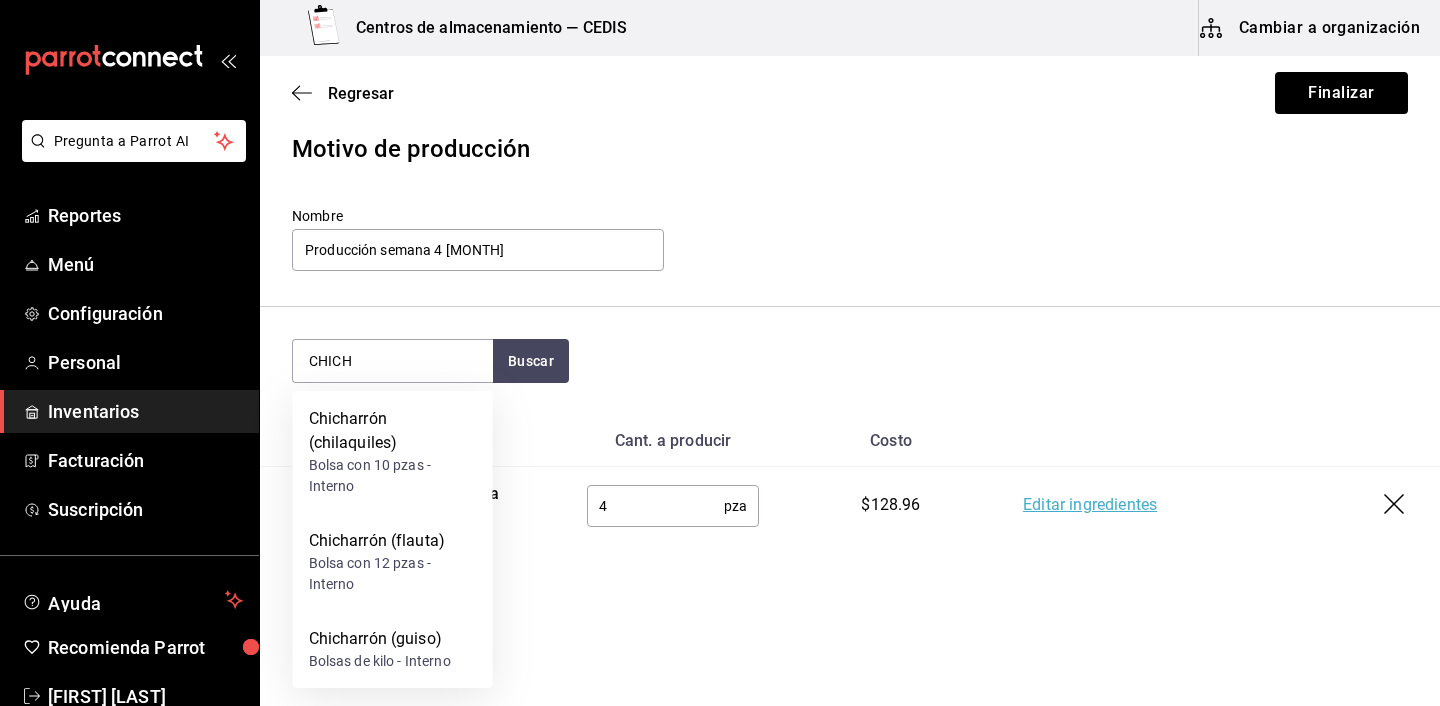 type 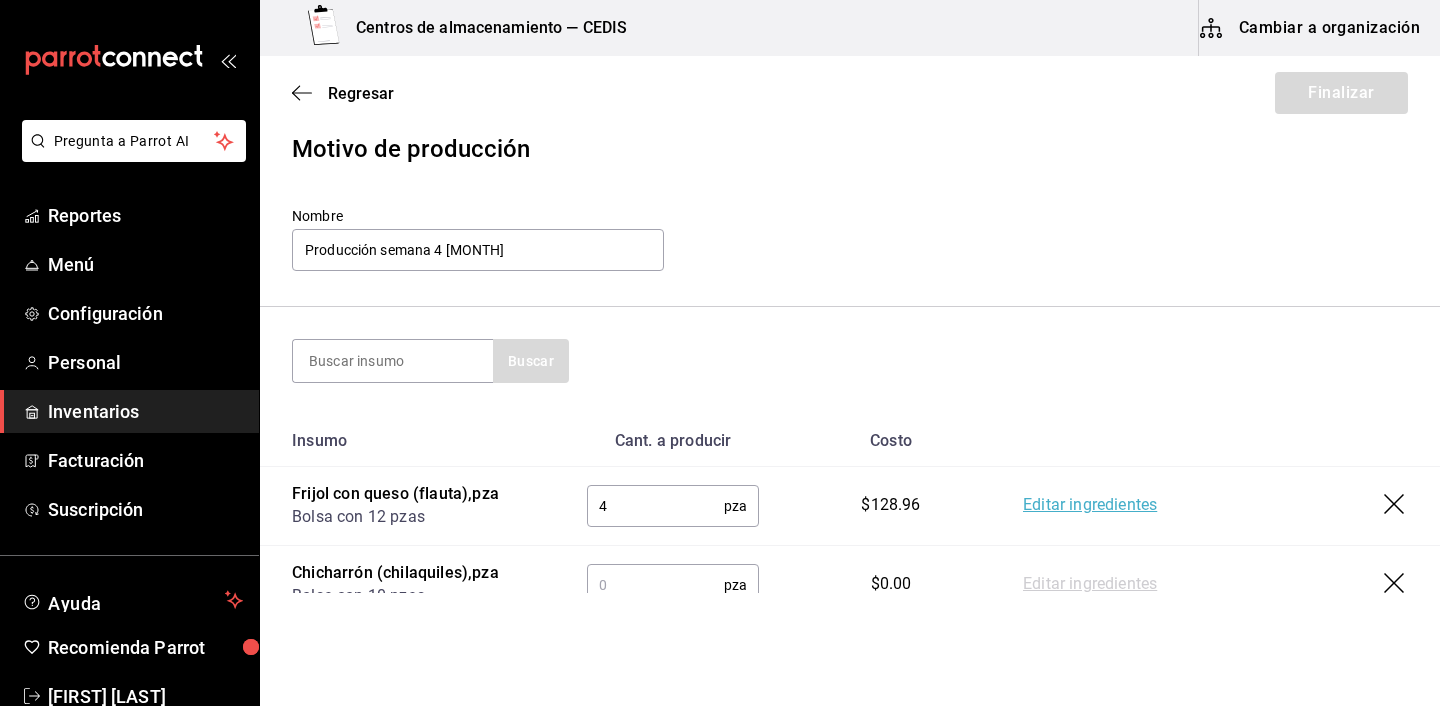 scroll, scrollTop: 125, scrollLeft: 0, axis: vertical 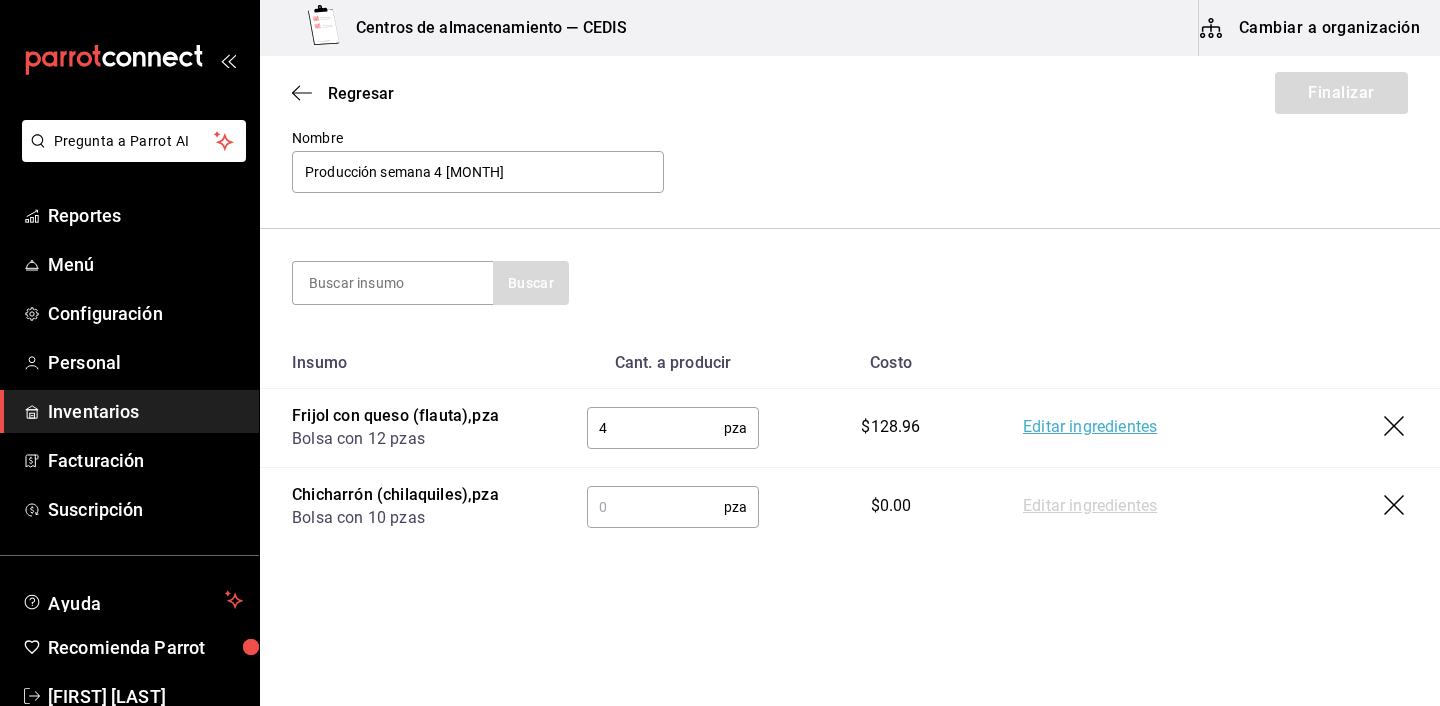 click at bounding box center [655, 507] 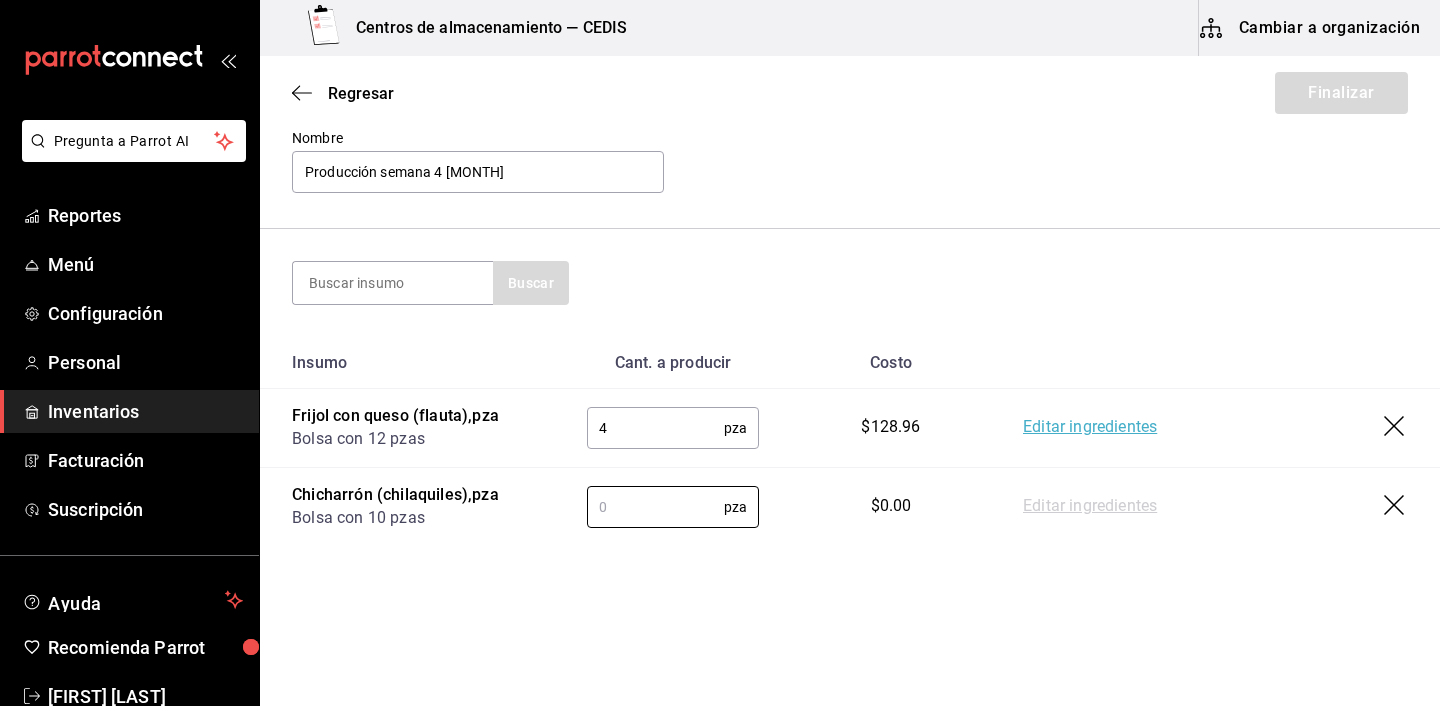 type on "1" 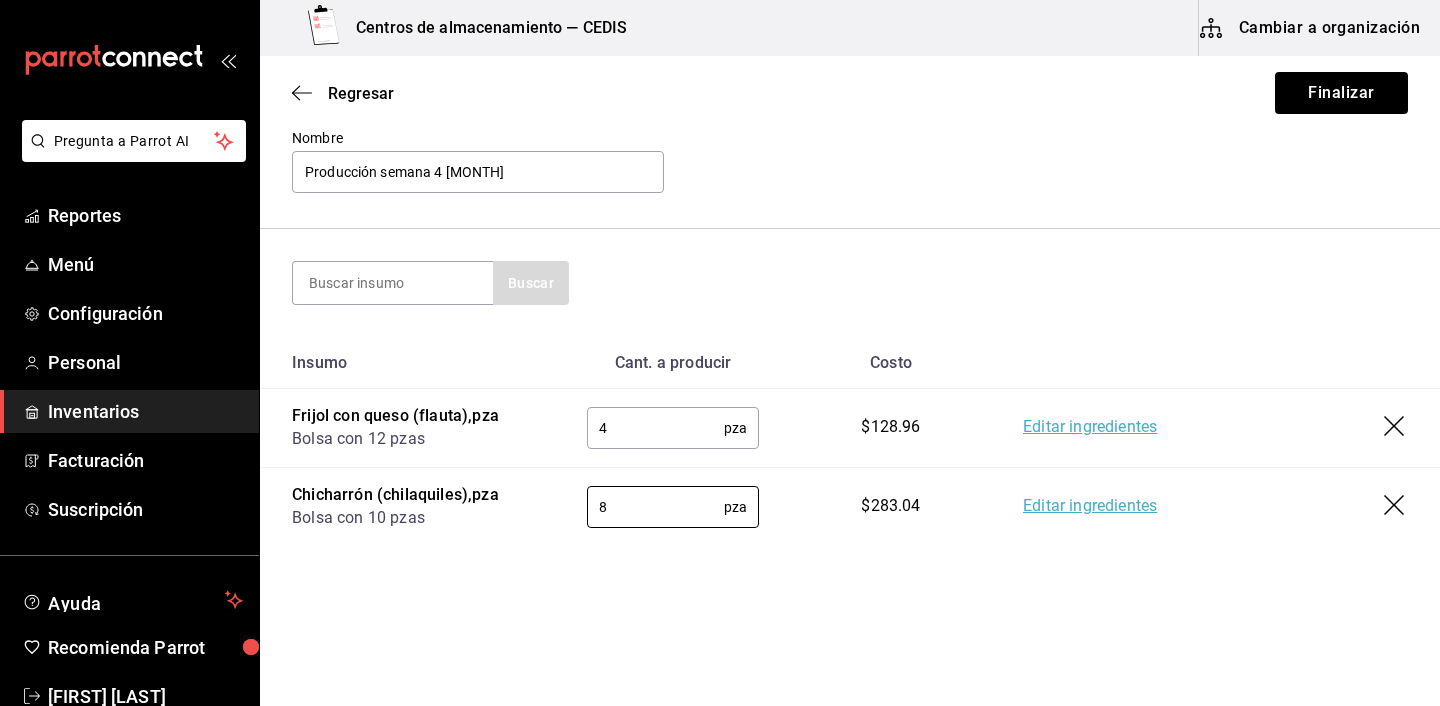 type on "8" 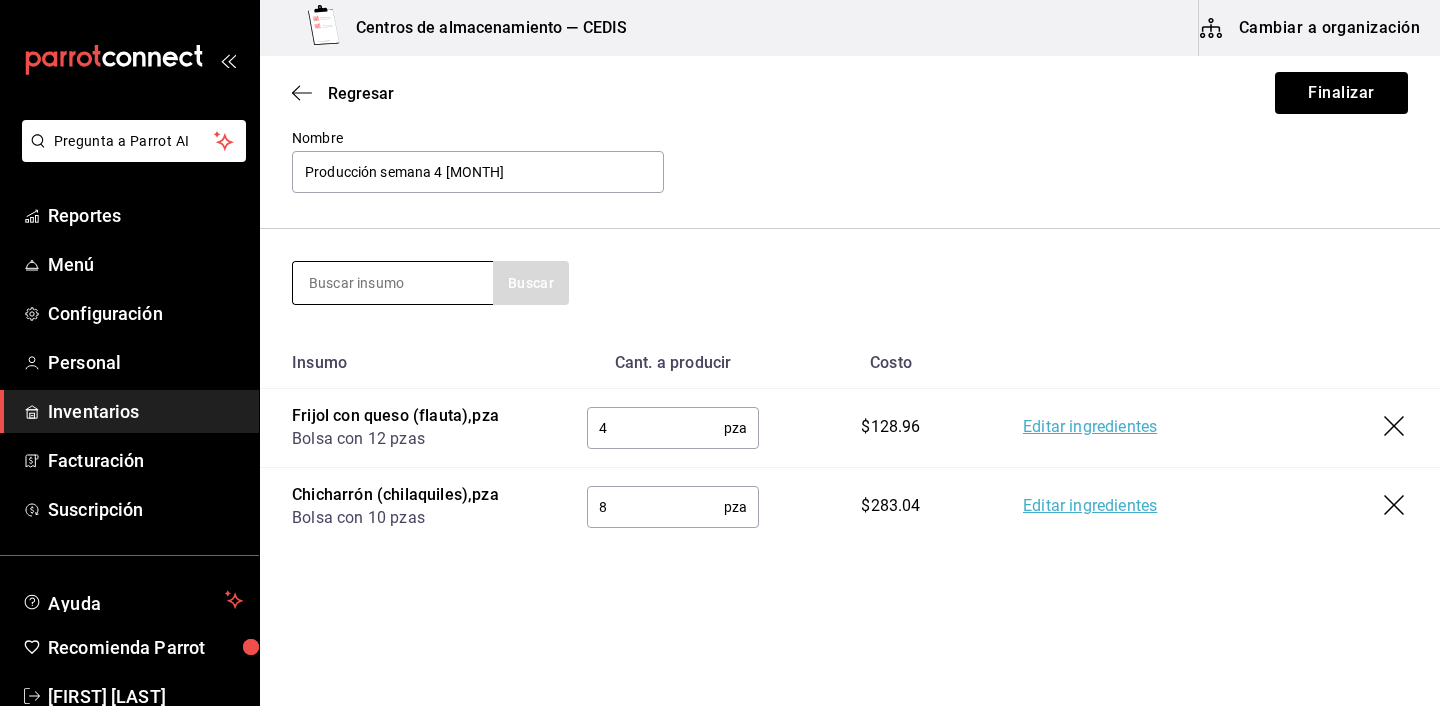 click at bounding box center [393, 283] 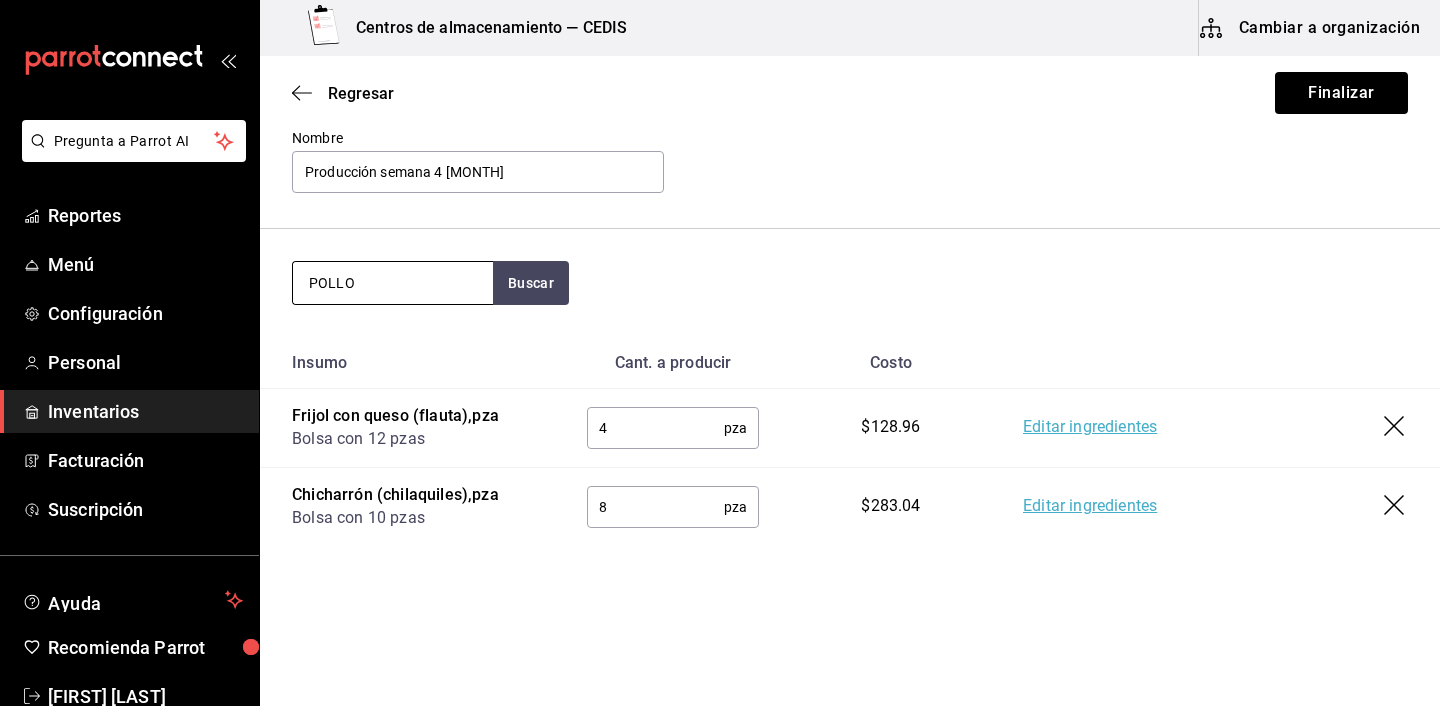 type on "POLLO" 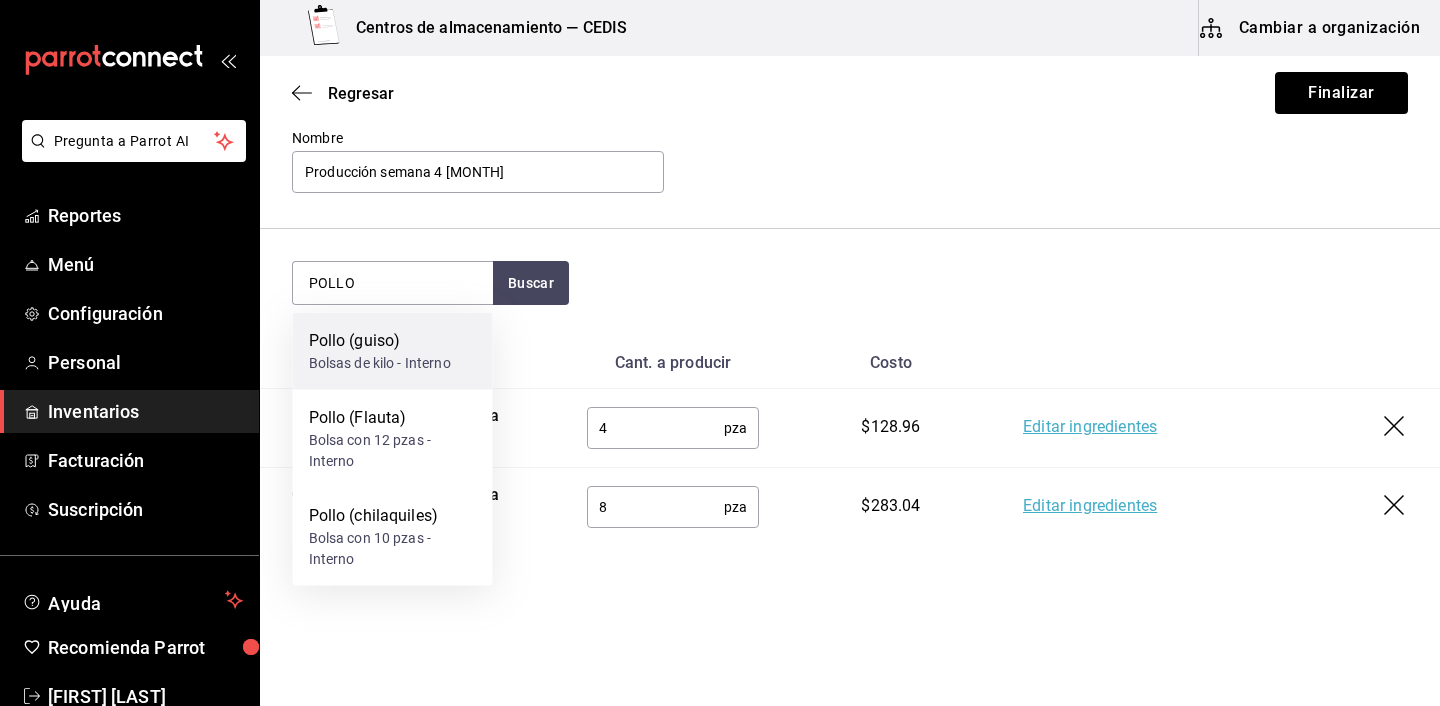 click on "Pollo (guiso)" at bounding box center (380, 341) 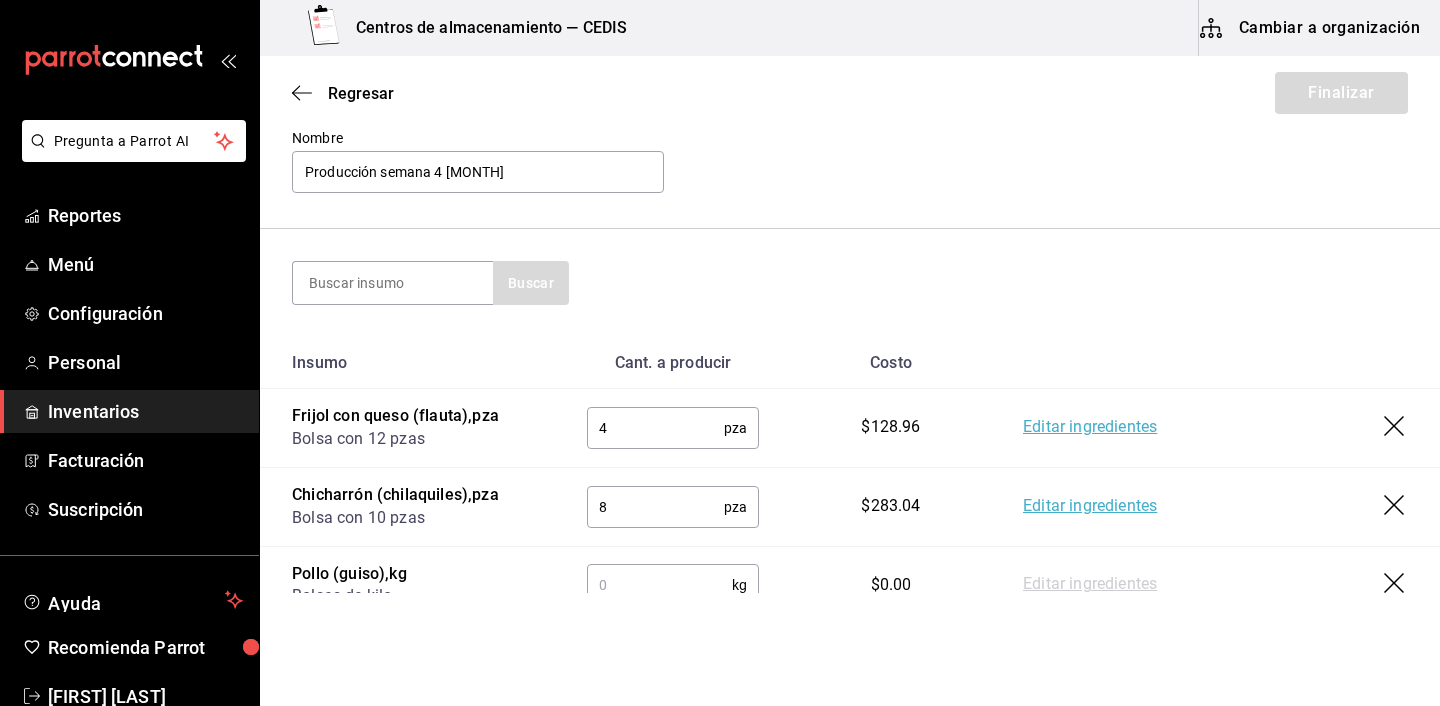 scroll, scrollTop: 204, scrollLeft: 0, axis: vertical 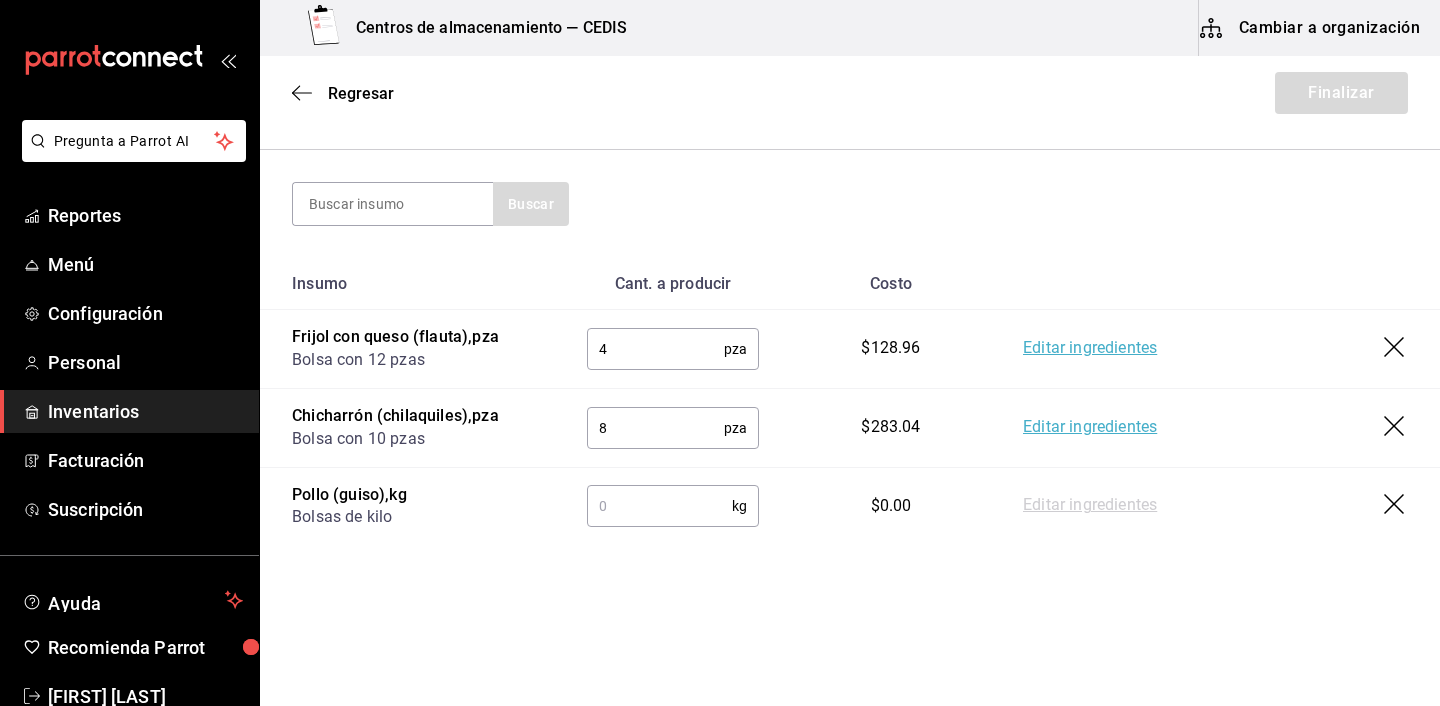 click at bounding box center [659, 506] 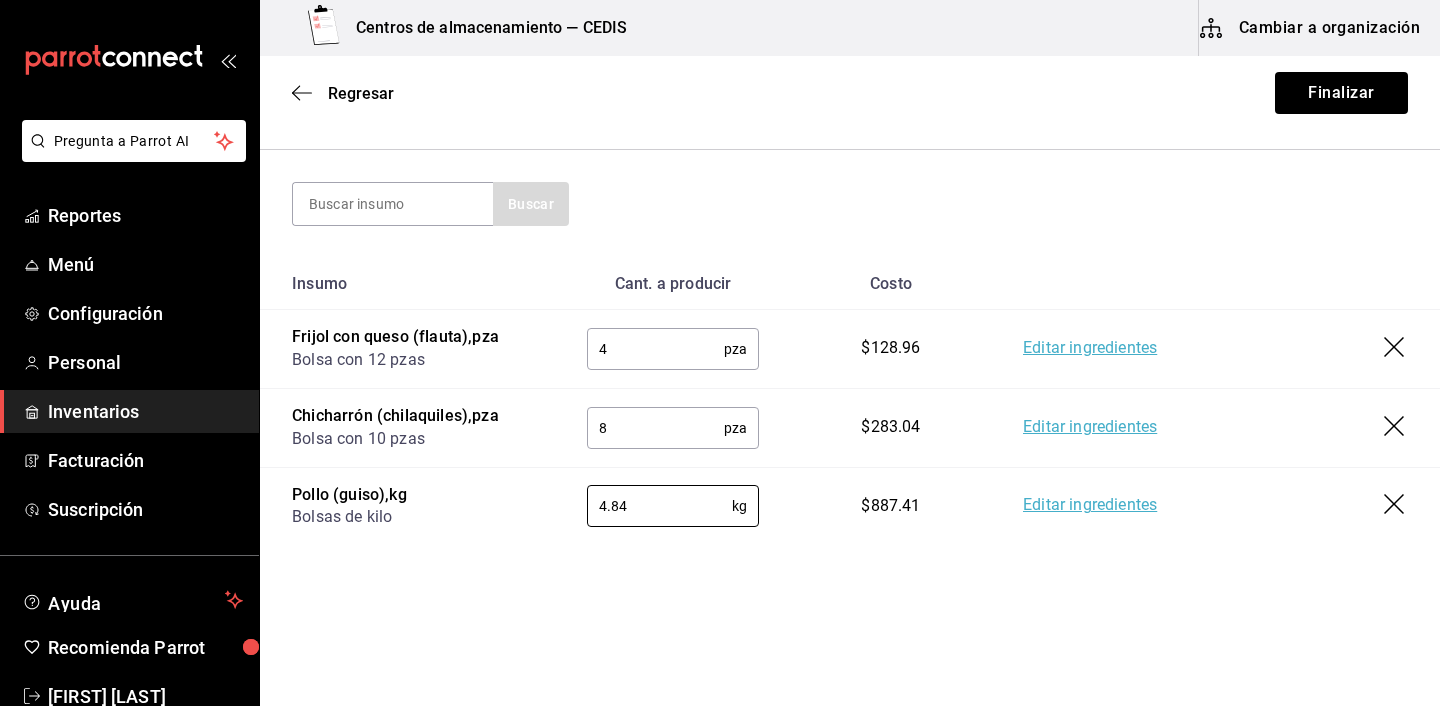 type on "4.84" 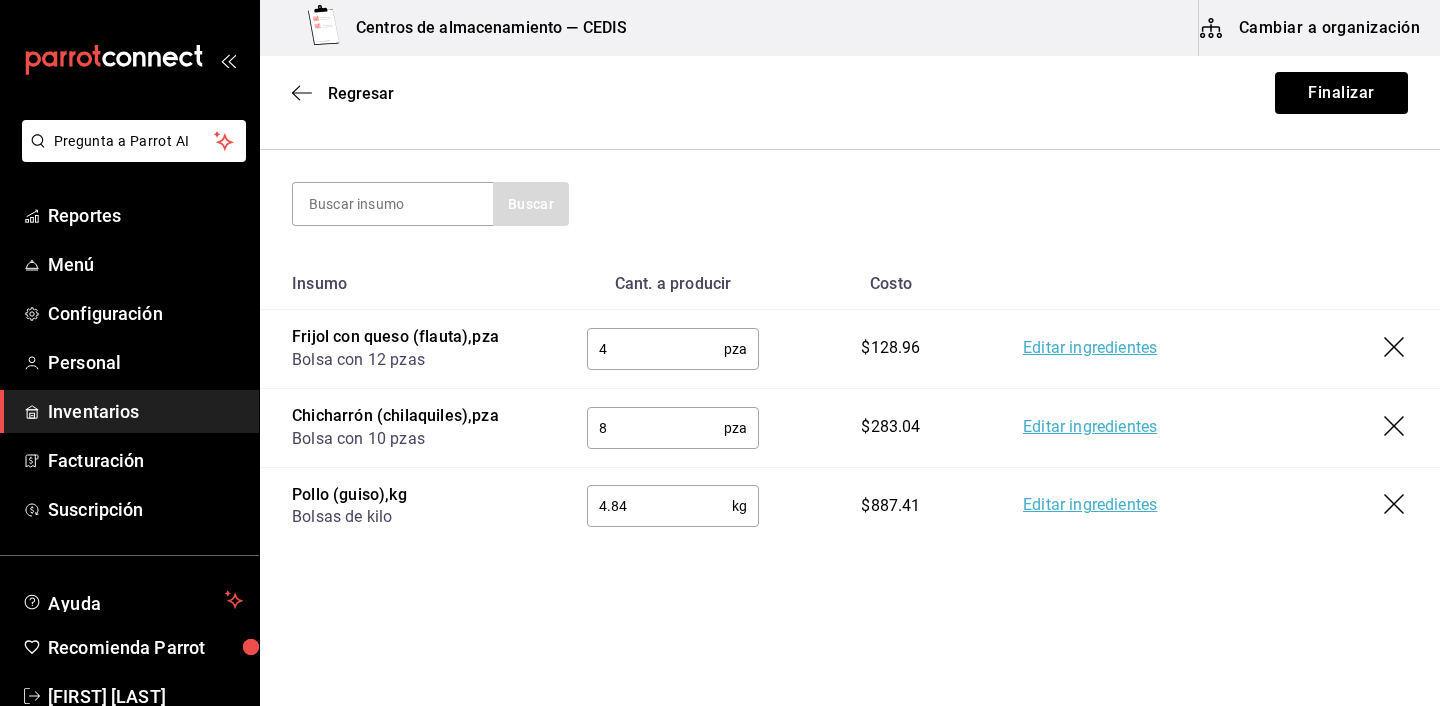click on "Pregunta a Parrot AI Reportes   Menú   Configuración   Personal   Inventarios   Facturación   Suscripción   Ayuda Recomienda Parrot   [FIRST] [LAST]   Sugerir nueva función   Centros de almacenamiento — CEDIS Cambiar a organización Regresar Finalizar Motivo de producción Nombre Producción semana 4 [MONTH] Buscar Insumo Cant. a producir Costo Frijol con queso (flauta) ,  pza Bolsa con 12 pzas 4 pza ​ $128.96 Editar ingredientes Chicharrón (chilaquiles) ,  pza Bolsa con 10 pzas 8 pza ​ $283.04 Editar ingredientes Pollo (guiso) ,  kg Bolsas de kilo 4.84 kg ​ $887.41 Editar ingredientes GANA 1 MES GRATIS EN TU SUSCRIPCIÓN AQUÍ ¿Recuerdas cómo empezó tu restaurante?
Hoy puedes ayudar a un colega a tener el mismo cambio que tú viviste.
Recomienda Parrot directamente desde tu Portal Administrador.
Es fácil y rápido.
🎁 Por cada restaurante que se una, ganas 1 mes gratis. Ver video tutorial Ir a video Pregunta a Parrot AI Reportes   Menú   Configuración   Personal   Inventarios" at bounding box center [720, 296] 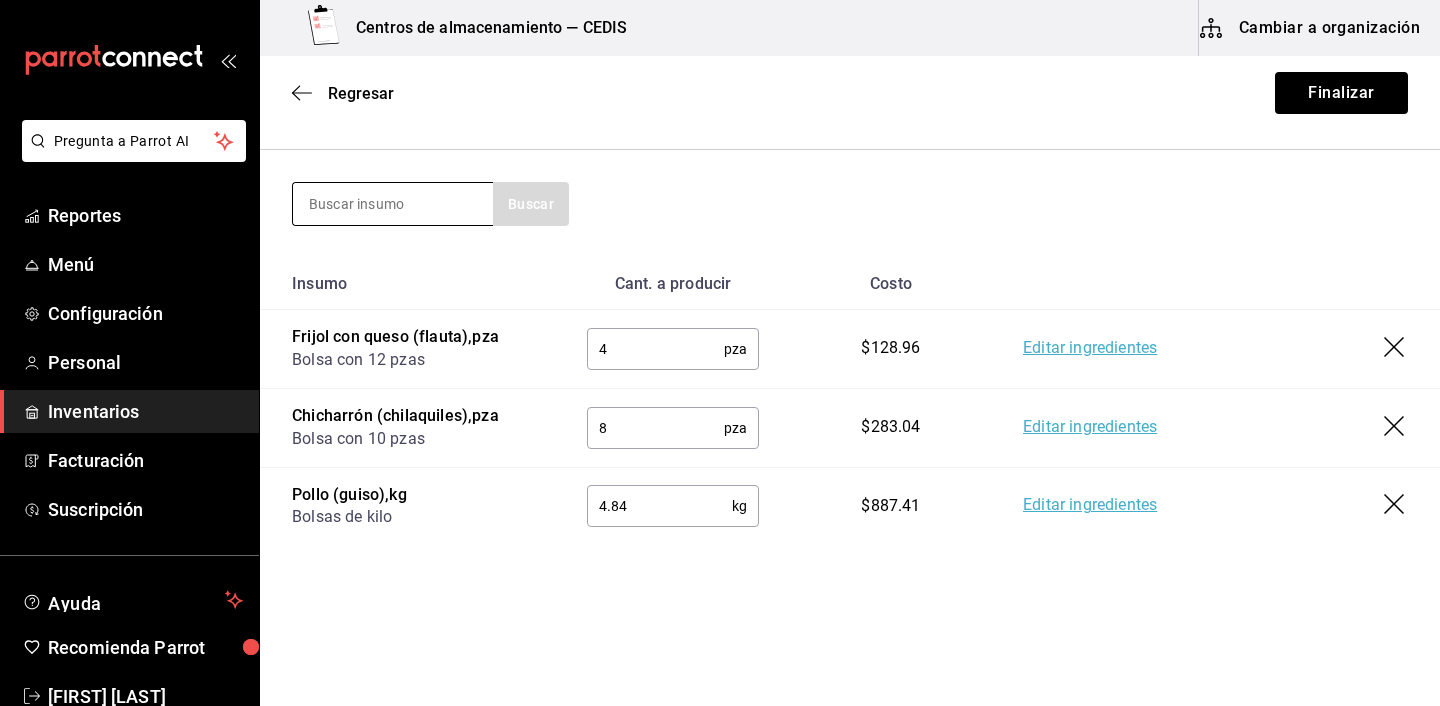 click at bounding box center (393, 204) 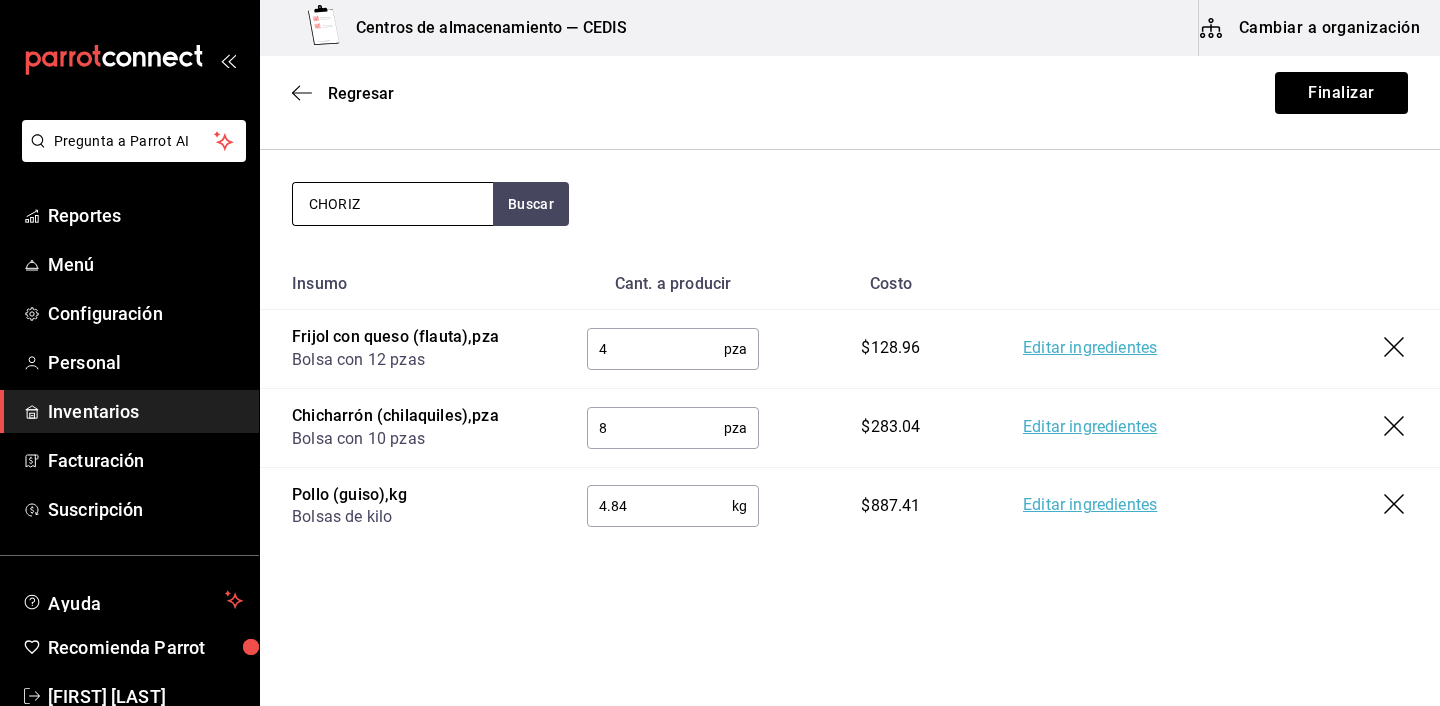 type on "CHORIZ" 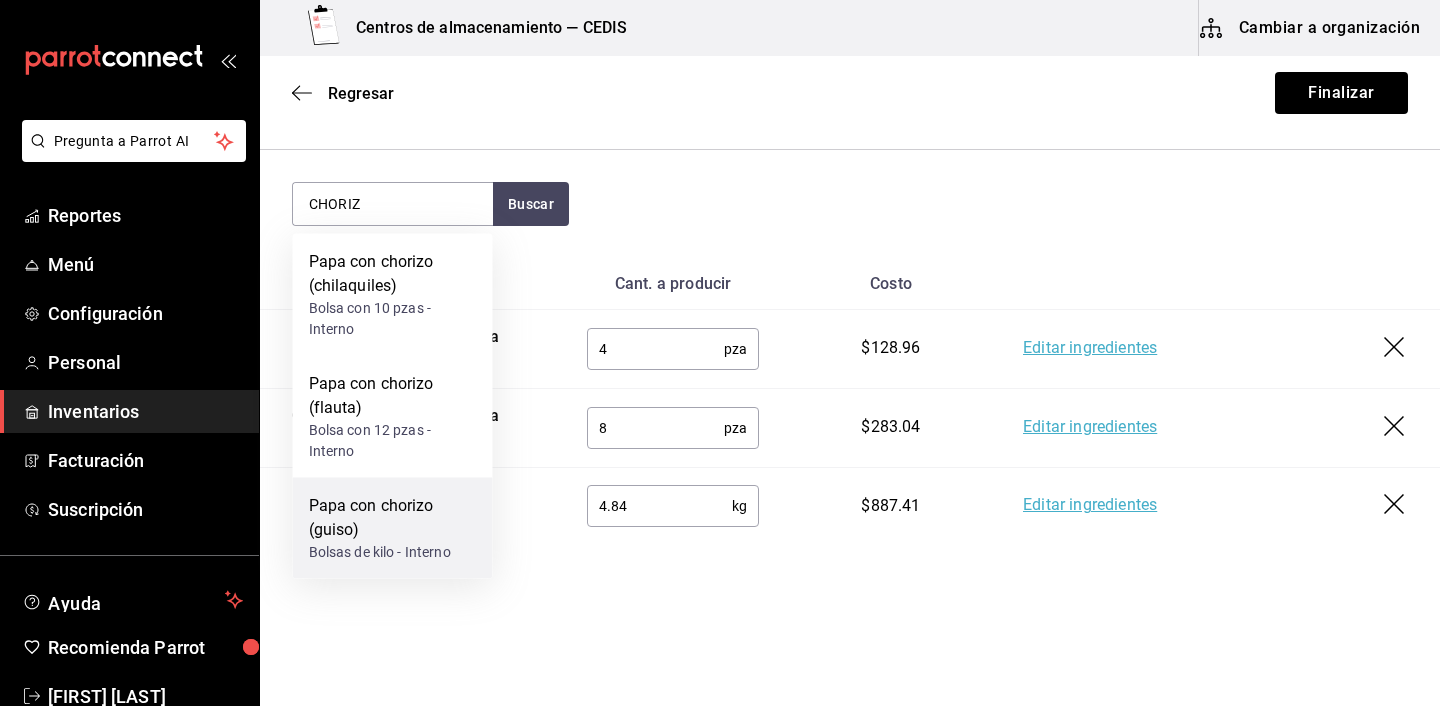 click on "Papa con chorizo (guiso)" at bounding box center [393, 518] 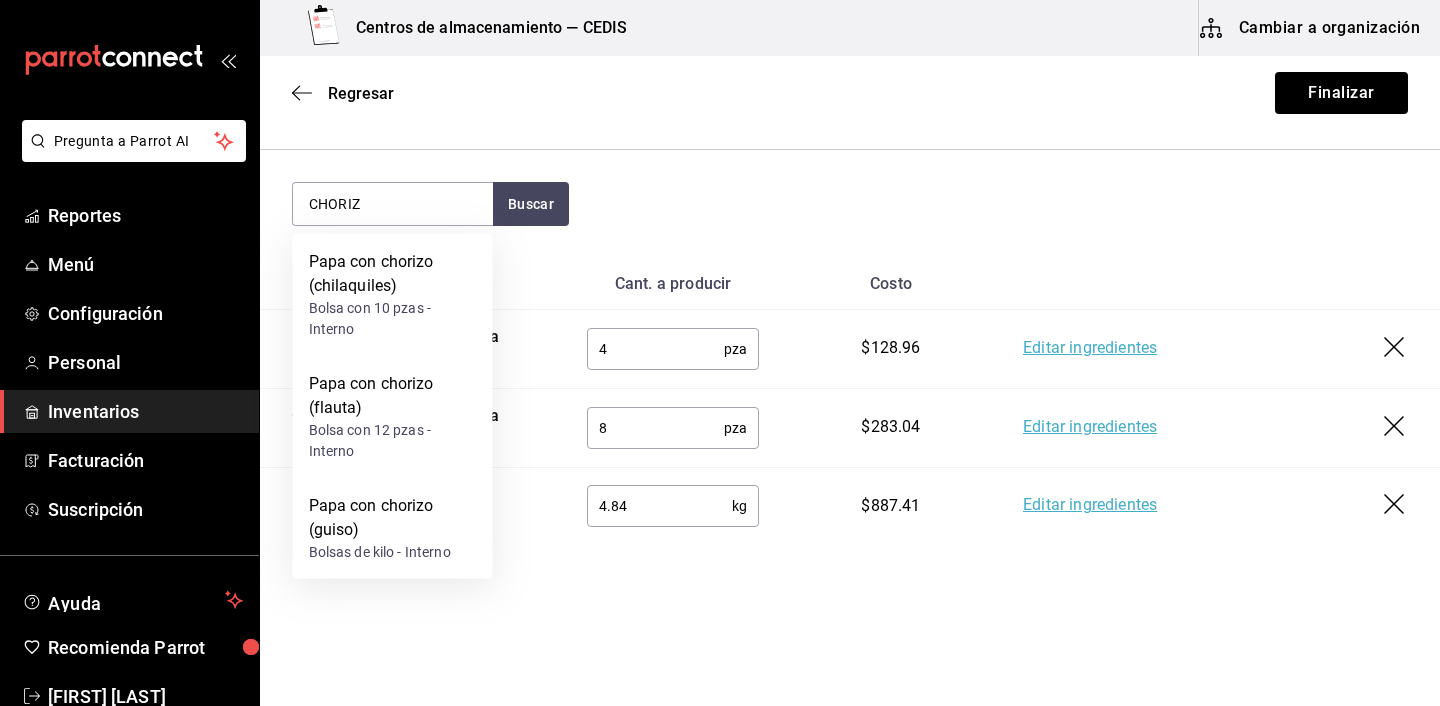 type 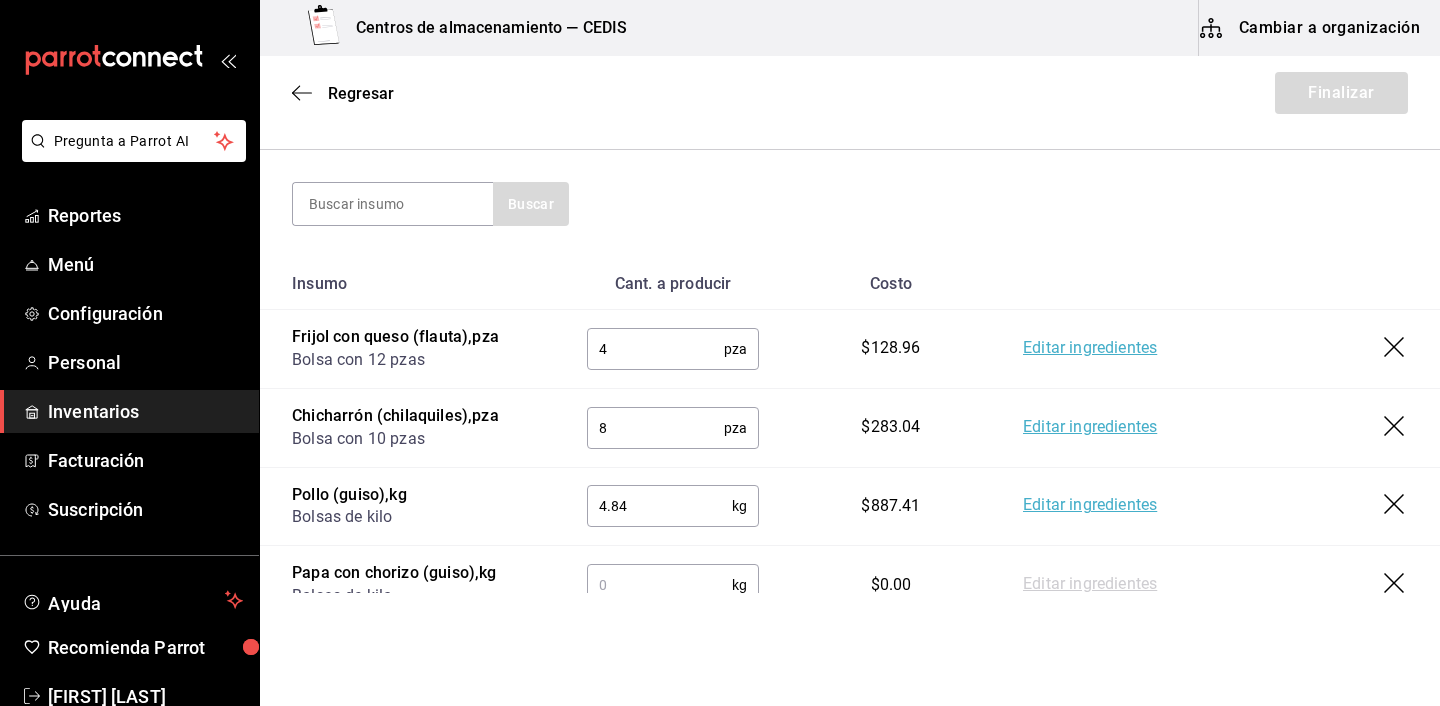 scroll, scrollTop: 283, scrollLeft: 0, axis: vertical 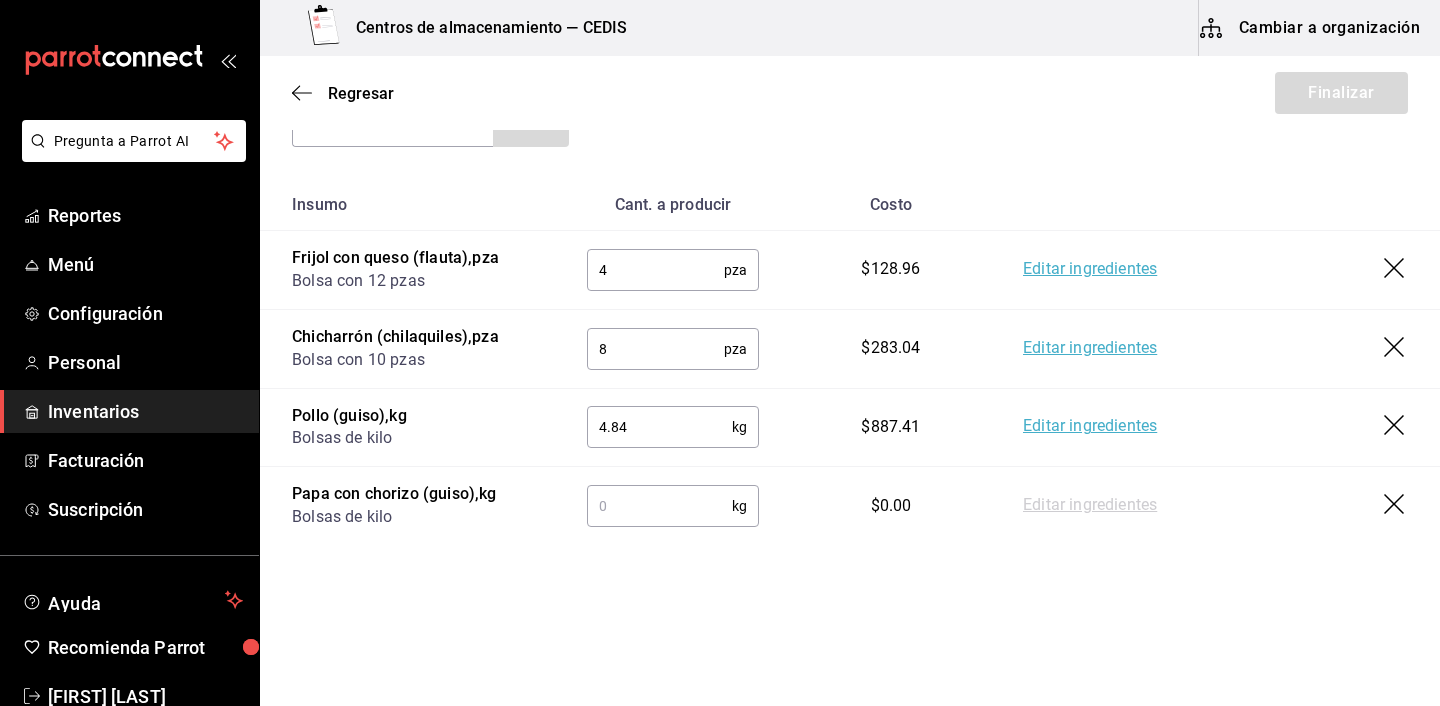 click at bounding box center [659, 506] 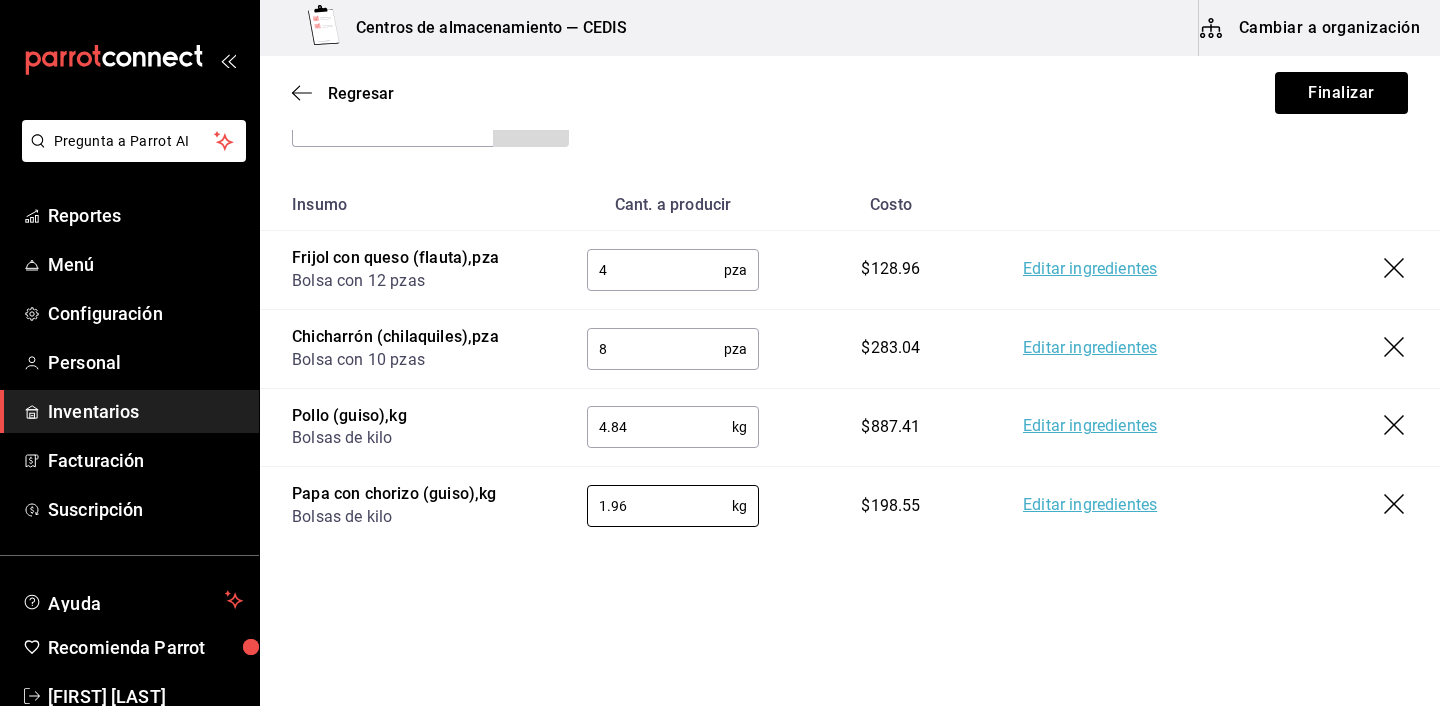 type on "1.96" 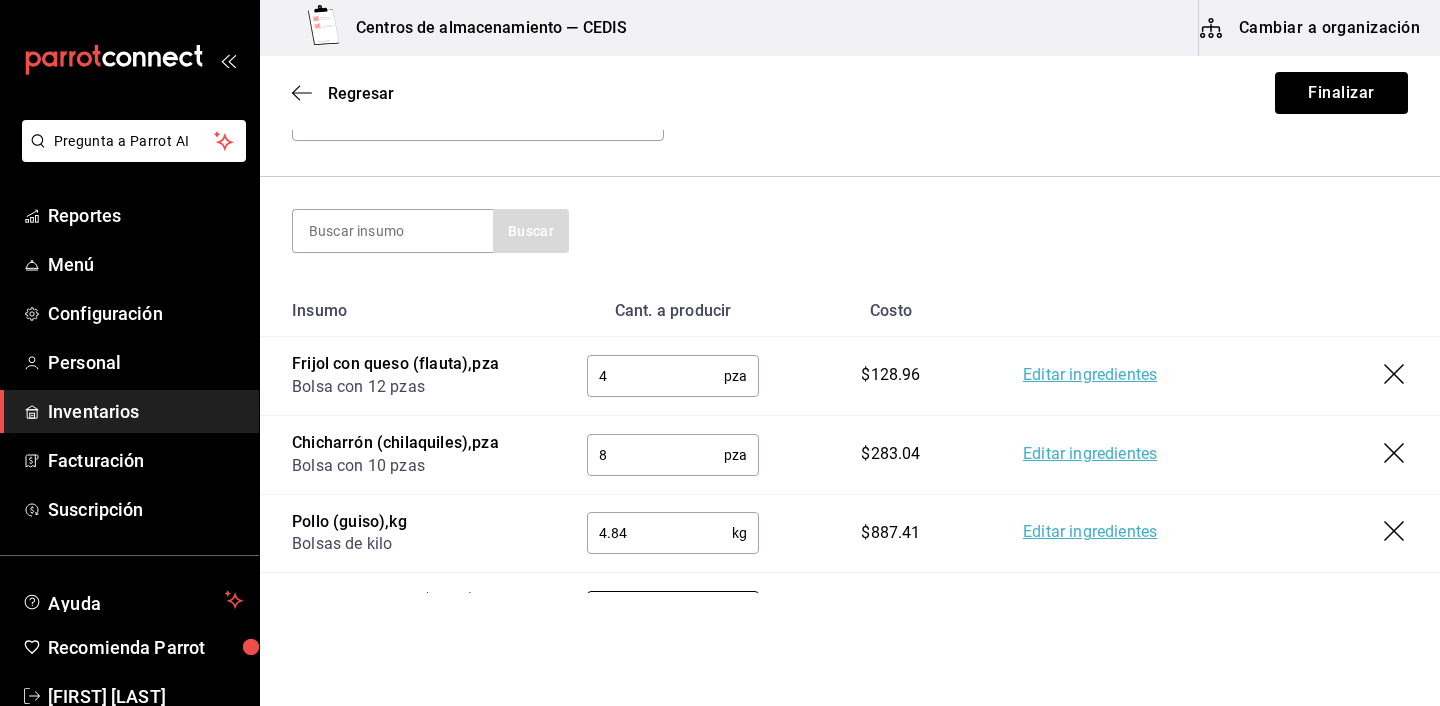scroll, scrollTop: 62, scrollLeft: 0, axis: vertical 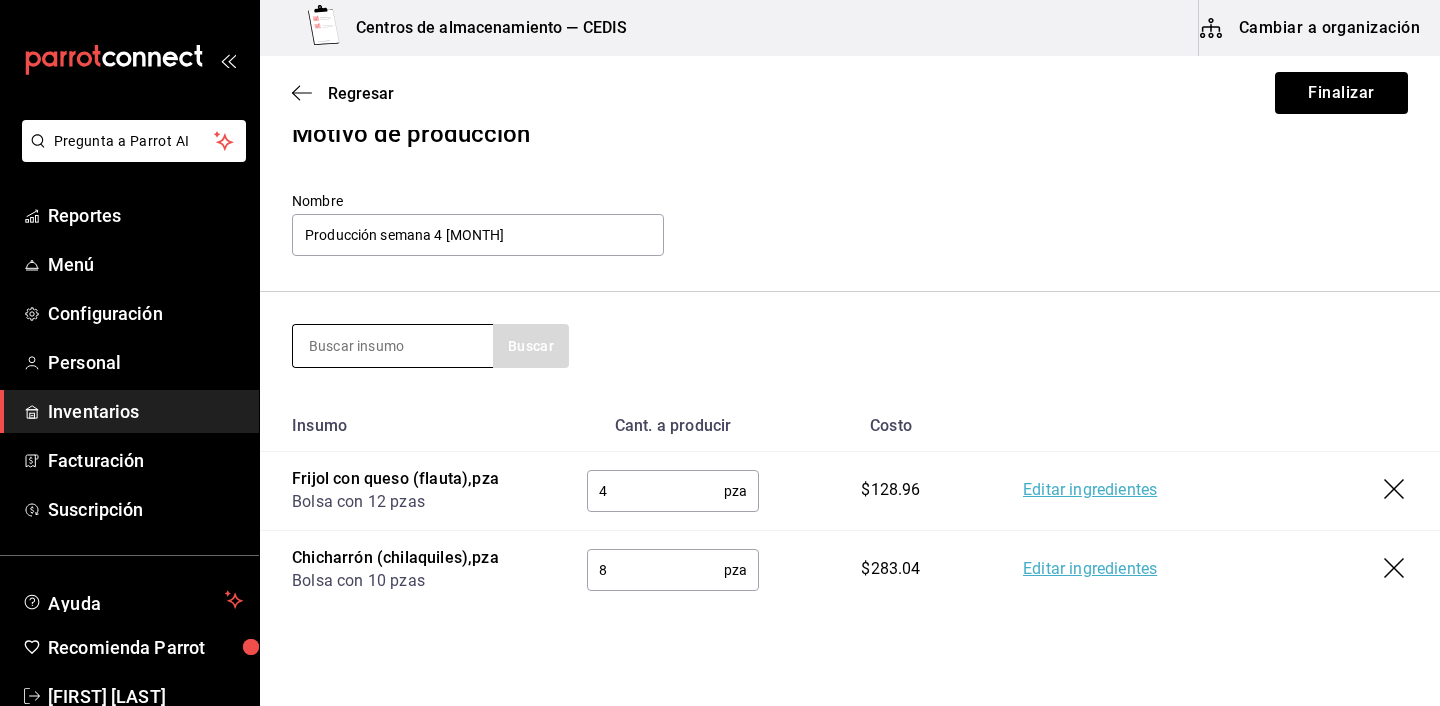 click at bounding box center (393, 346) 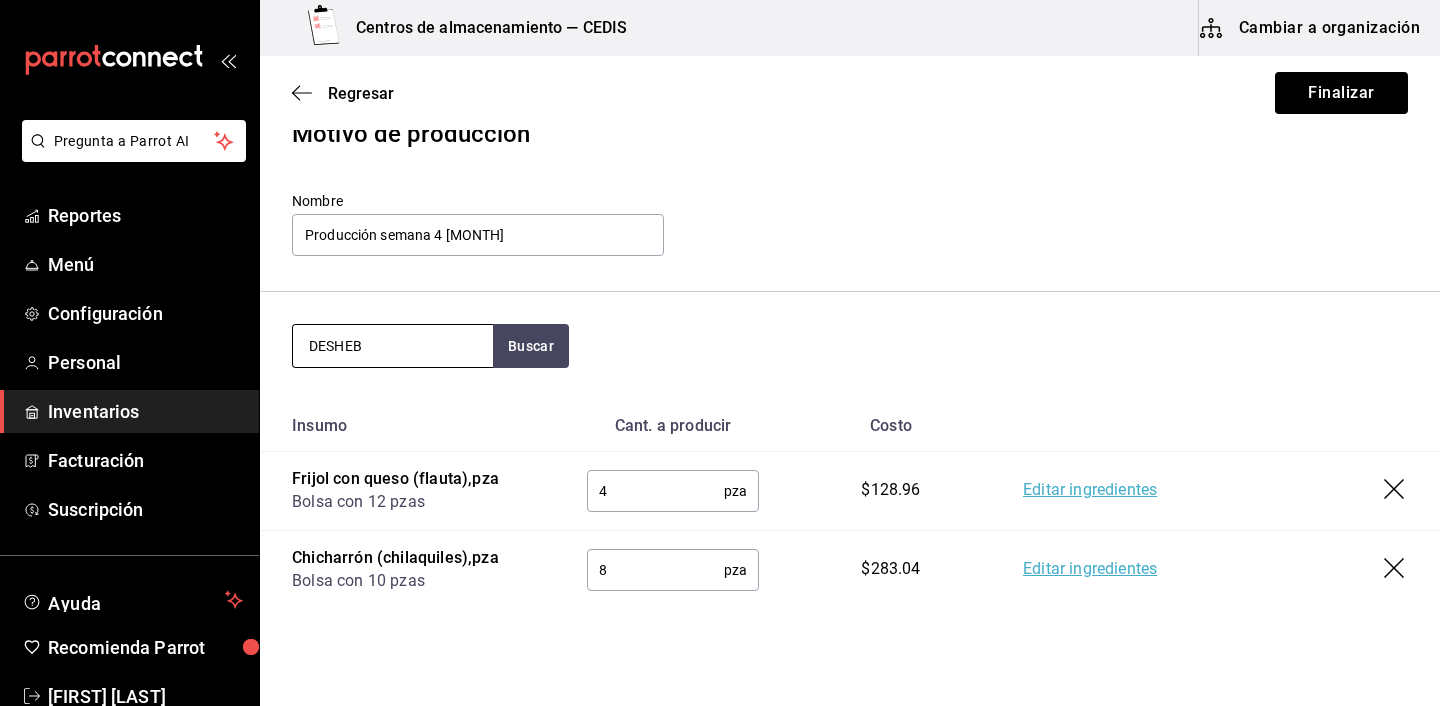type on "DESHEB" 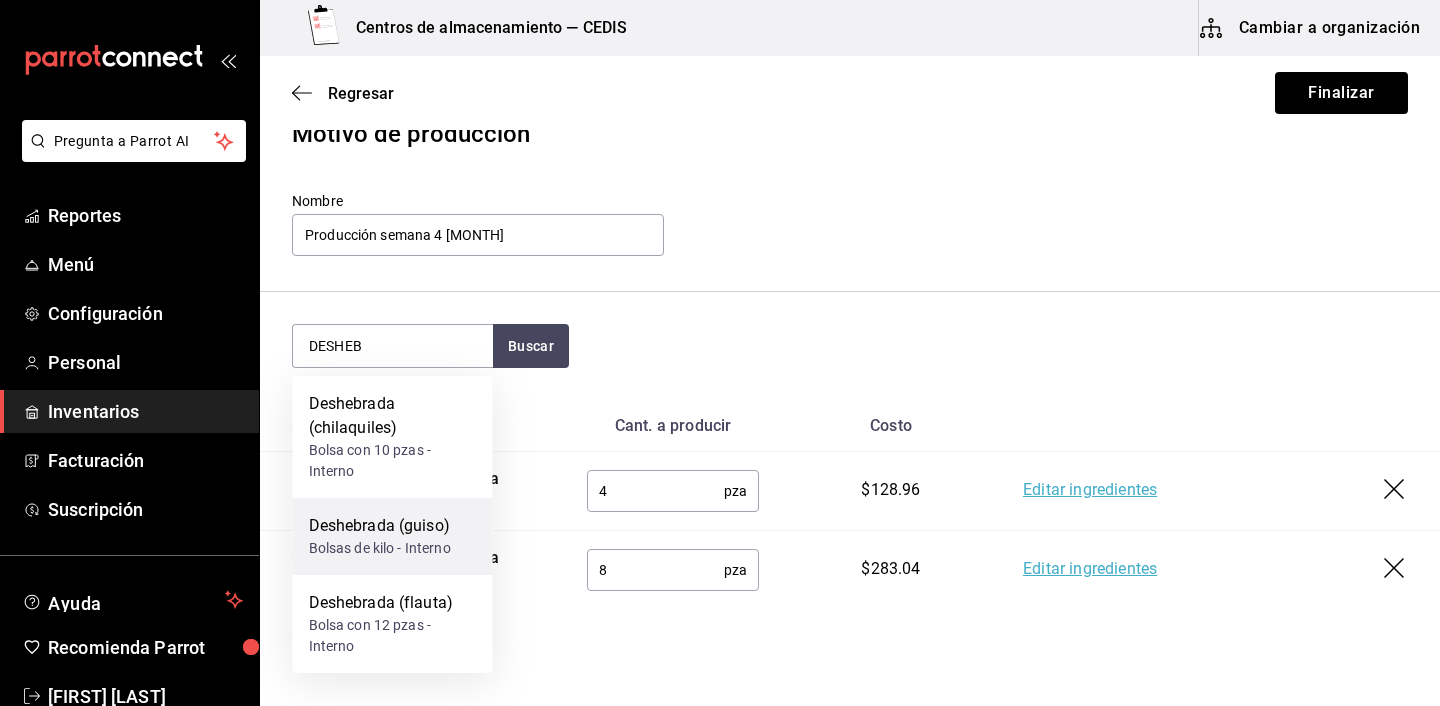 click on "Deshebrada (guiso) Bolsas de kilo - Interno" at bounding box center (393, 536) 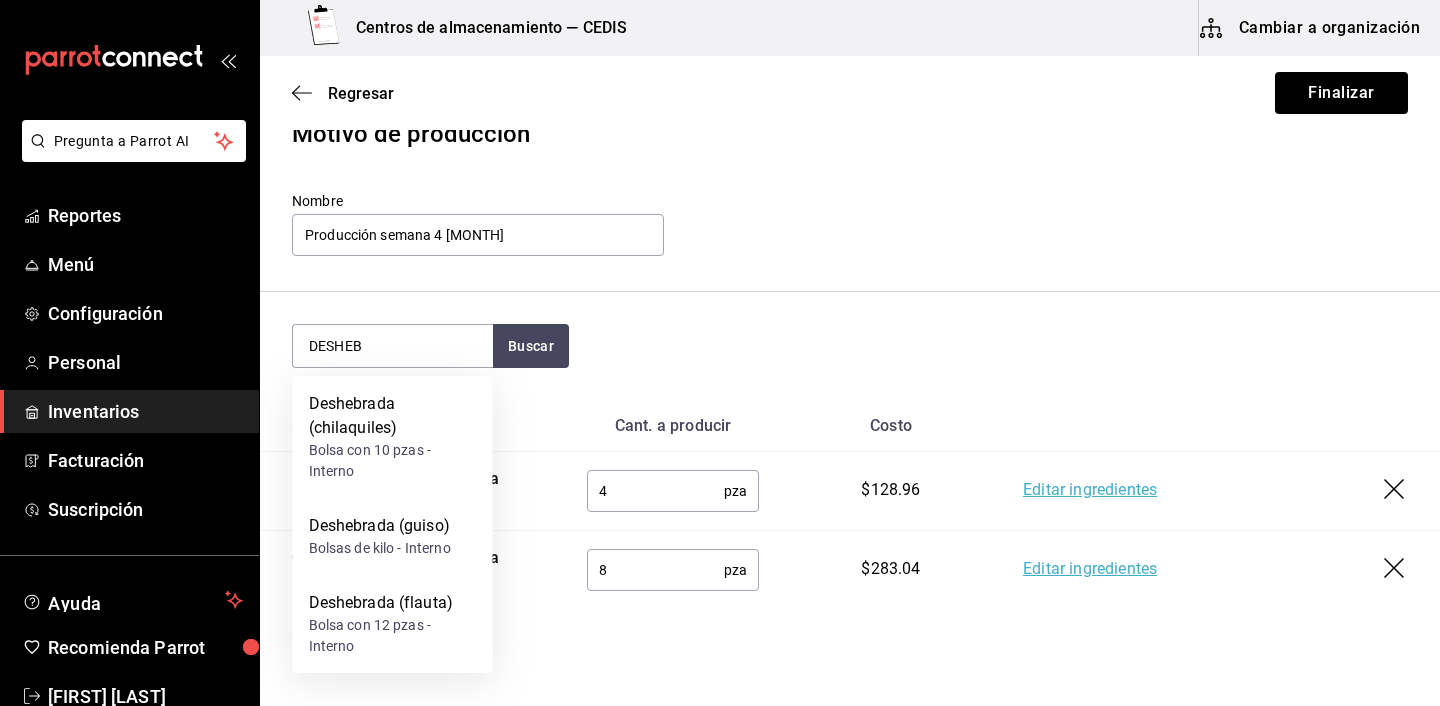 type 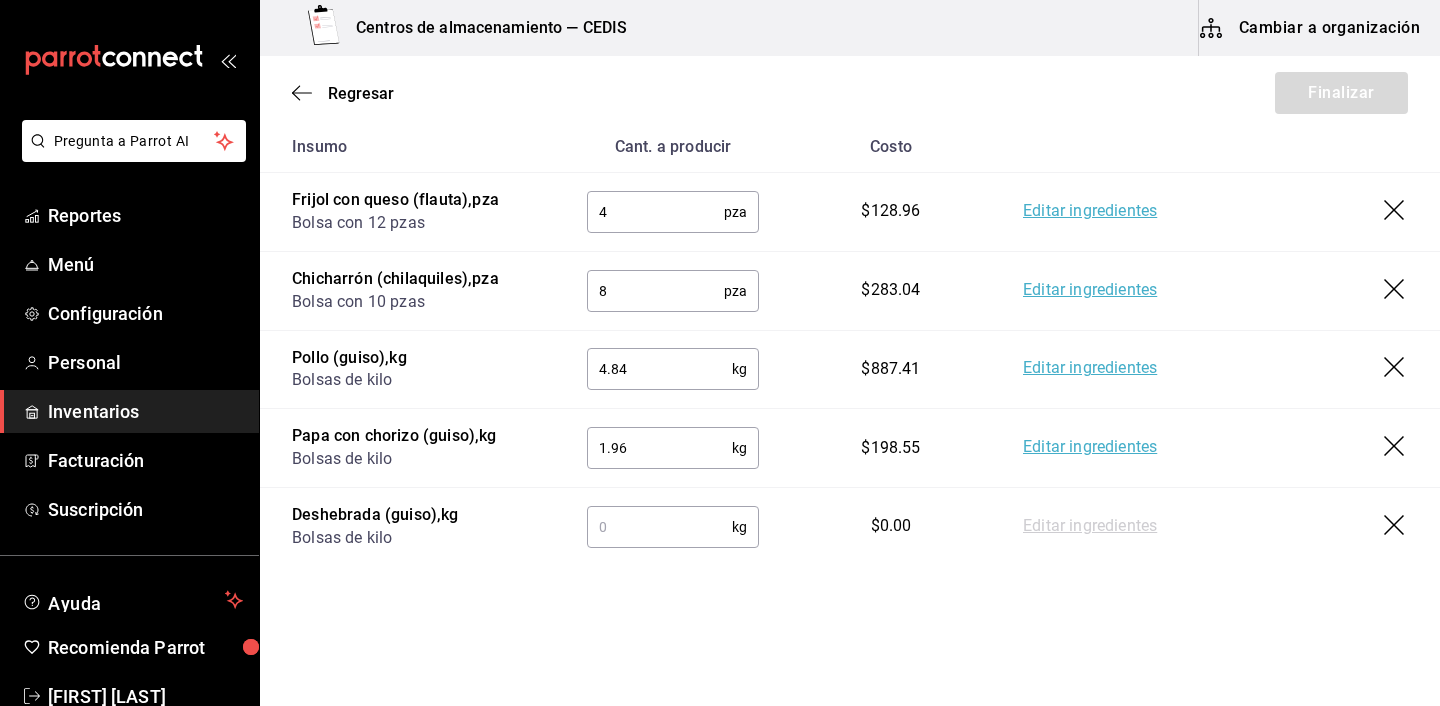 scroll, scrollTop: 362, scrollLeft: 0, axis: vertical 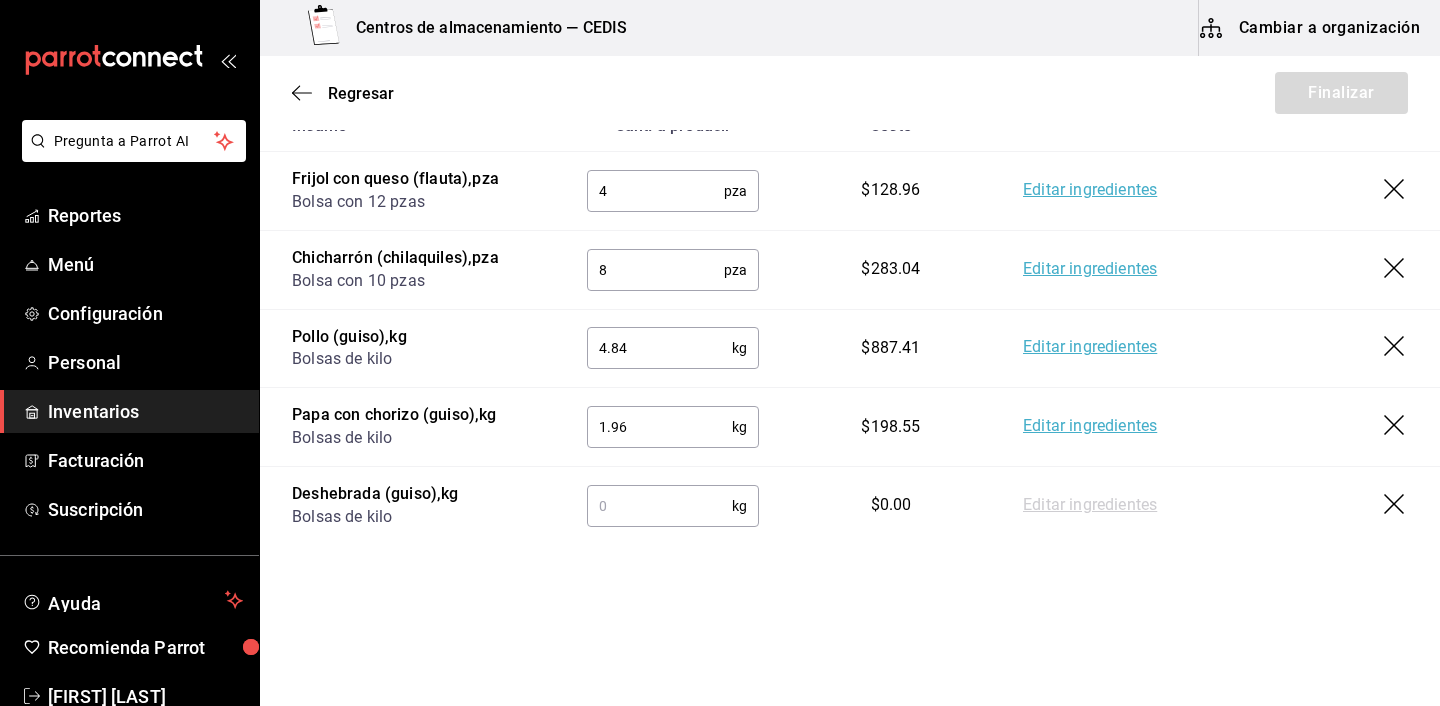 click at bounding box center (659, 506) 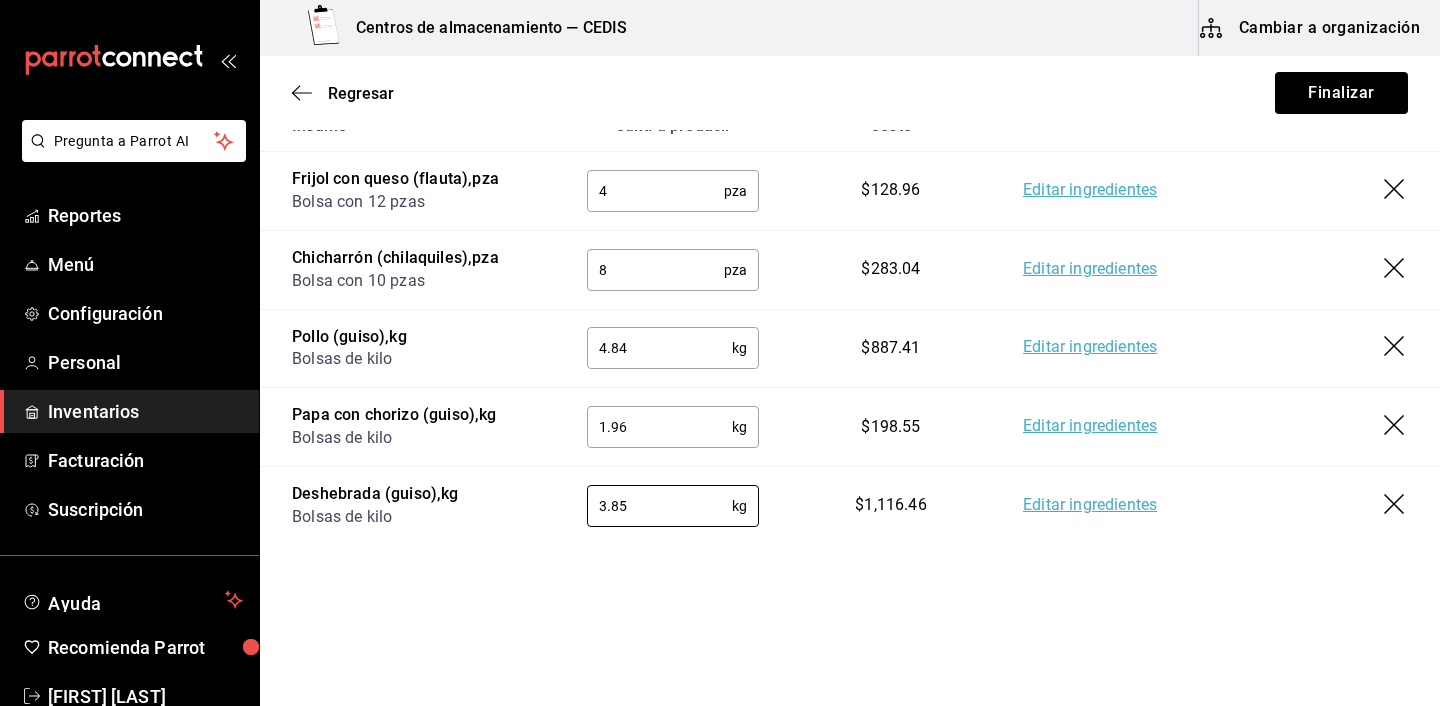 scroll, scrollTop: 0, scrollLeft: 0, axis: both 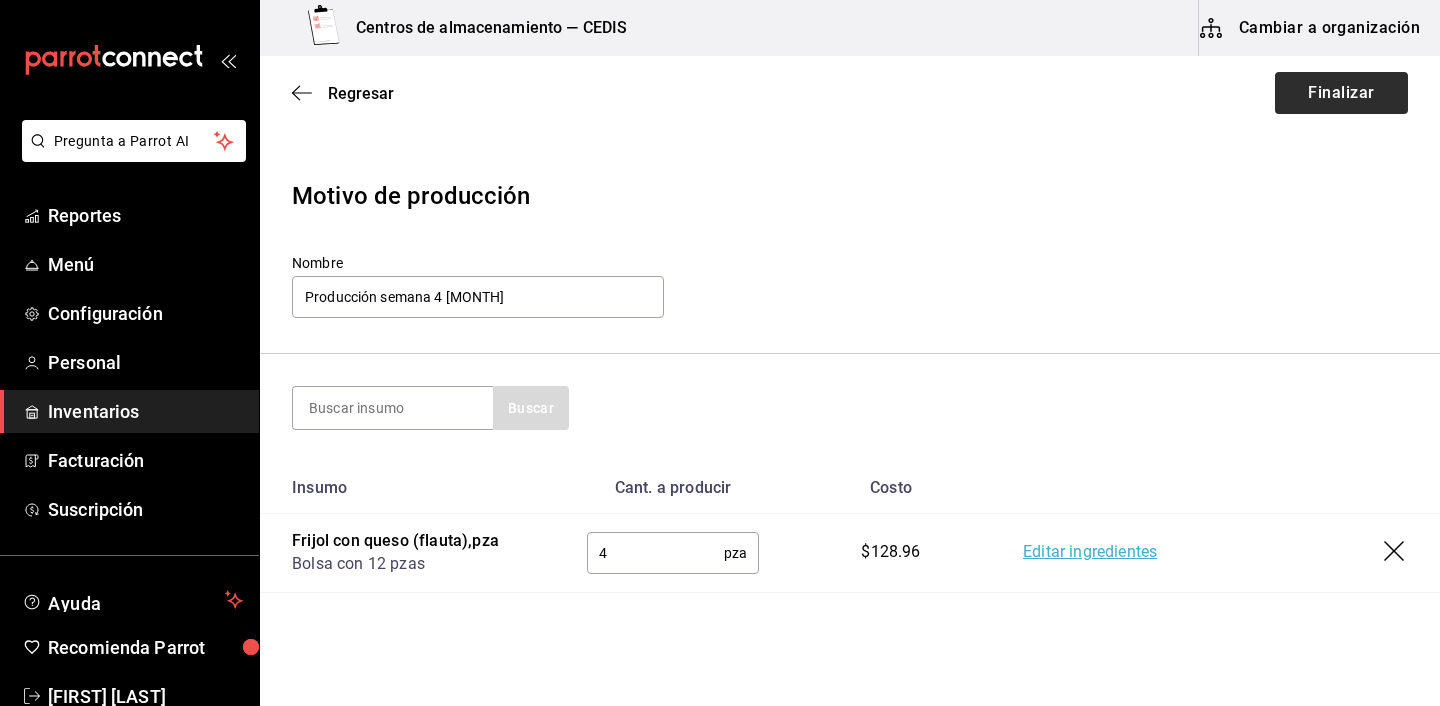 type on "3.85" 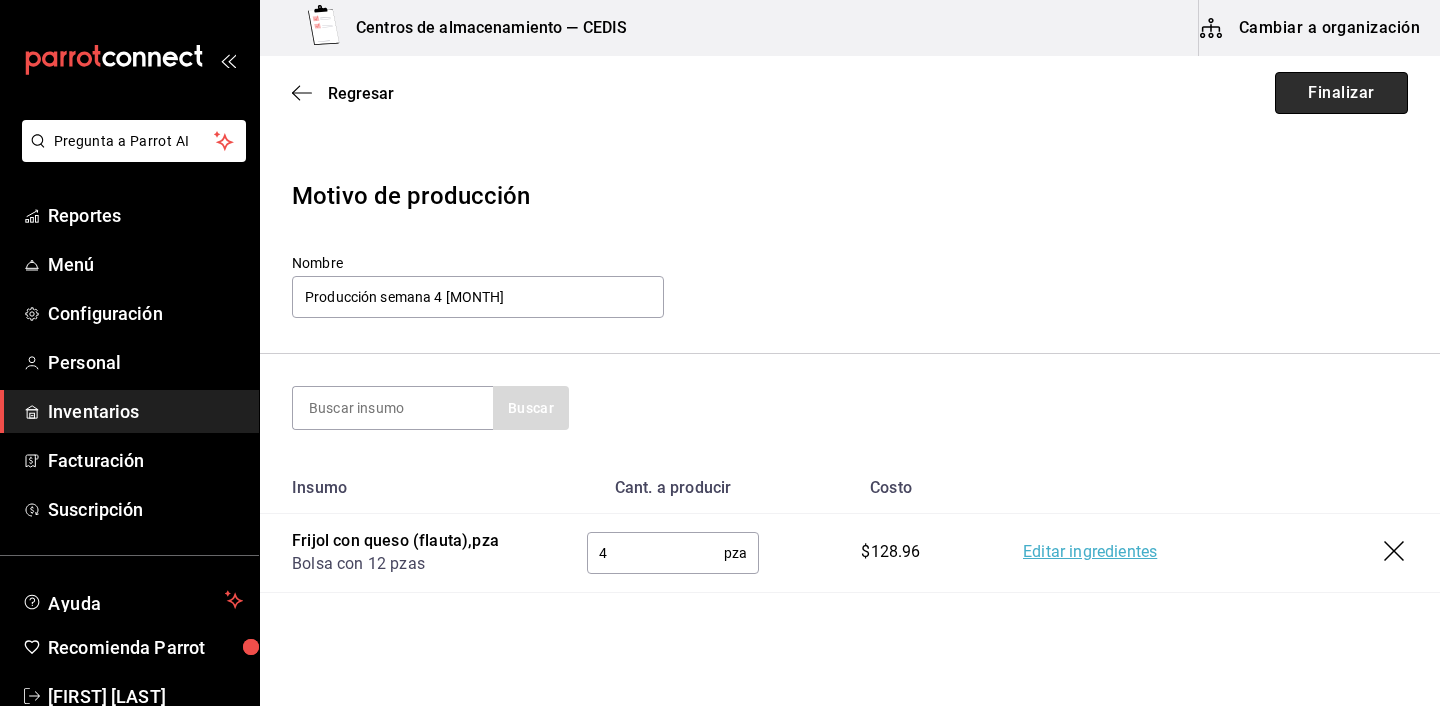 click on "Finalizar" at bounding box center [1341, 93] 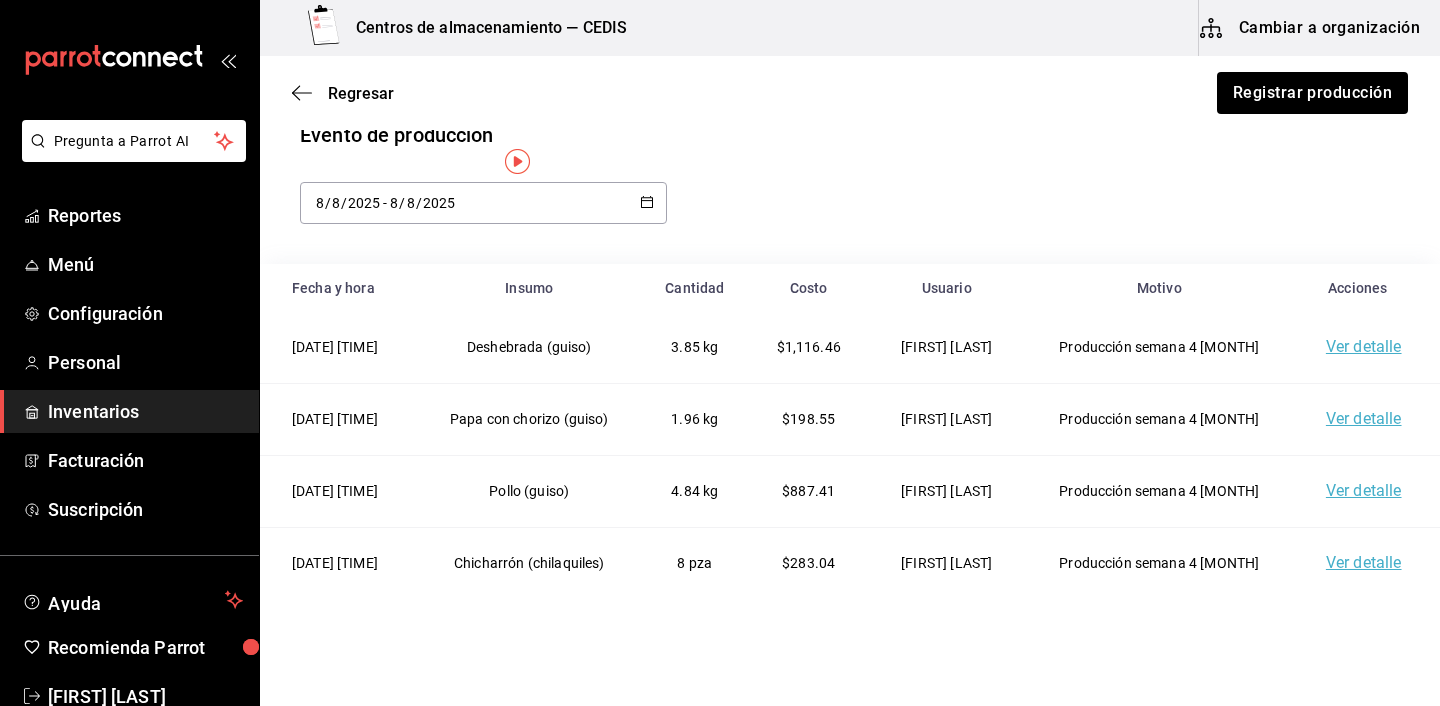 scroll, scrollTop: 0, scrollLeft: 0, axis: both 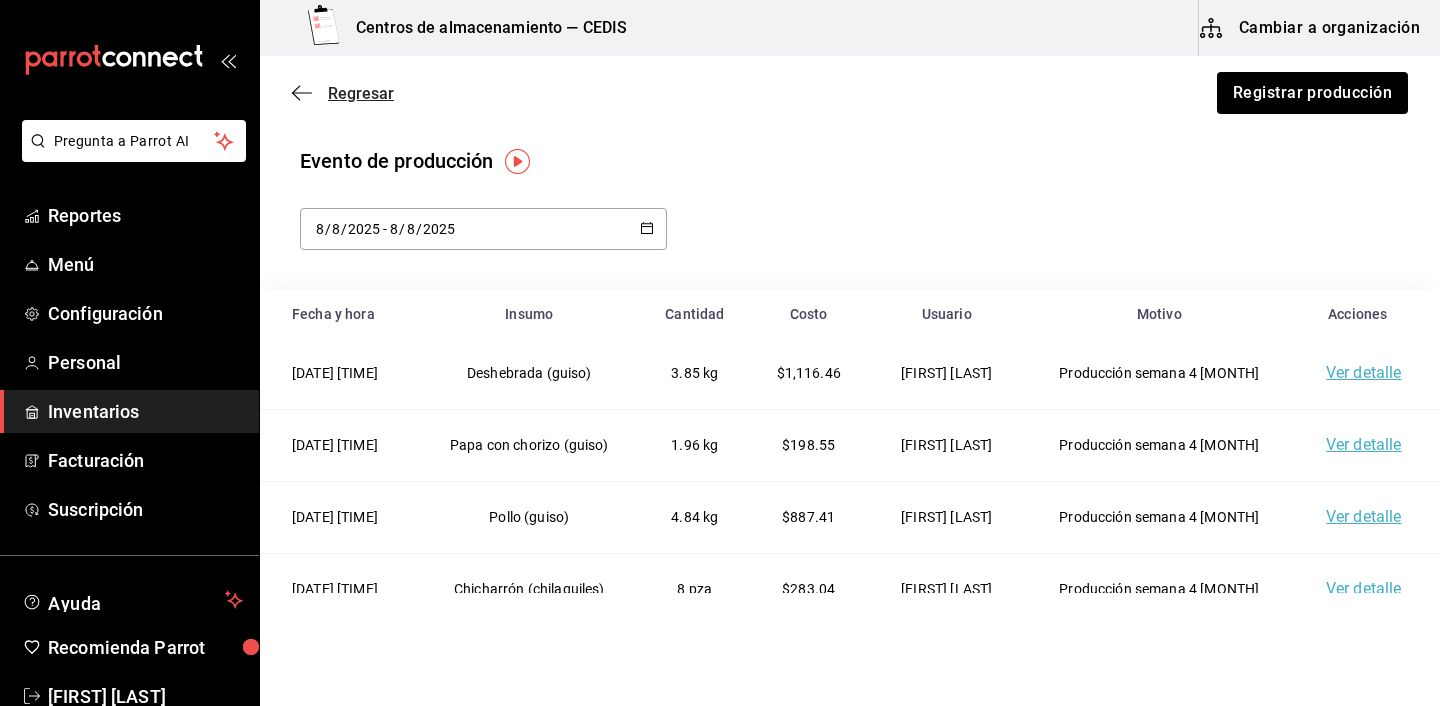 click on "Regresar" at bounding box center (361, 93) 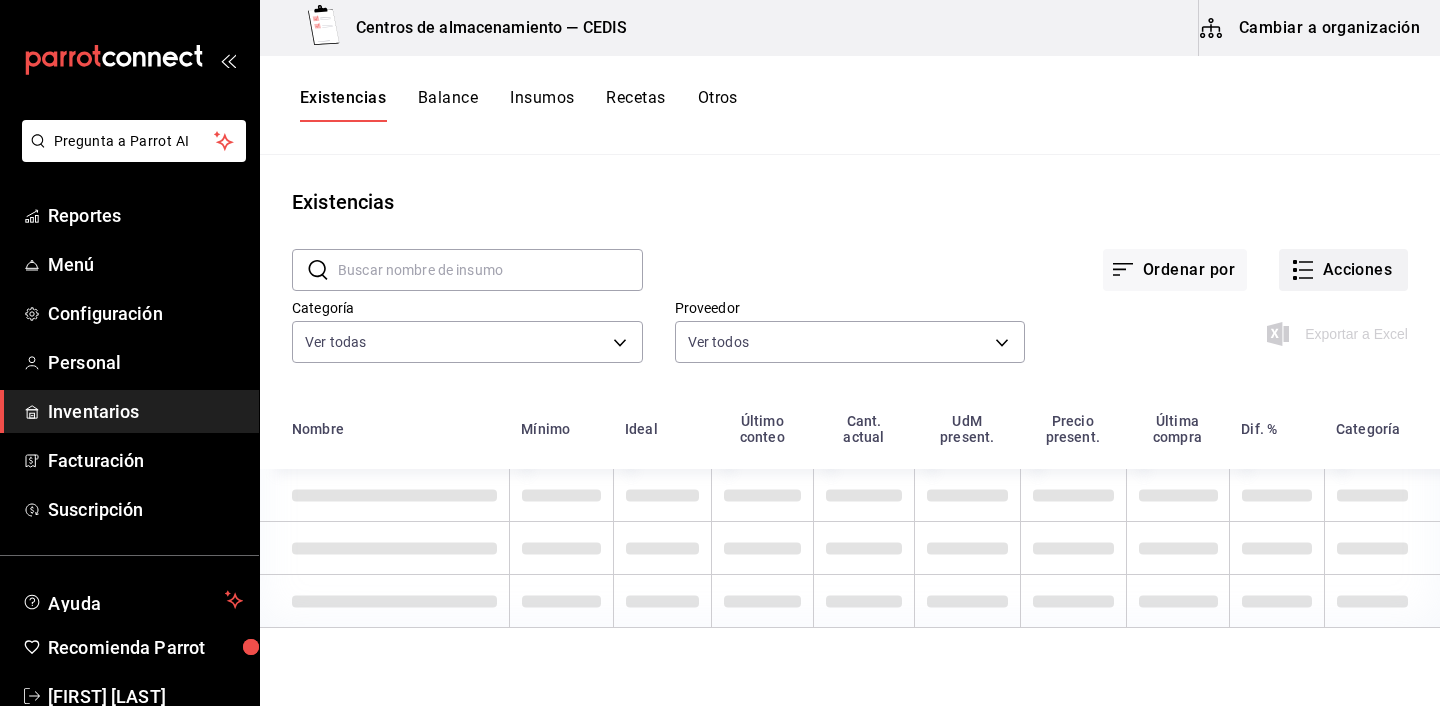 click on "Acciones" at bounding box center [1343, 270] 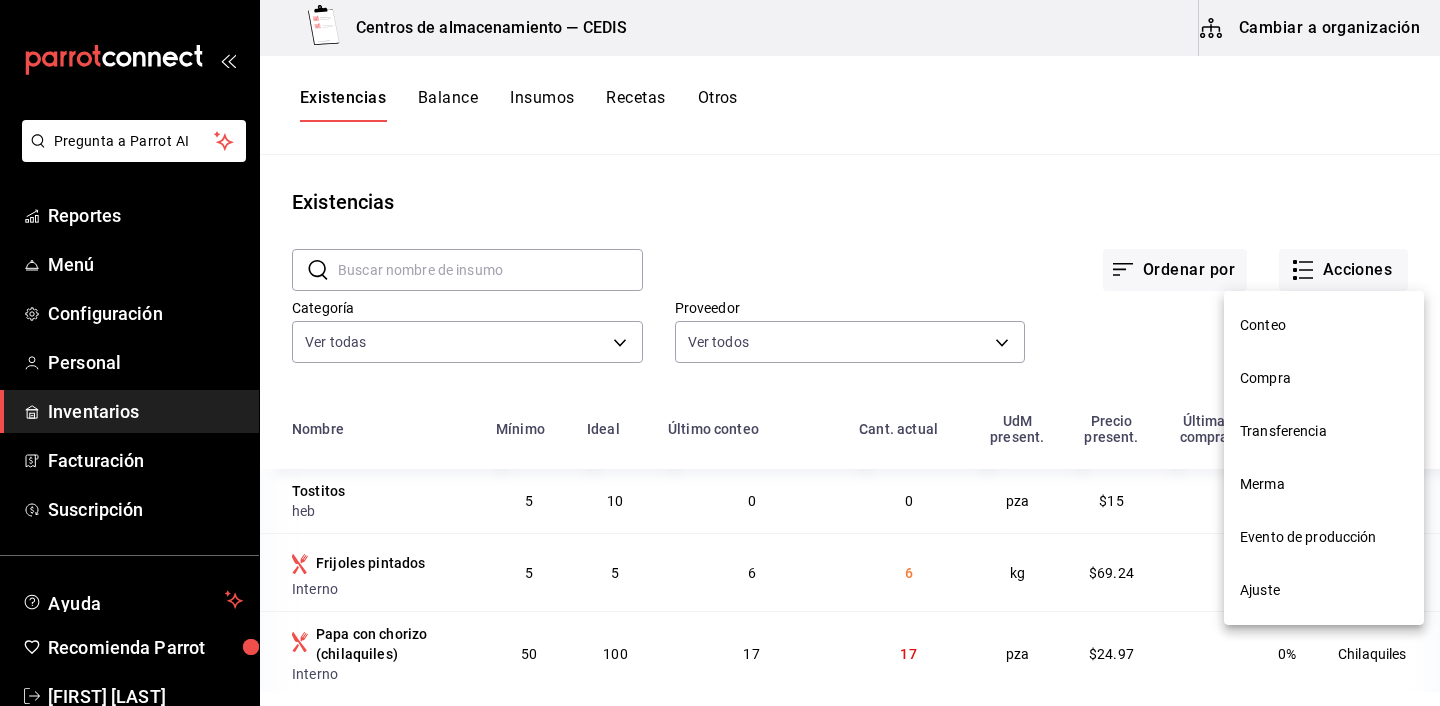 click on "Compra" at bounding box center [1324, 378] 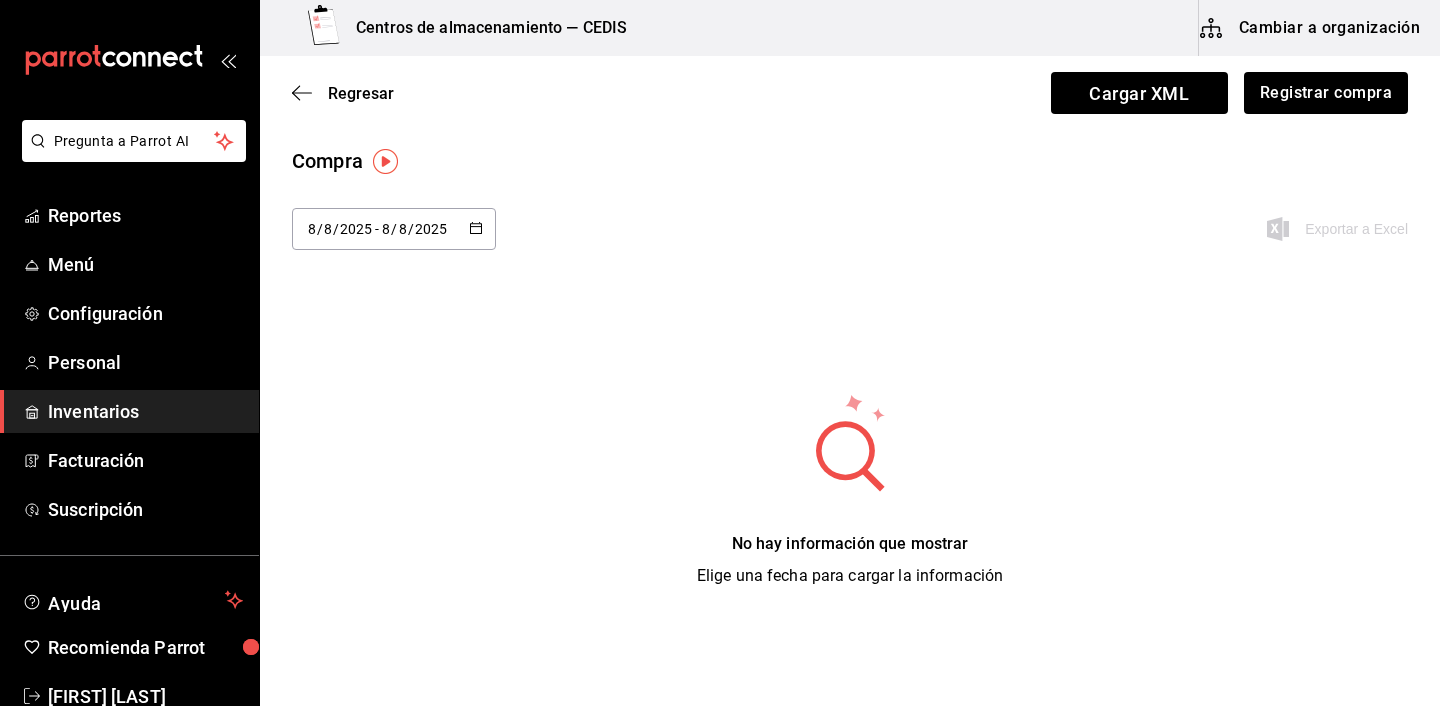 click on "Regresar Cargar XML Registrar compra" at bounding box center (850, 93) 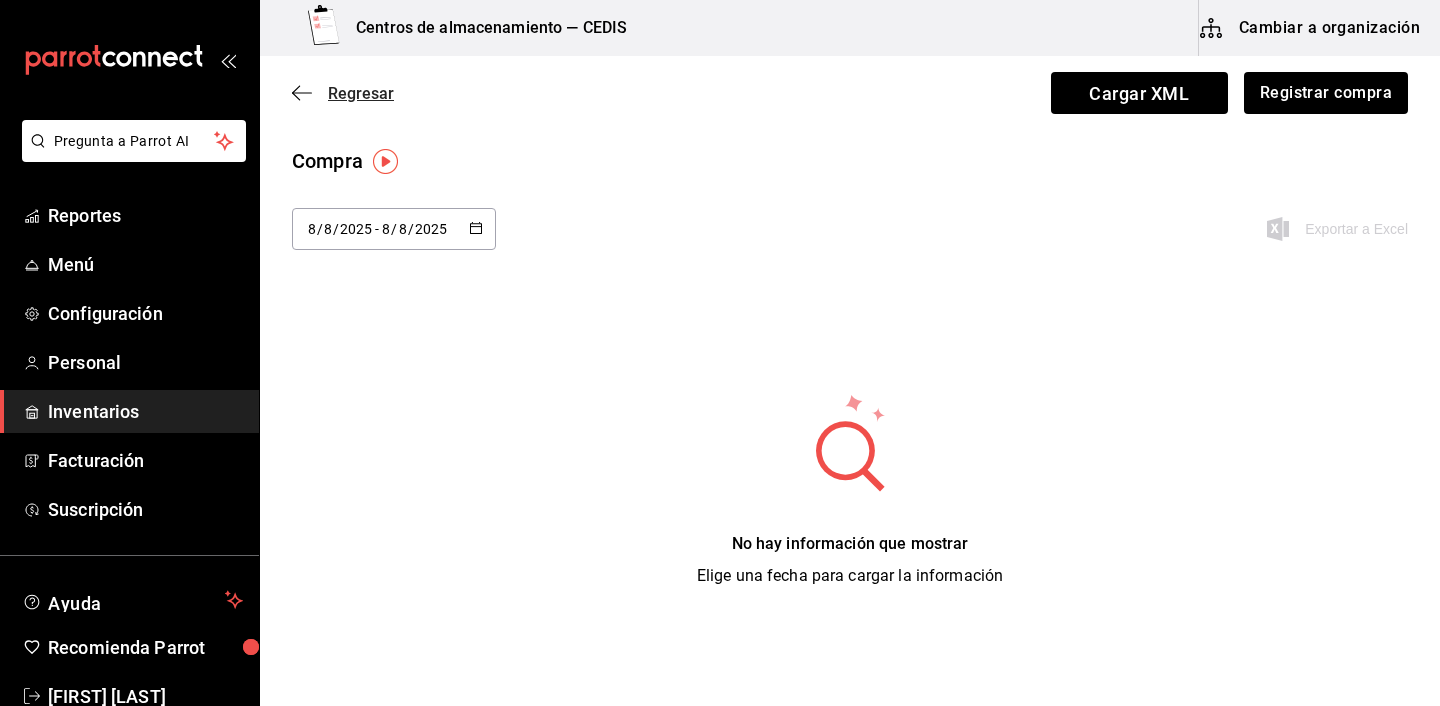 click on "Regresar" at bounding box center [361, 93] 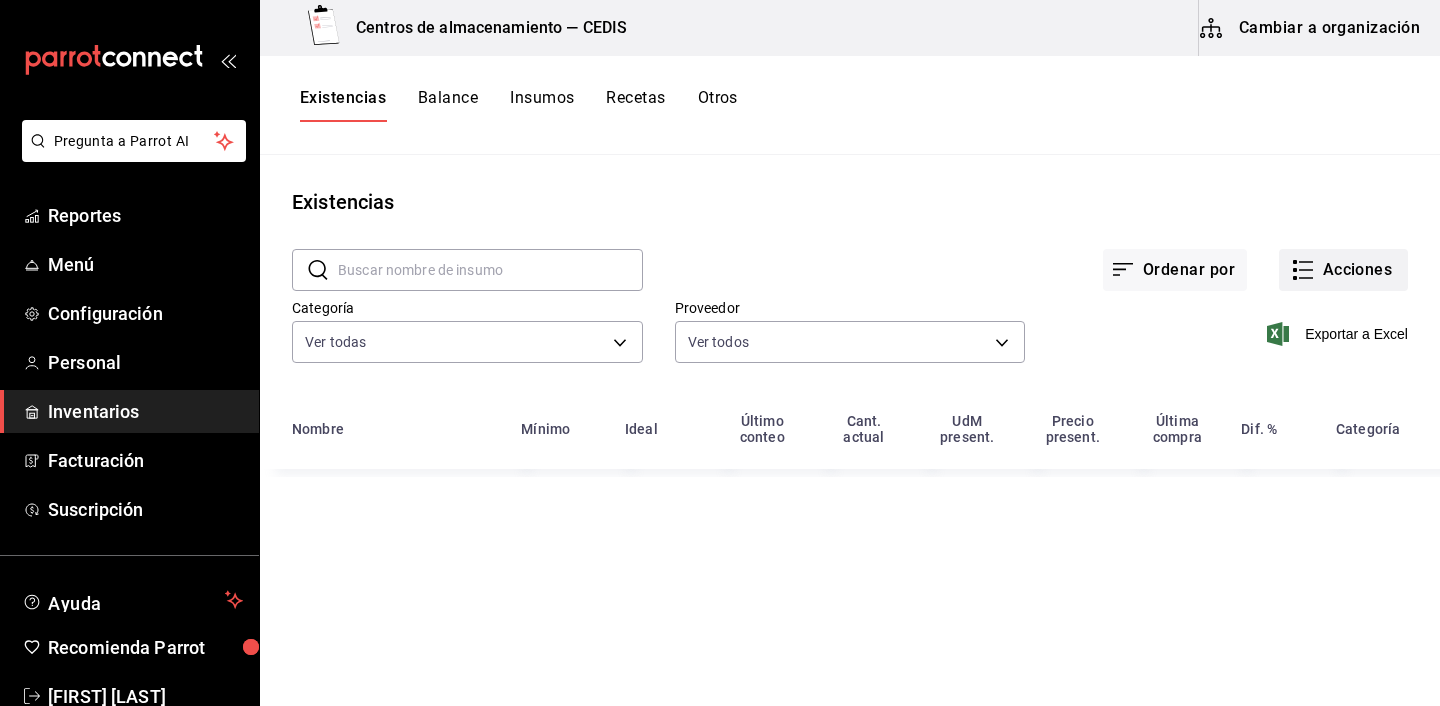 click on "Acciones" at bounding box center [1343, 270] 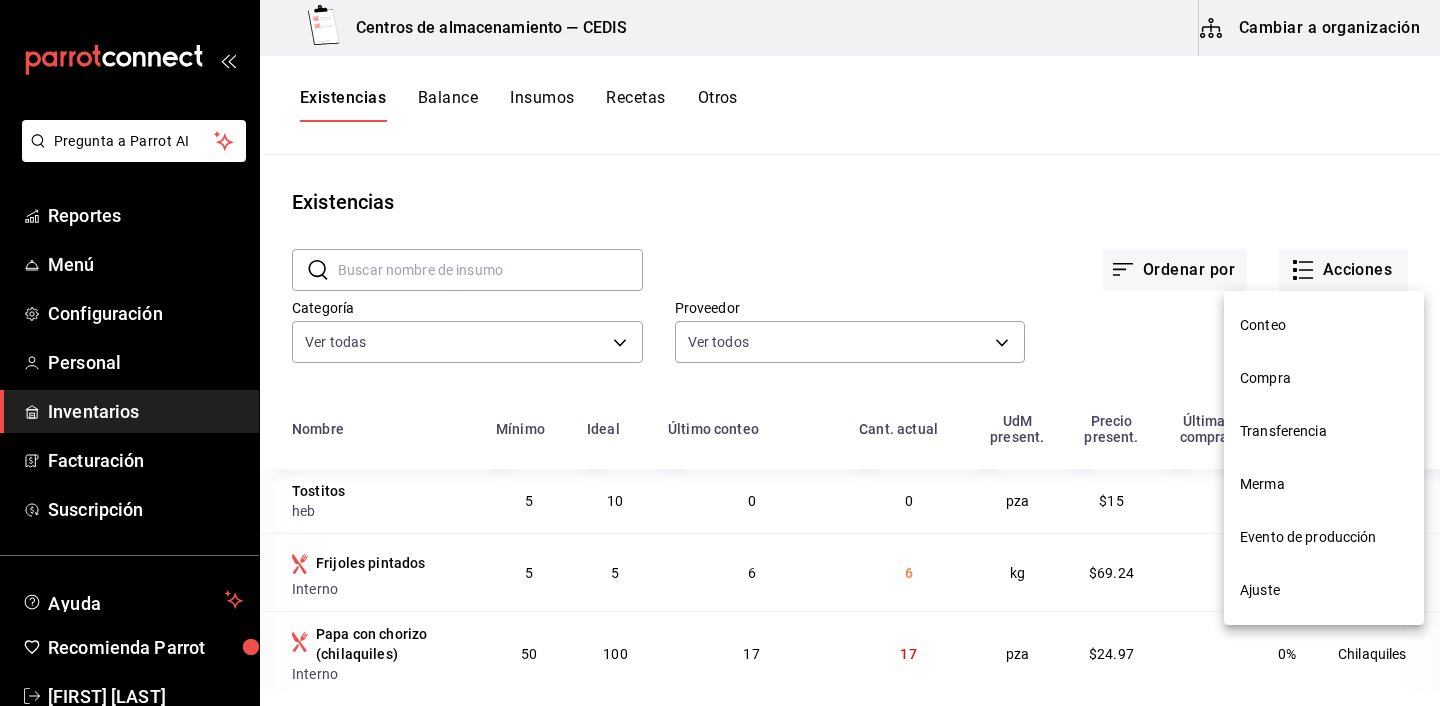 click on "Merma" at bounding box center (1324, 484) 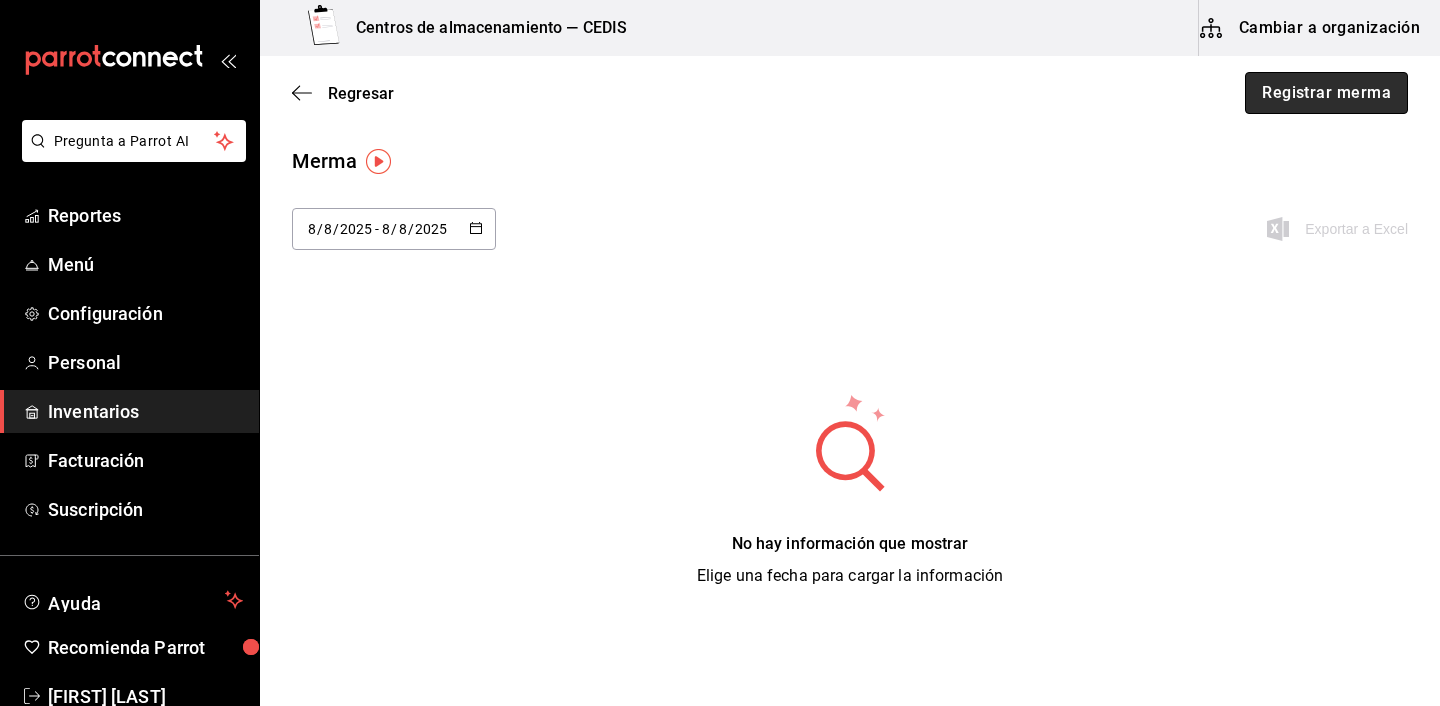 click on "Registrar merma" at bounding box center (1326, 93) 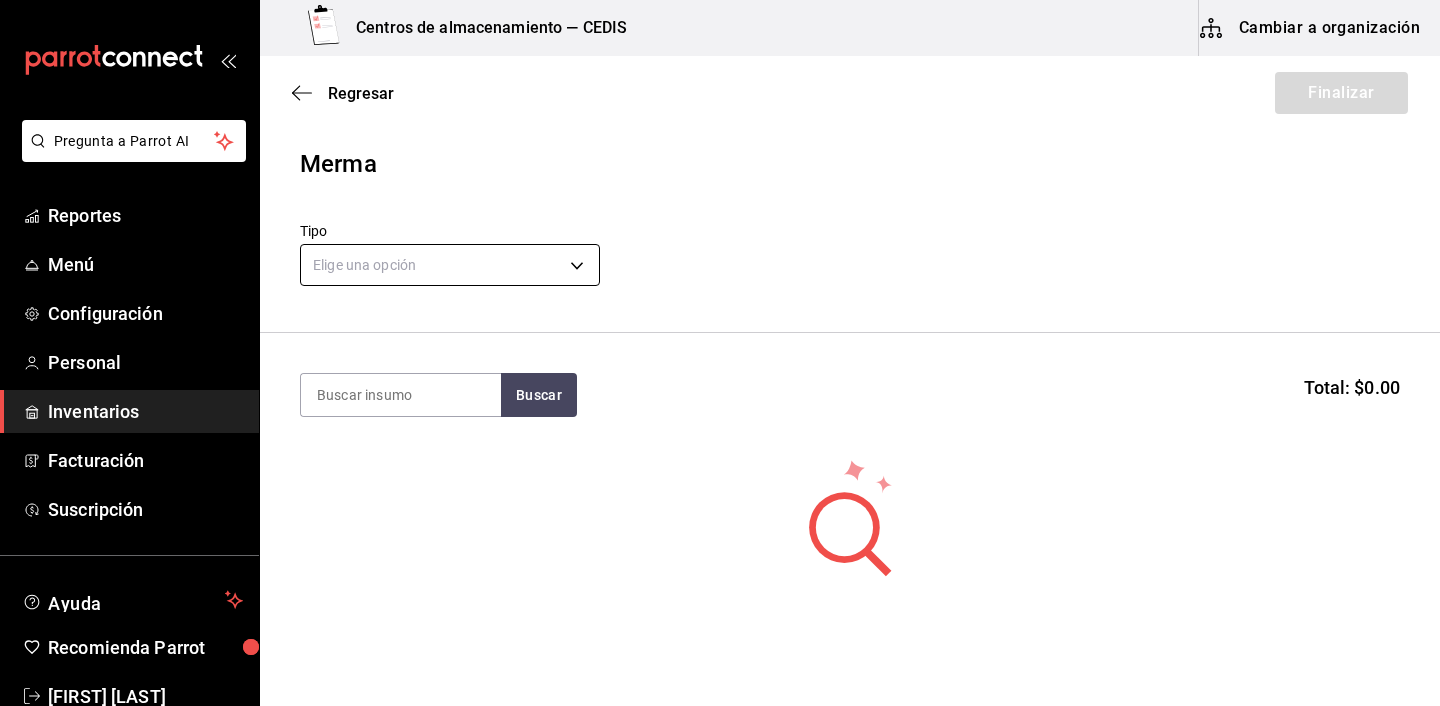 click on "Pregunta a Parrot AI Reportes   Menú   Configuración   Personal   Inventarios   Facturación   Suscripción   Ayuda Recomienda Parrot   [FIRST] [LAST]   Sugerir nueva función   Centros de almacenamiento — CEDIS Cambiar a organización Regresar Finalizar Merma Tipo Elige una opción default Buscar Total: $0.00 No hay insumos a mostrar. Busca un insumo para agregarlo a la lista GANA 1 MES GRATIS EN TU SUSCRIPCIÓN AQUÍ ¿Recuerdas cómo empezó tu restaurante?
Hoy puedes ayudar a un colega a tener el mismo cambio que tú viviste.
Recomienda Parrot directamente desde tu Portal Administrador.
Es fácil y rápido.
🎁 Por cada restaurante que se una, ganas 1 mes gratis. Pregunta a Parrot AI Reportes   Menú   Configuración   Personal   Inventarios   Facturación   Suscripción   Ayuda Recomienda Parrot   [FIRST] [LAST]   Sugerir nueva función   Editar Eliminar Visitar centro de ayuda ([PHONE]) soporte@parrotsoftware.io Visitar centro de ayuda ([PHONE]) soporte@parrotsoftware.io" at bounding box center [720, 296] 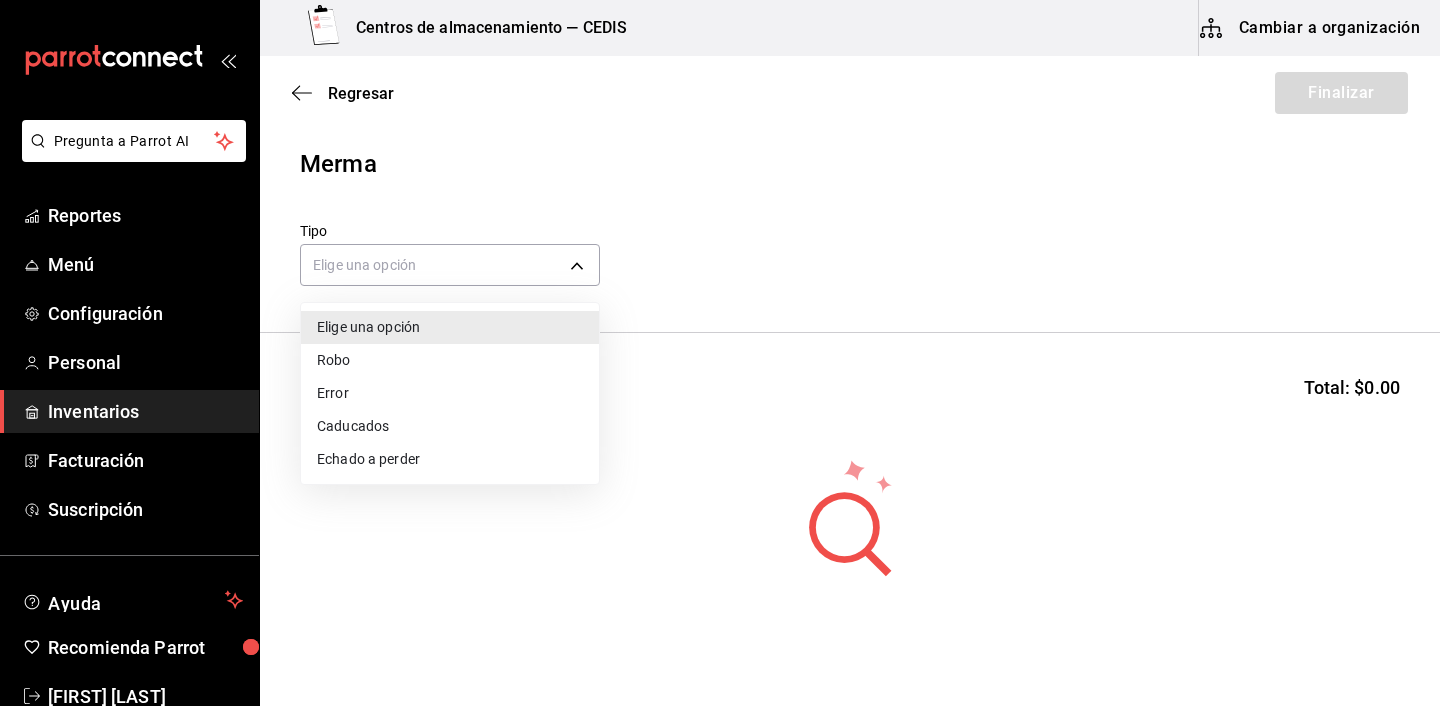 click on "Error" at bounding box center [450, 393] 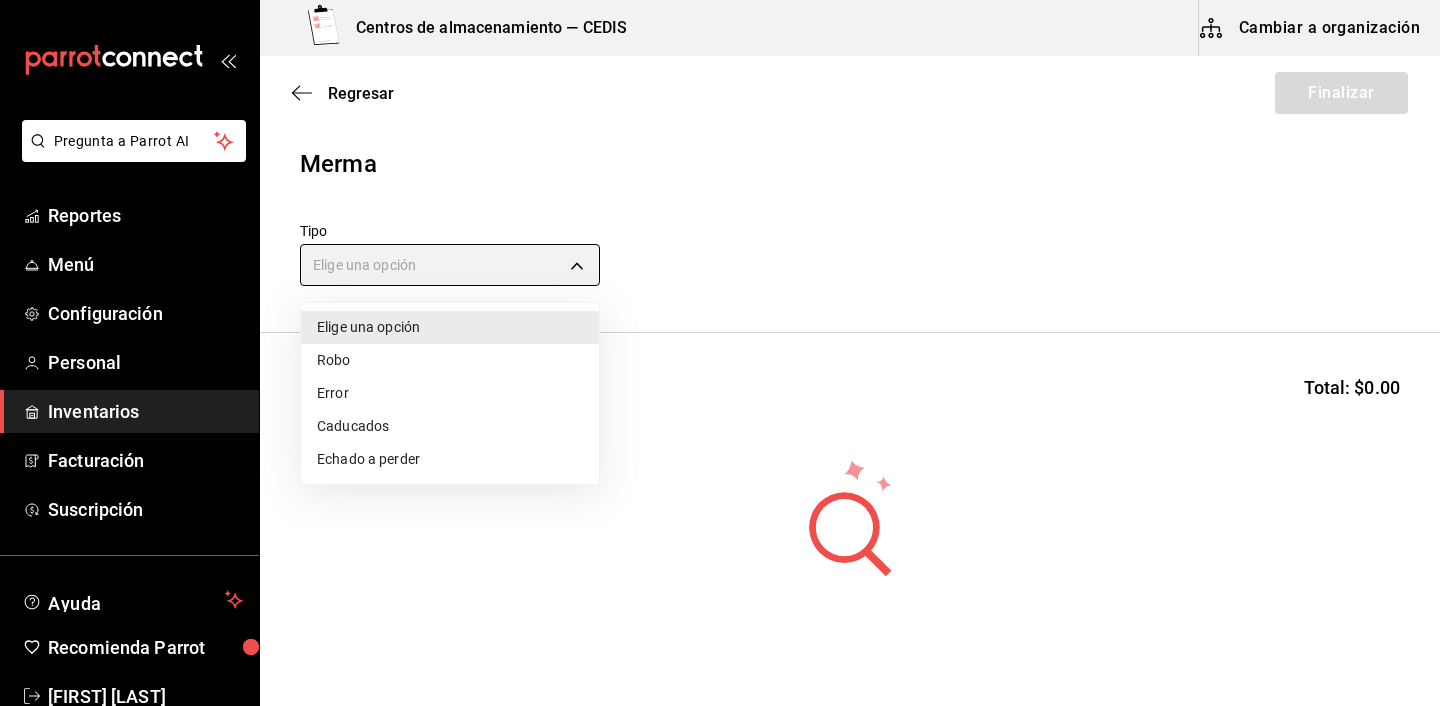 type on "ERROR" 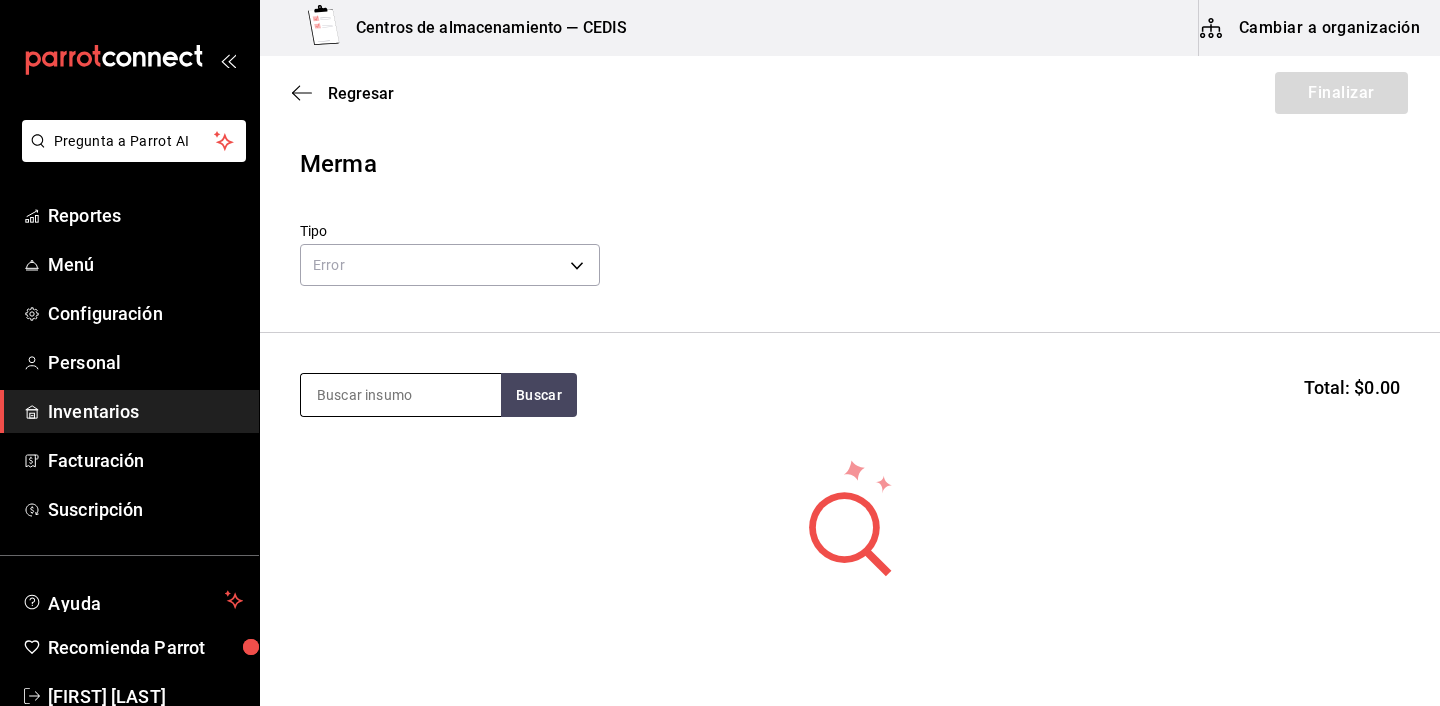 click at bounding box center (401, 395) 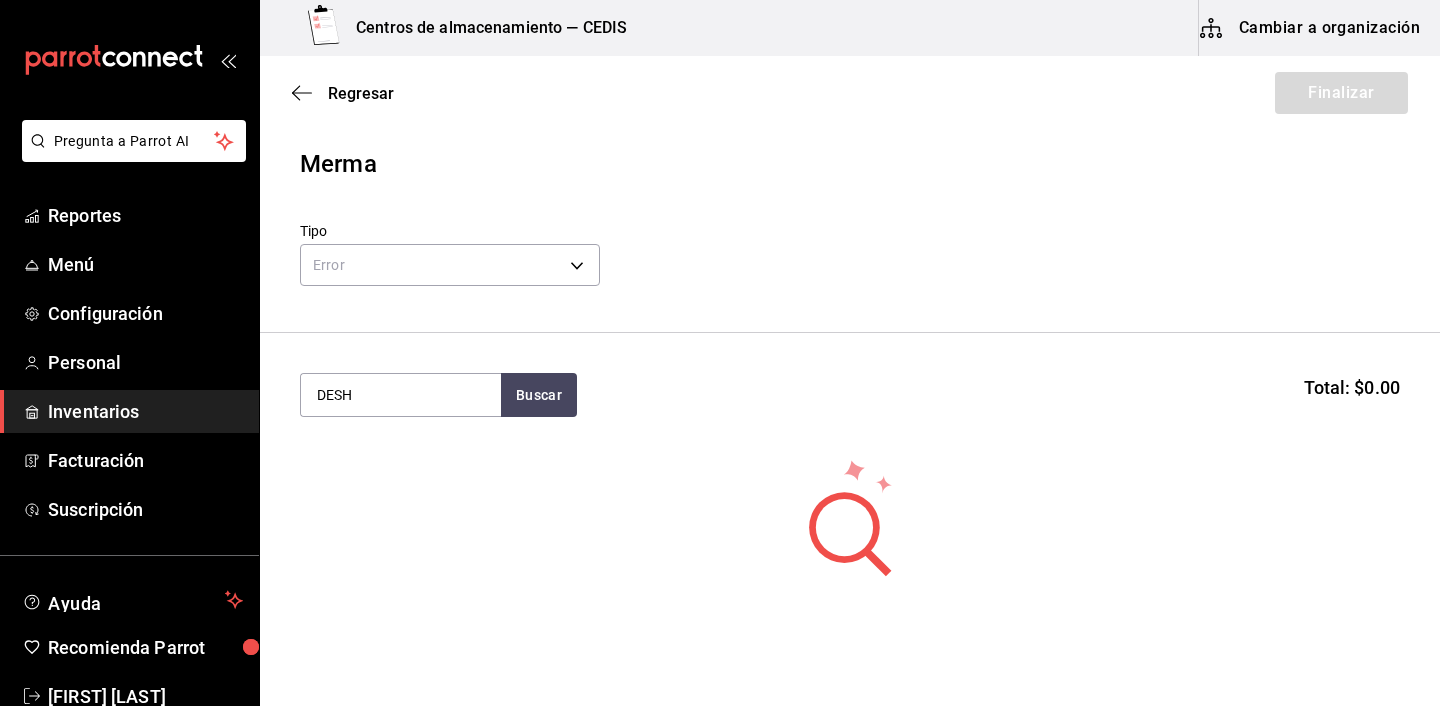type on "DESH" 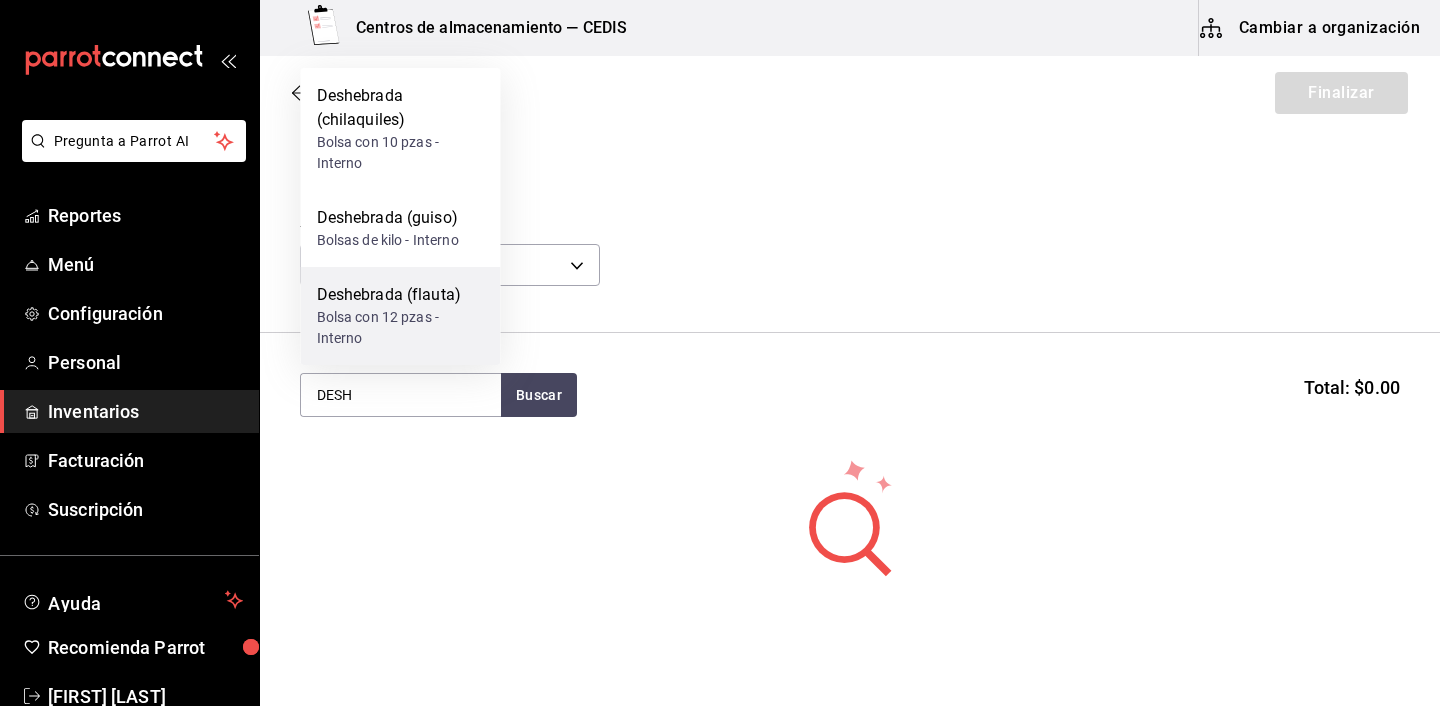 click on "Deshebrada (flauta)" at bounding box center (401, 295) 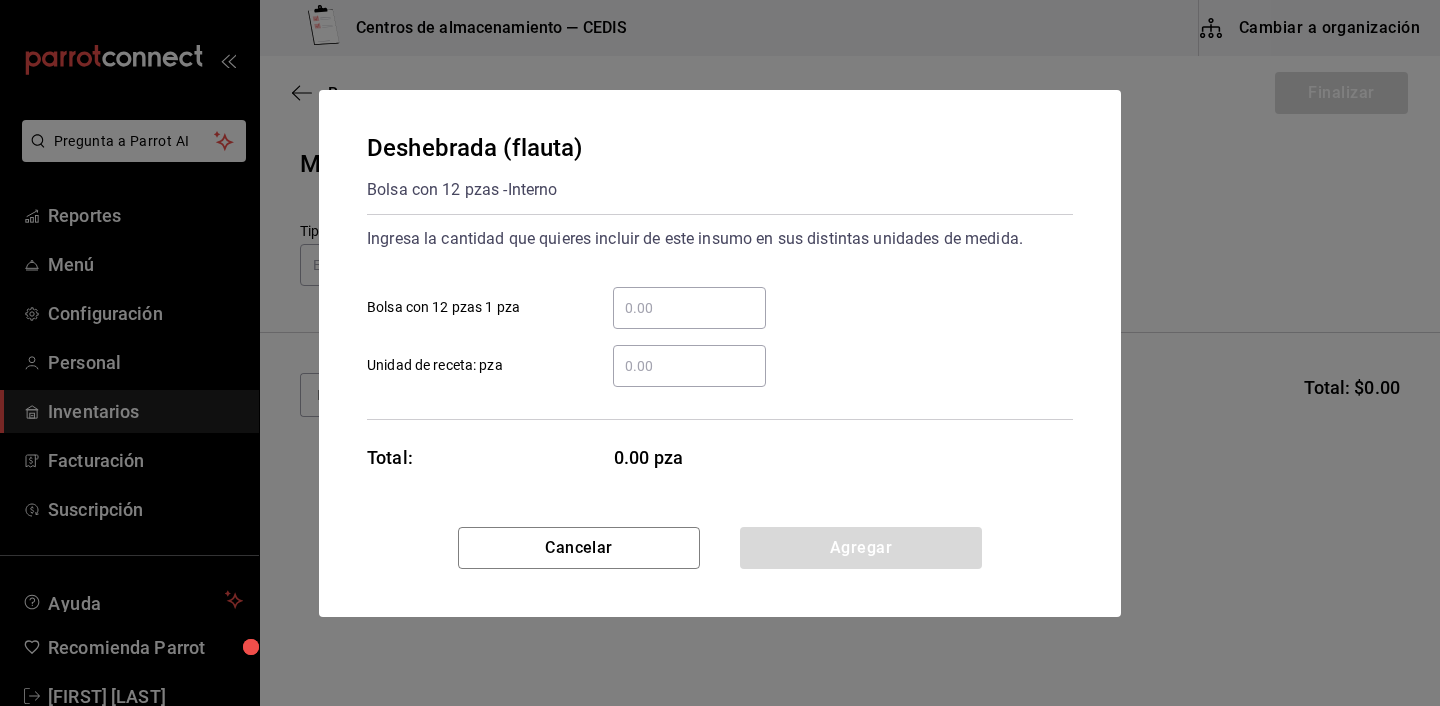 click on "​ Bolsa con 12 pzas 1 pza" at bounding box center [689, 308] 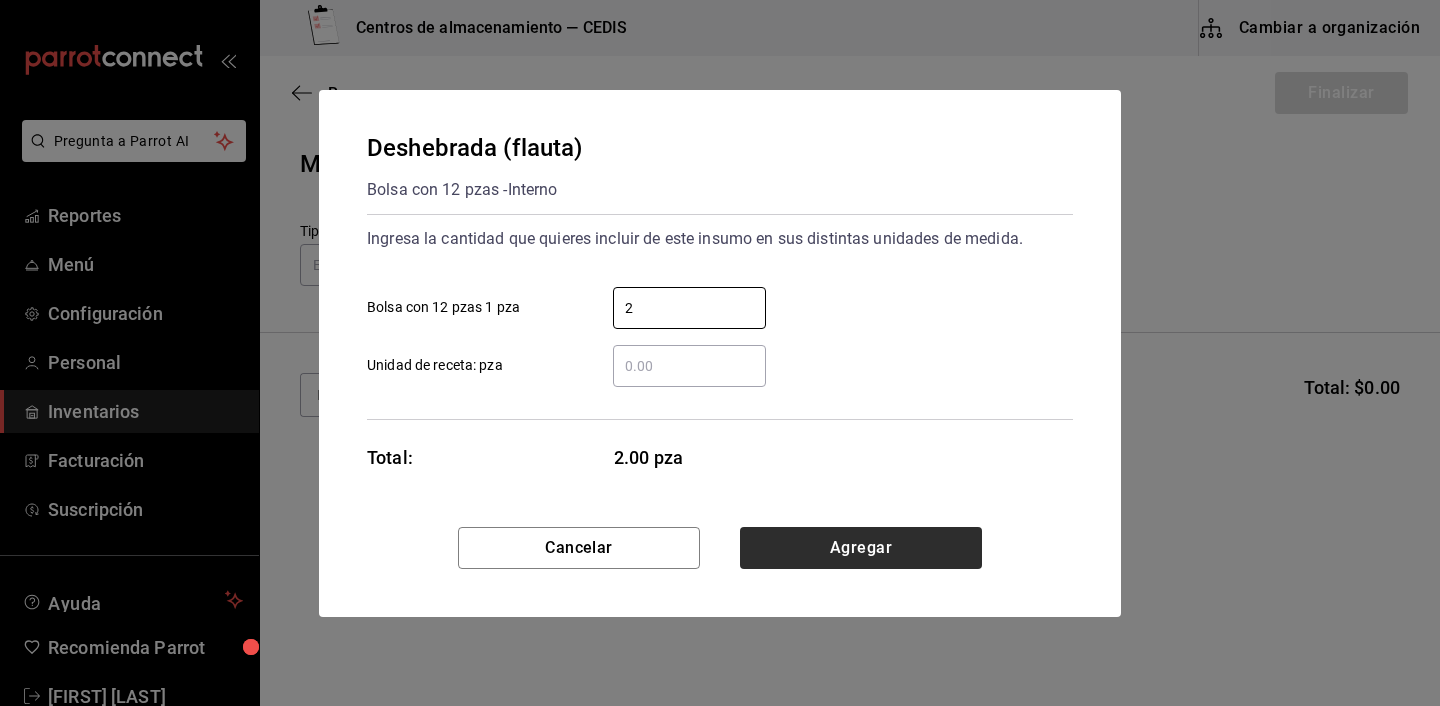 type on "2" 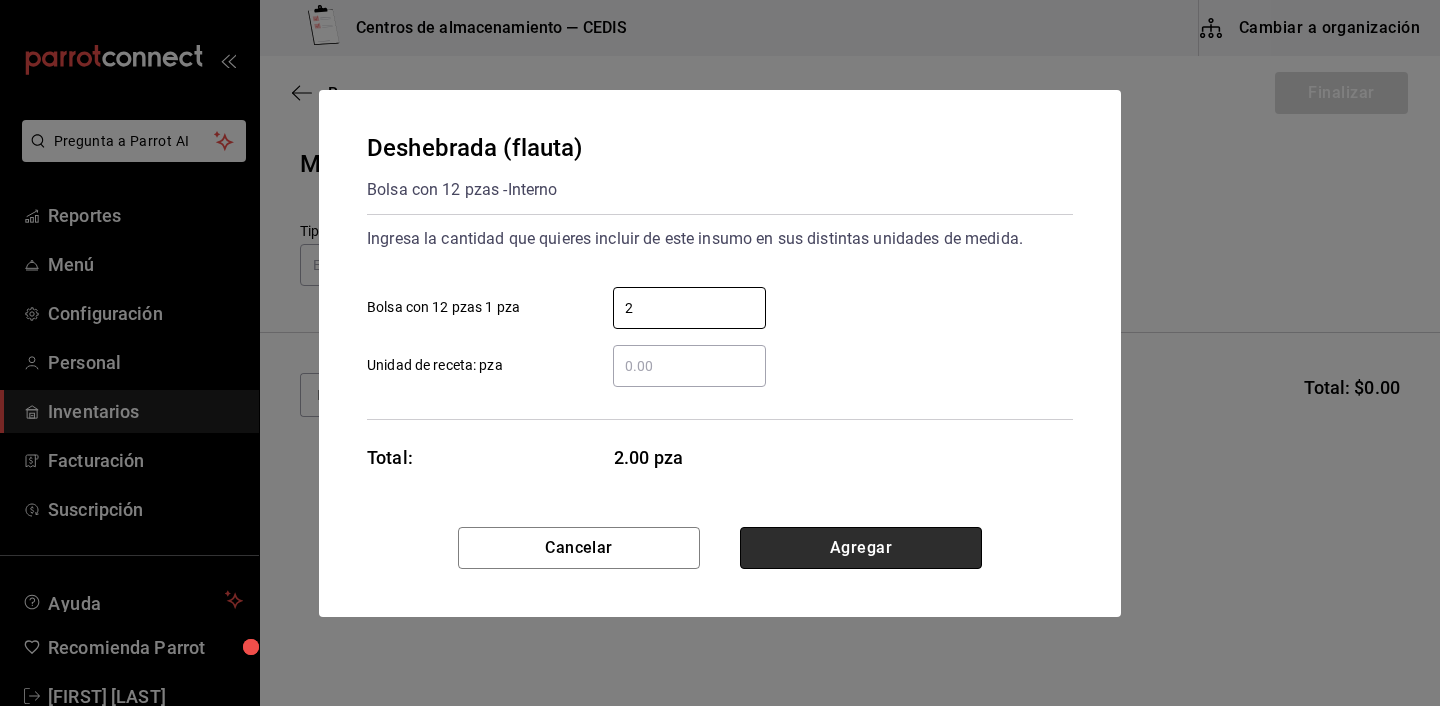 click on "Agregar" at bounding box center [861, 548] 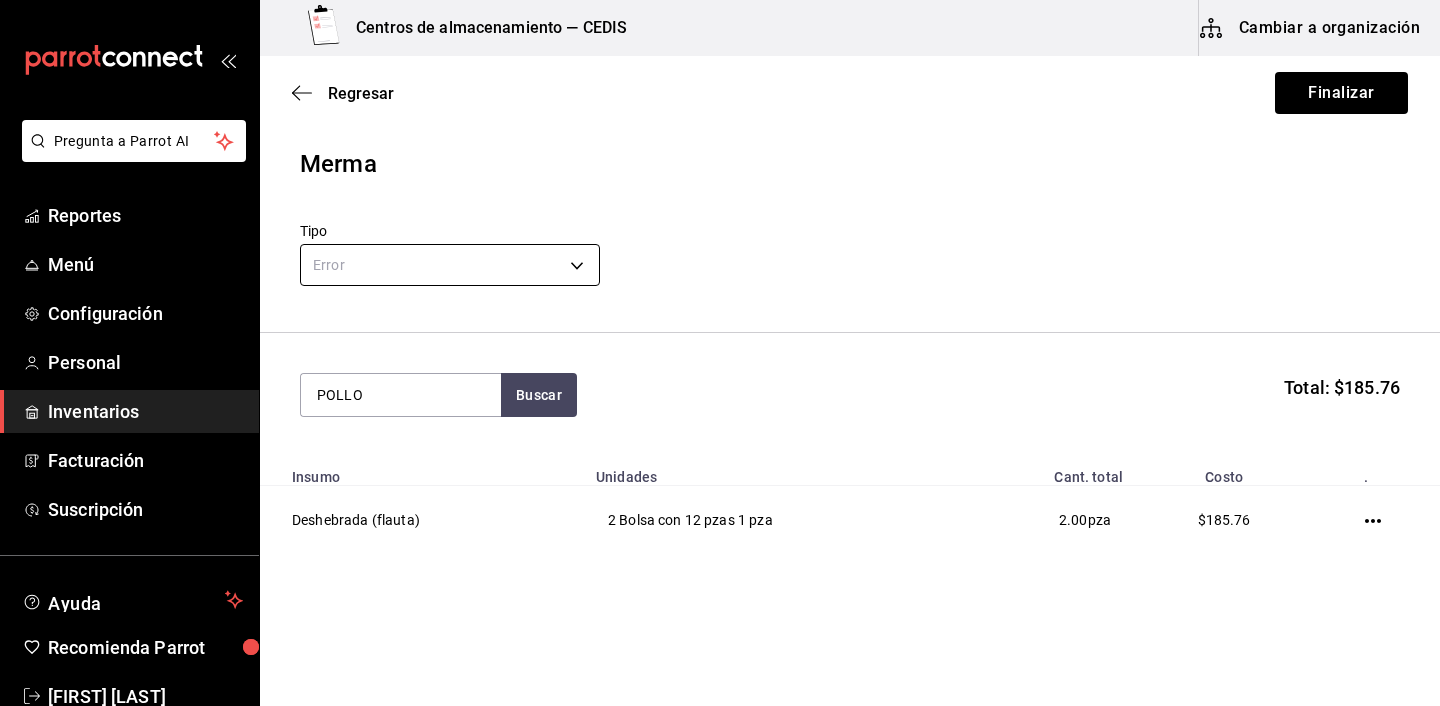 type on "POLLO" 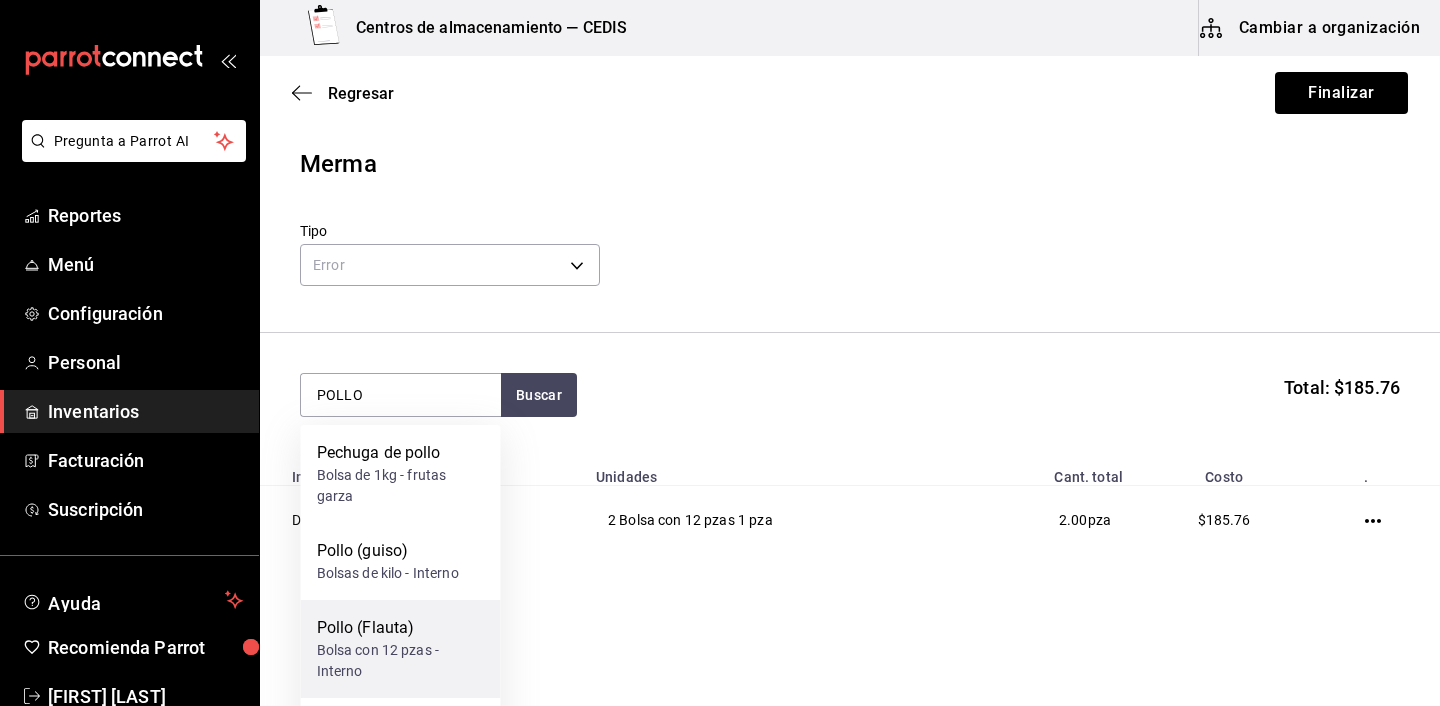 click on "Pollo (Flauta)" at bounding box center [401, 628] 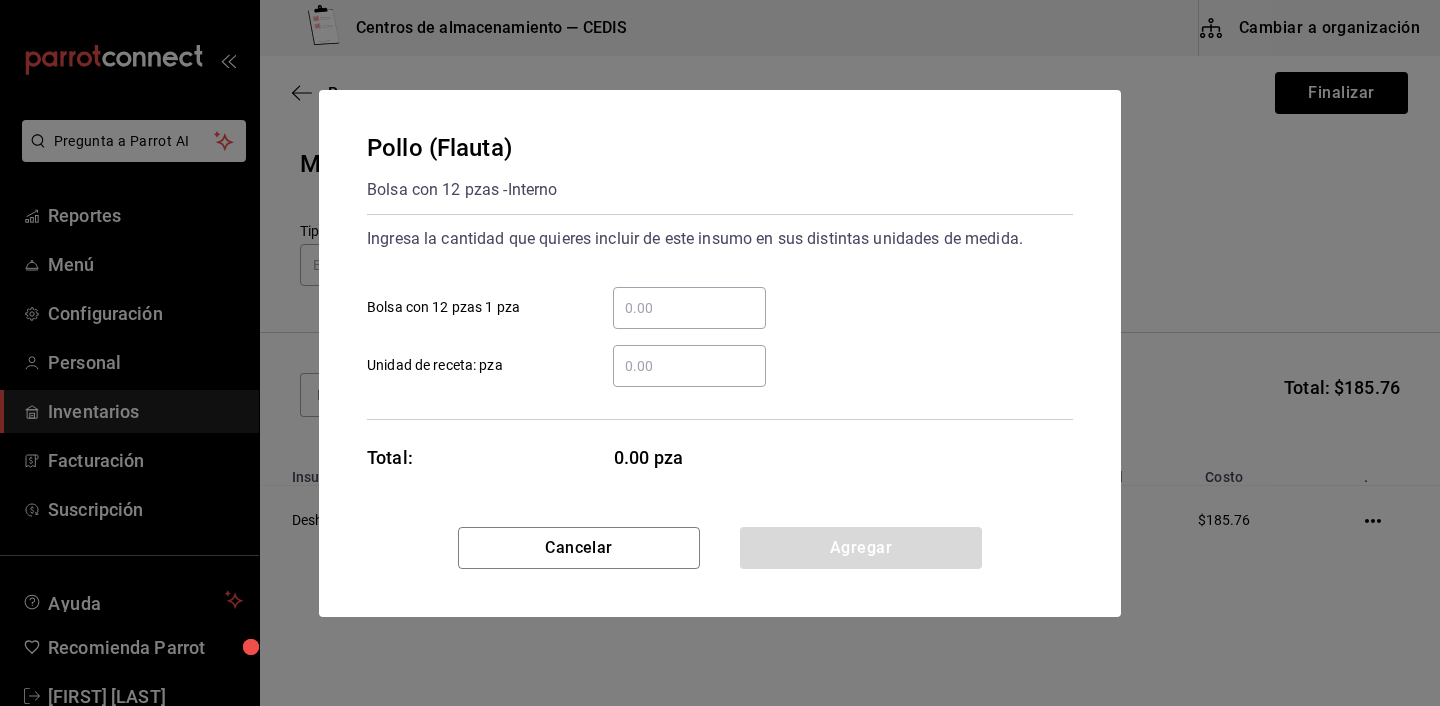 click on "​ Bolsa con 12 pzas 1 pza" at bounding box center (689, 308) 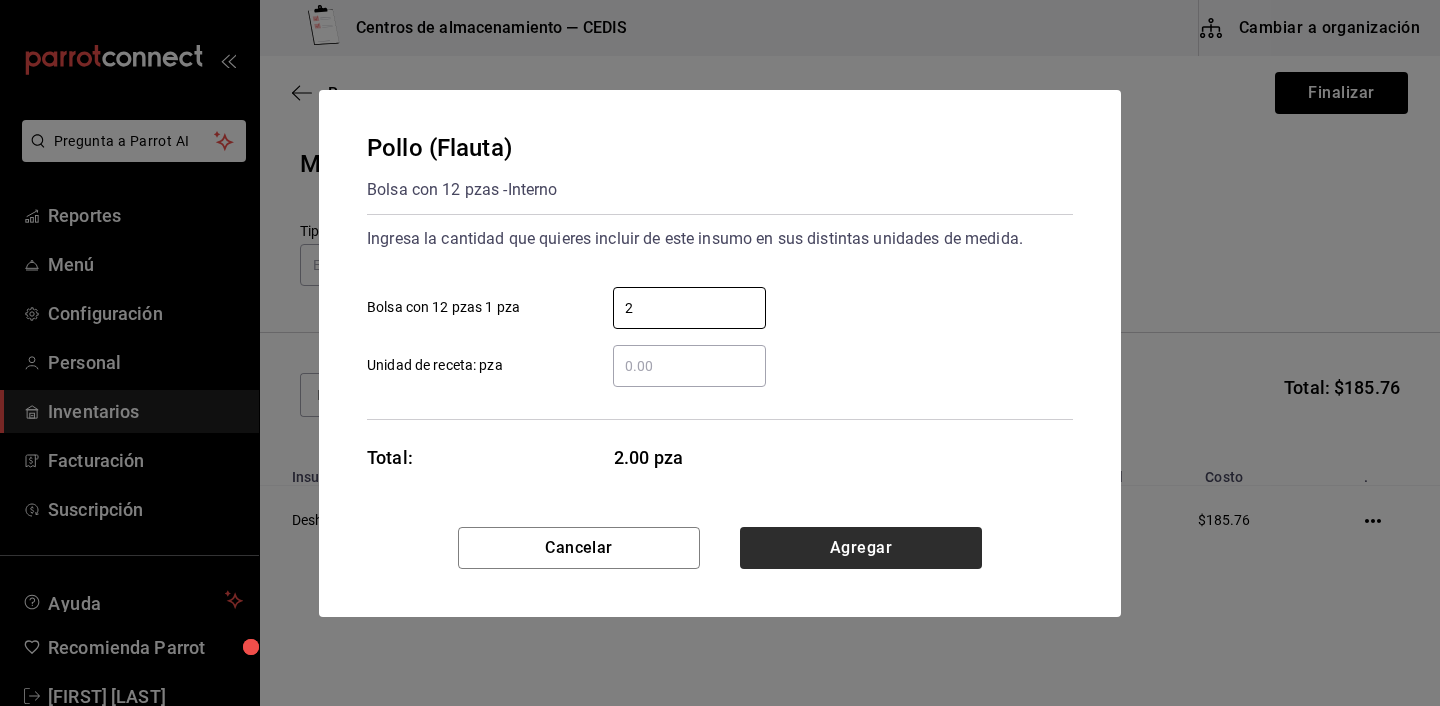 type on "2" 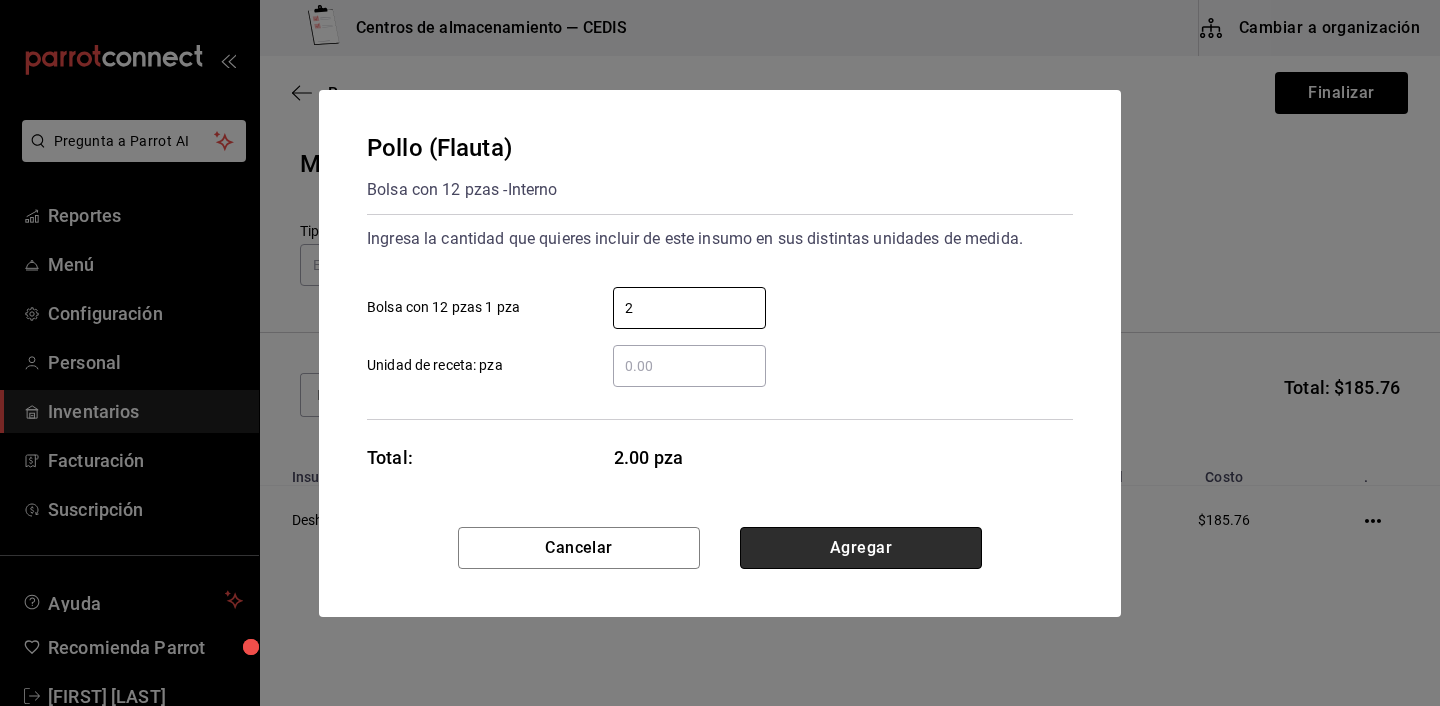 click on "Agregar" at bounding box center [861, 548] 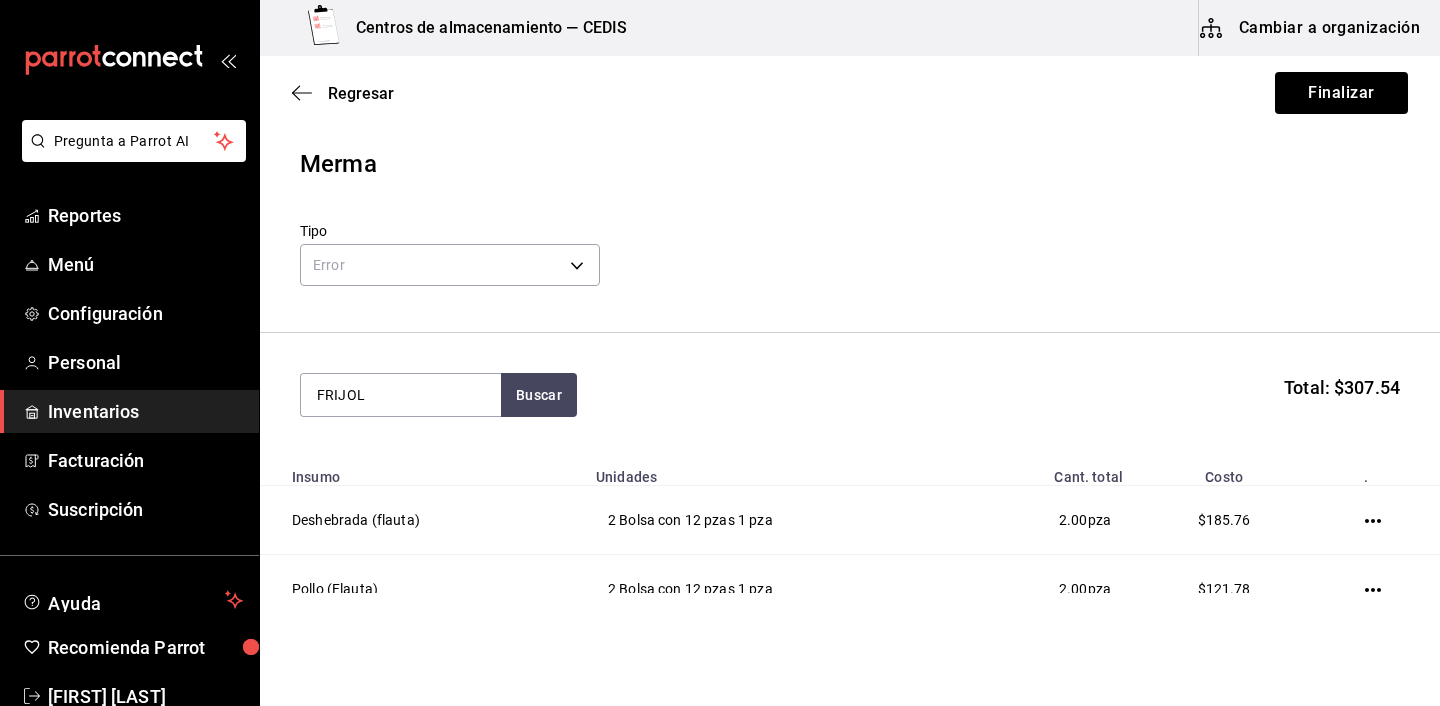 type on "FRIJOL" 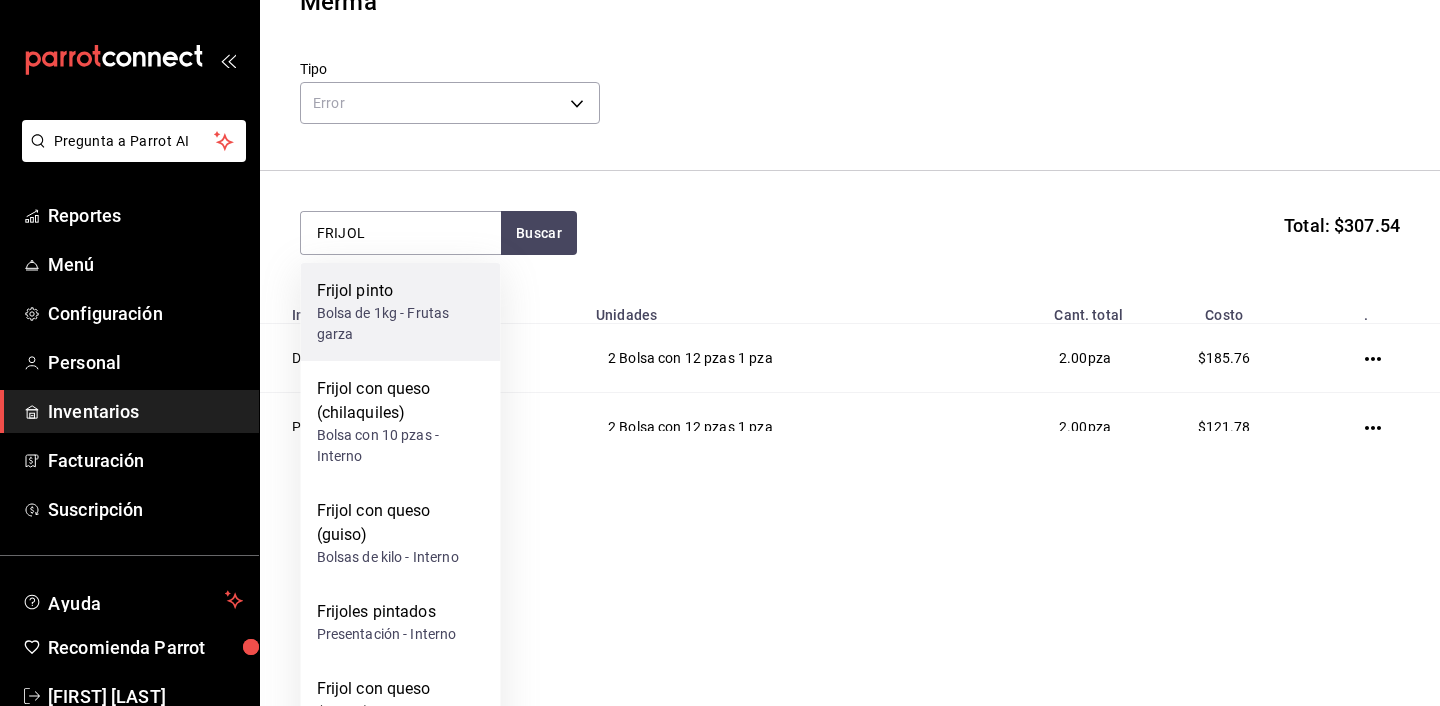 scroll, scrollTop: 198, scrollLeft: 0, axis: vertical 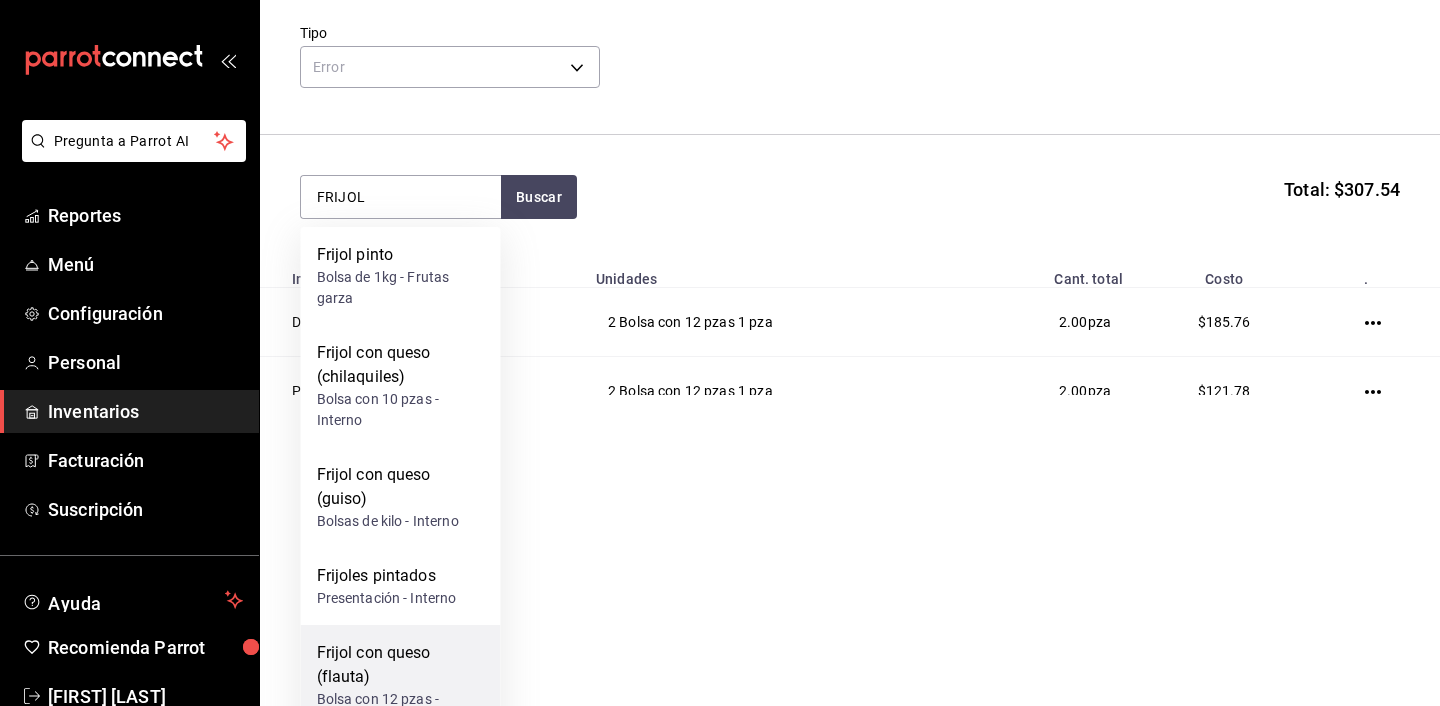 click on "Frijol con queso (flauta)" at bounding box center (401, 665) 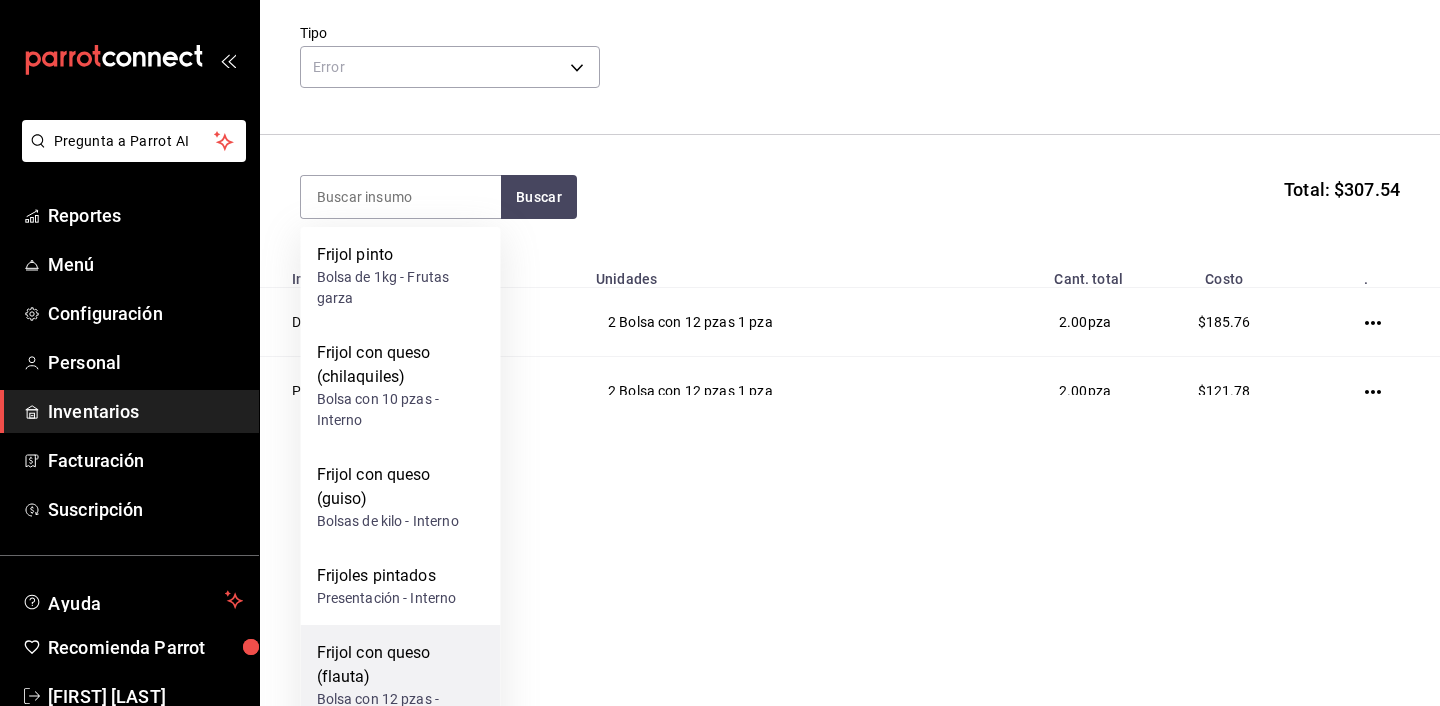 scroll, scrollTop: 0, scrollLeft: 0, axis: both 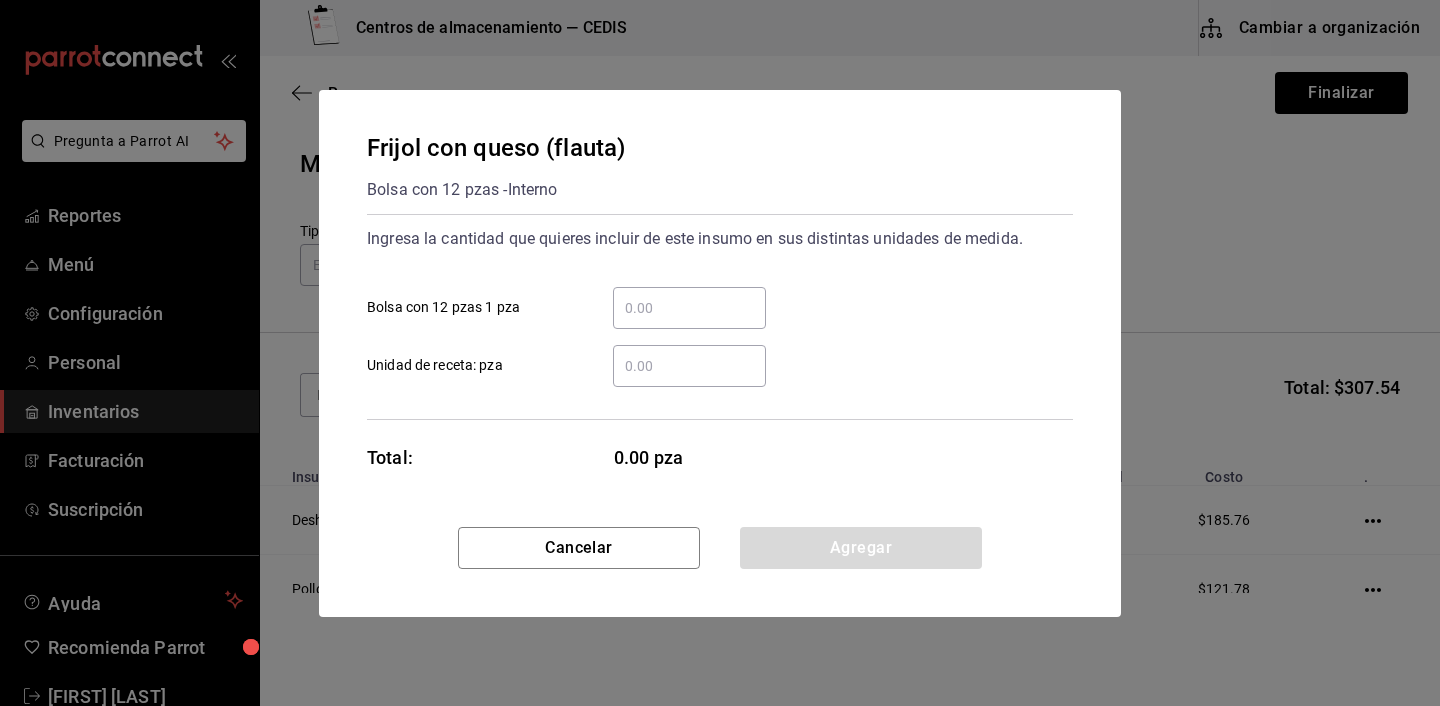 click on "​ Bolsa con 12 pzas 1 pza" at bounding box center [689, 308] 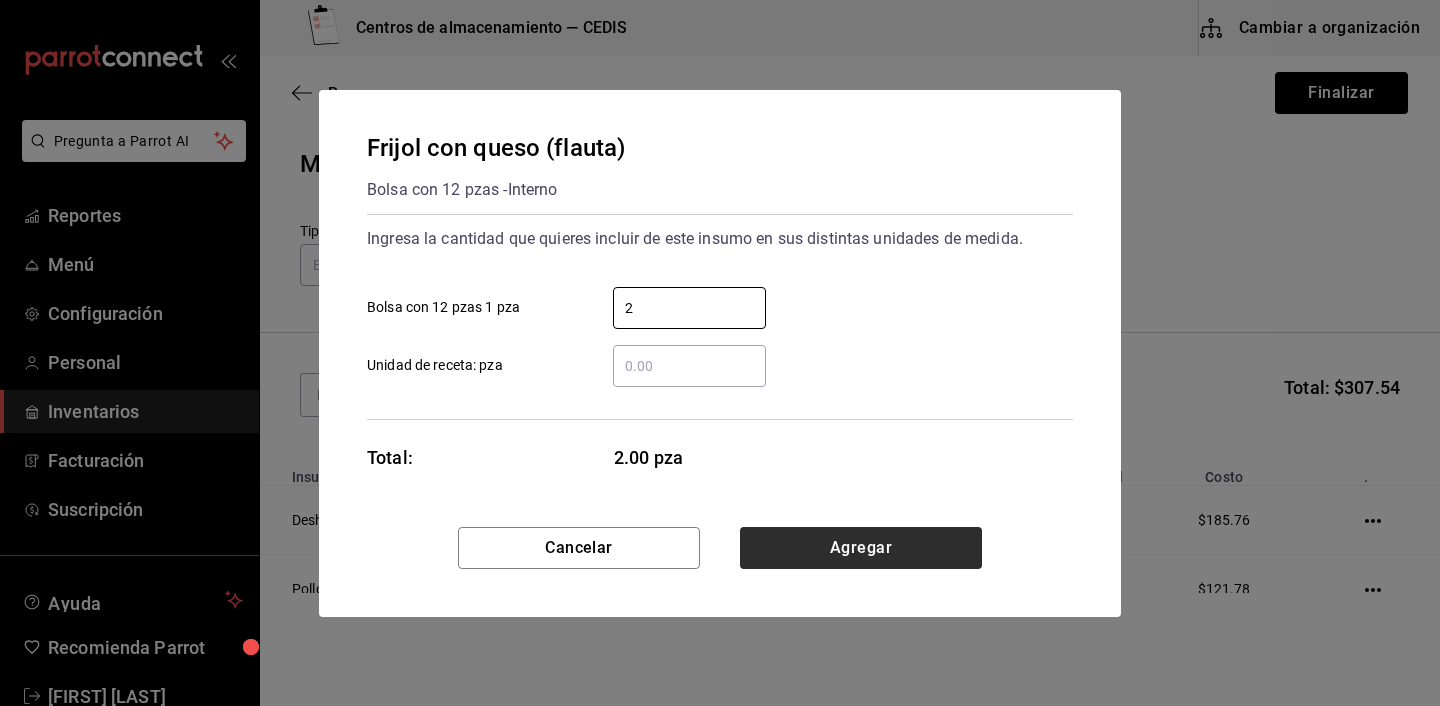 type on "2" 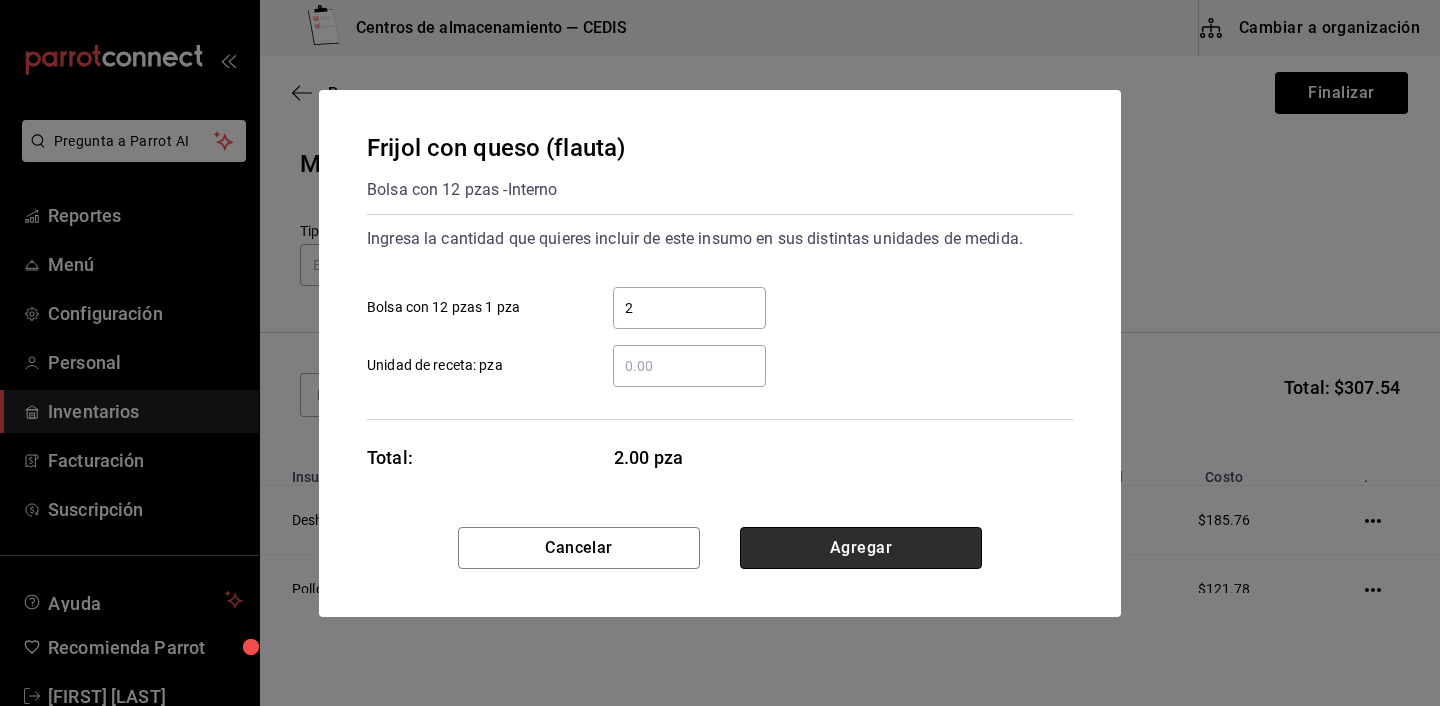 click on "Agregar" at bounding box center [861, 548] 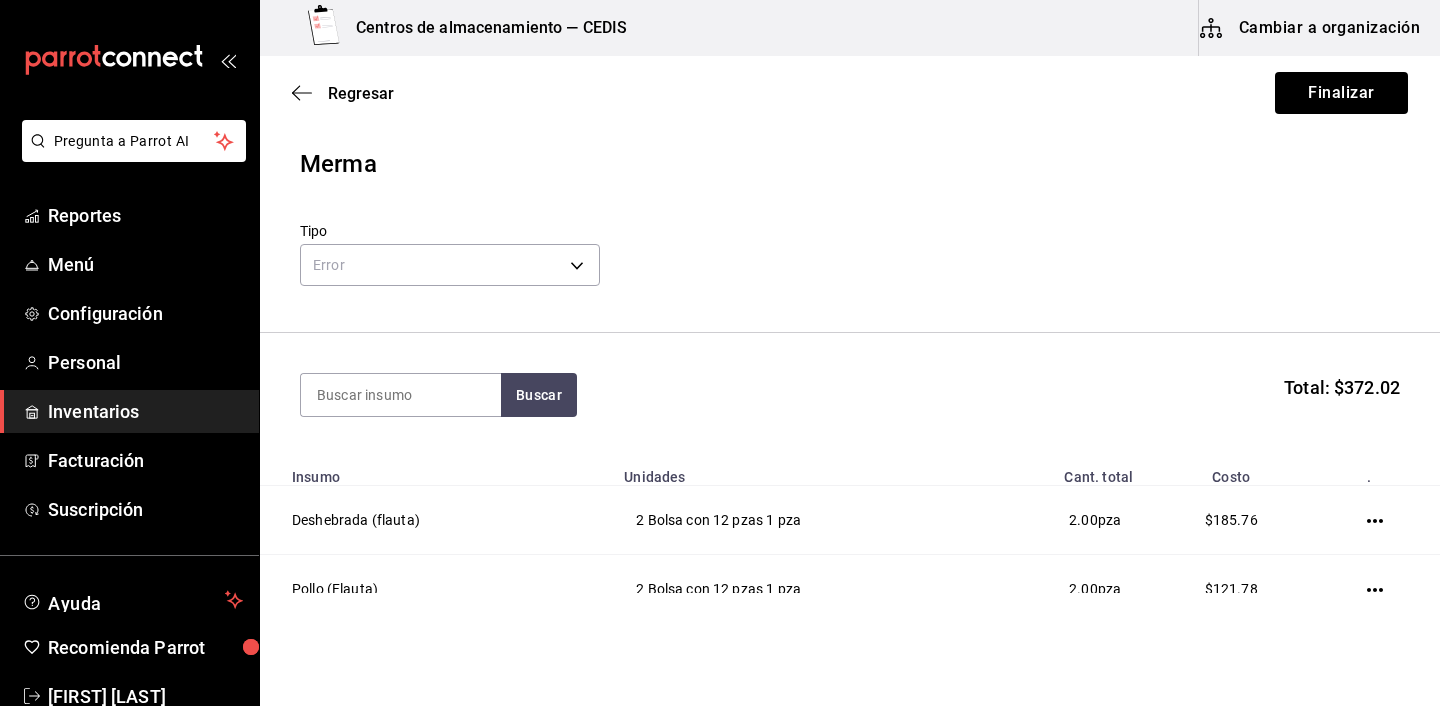 type on "N" 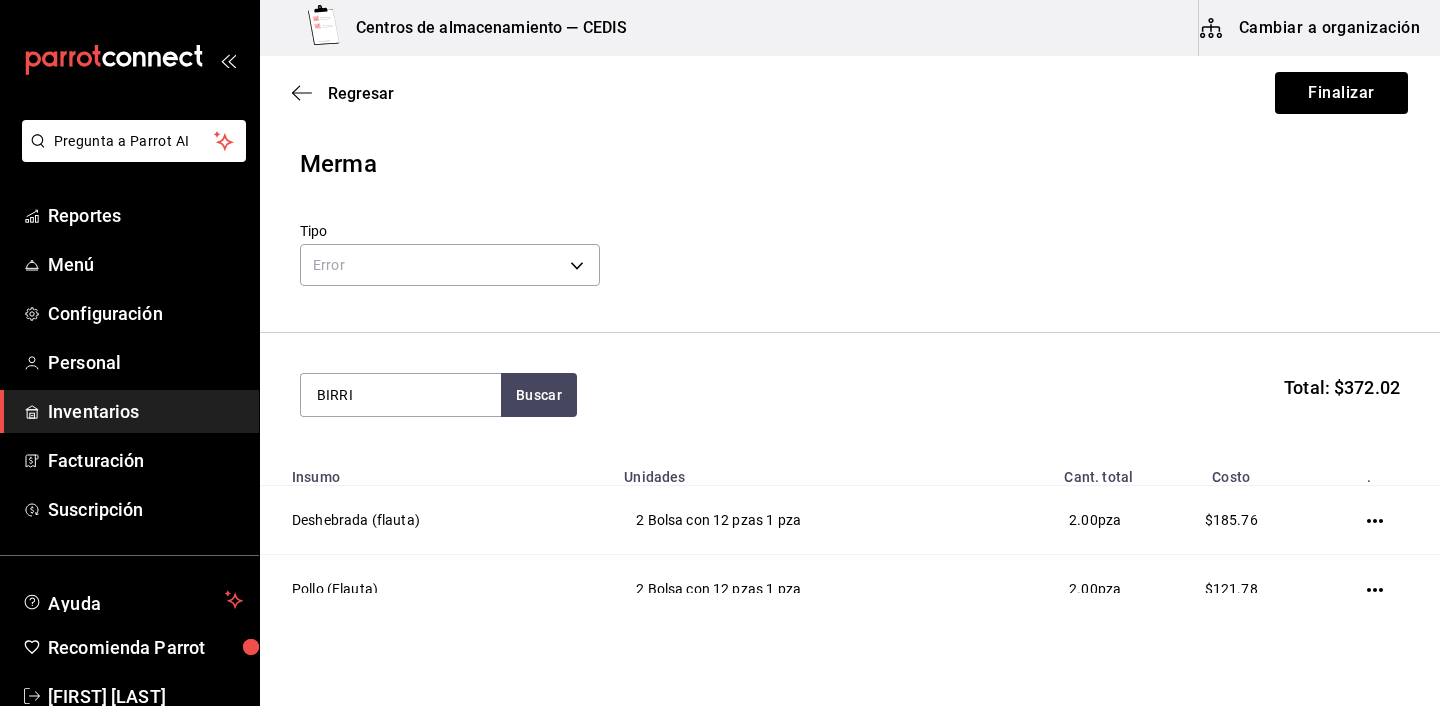 type on "BIRRI" 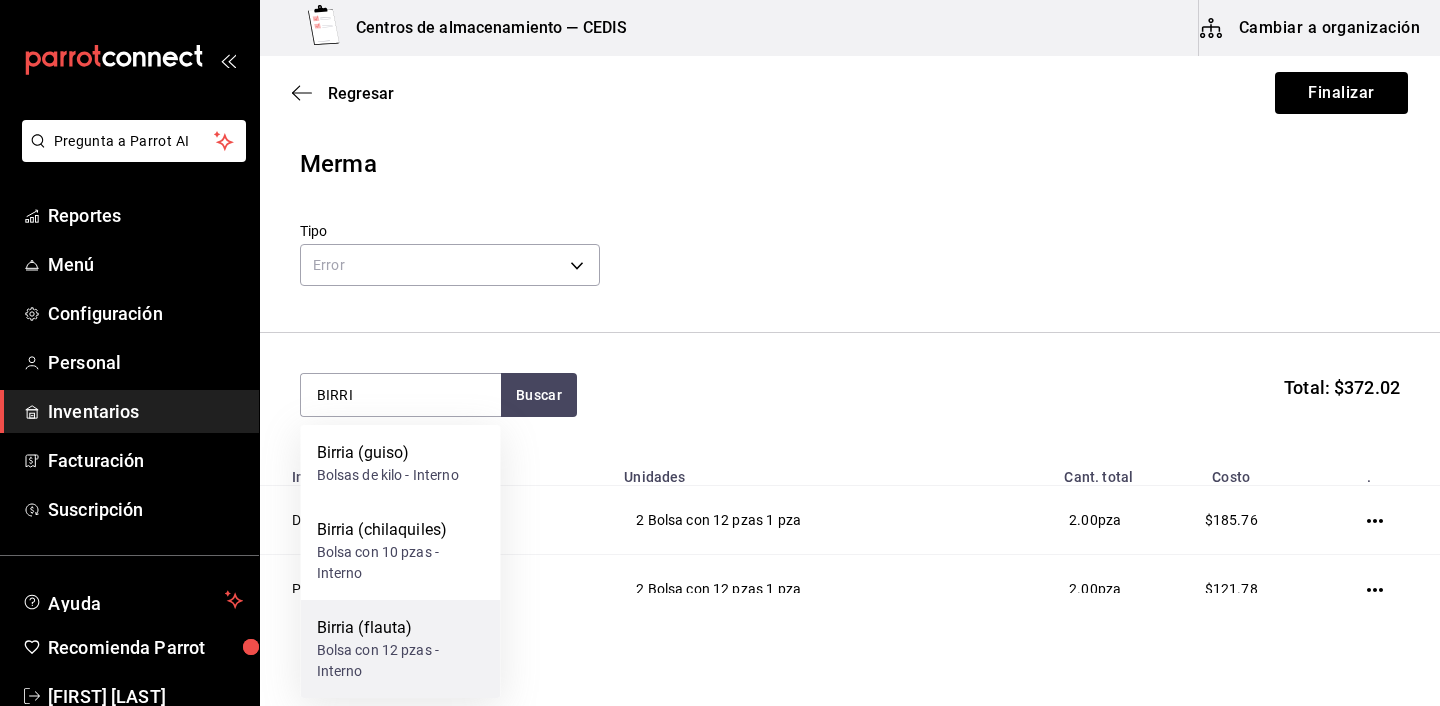click on "Bolsa con 12 pzas - Interno" at bounding box center (401, 661) 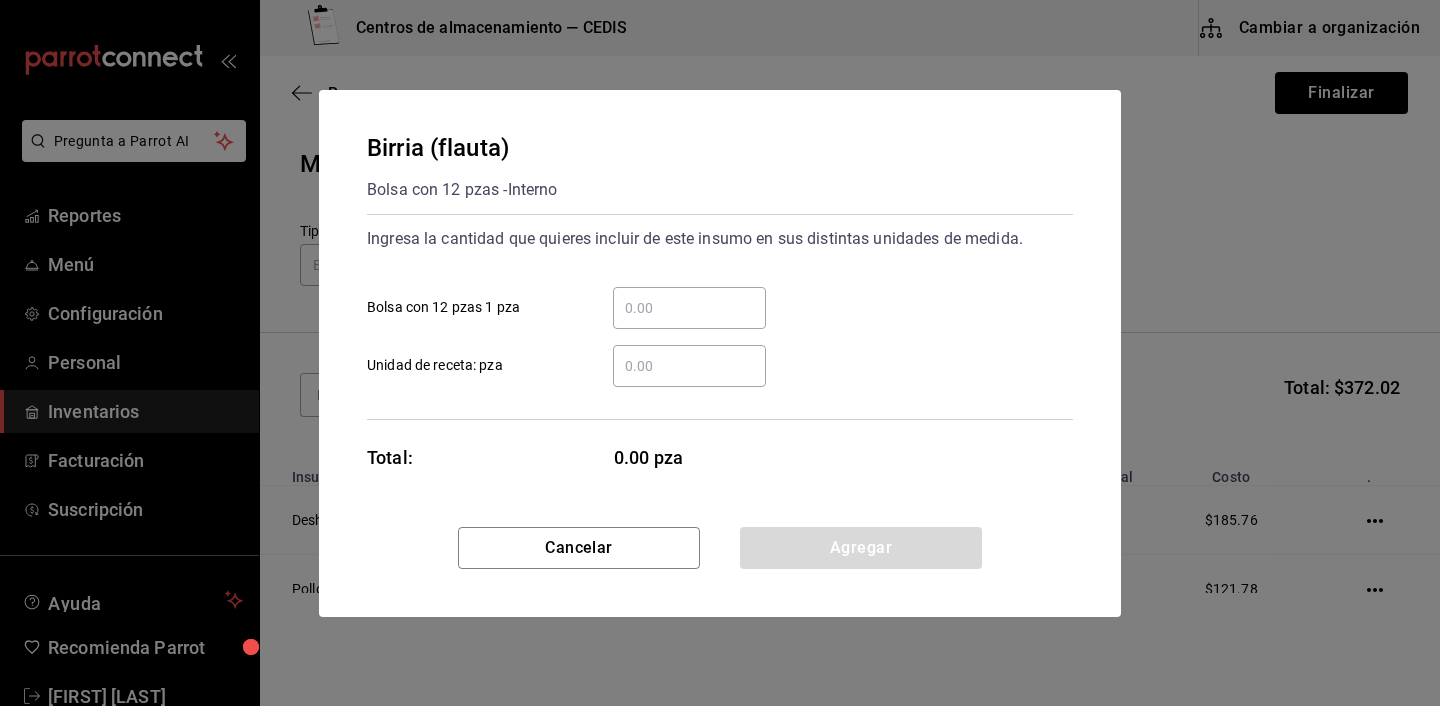 click on "​ Bolsa con 12 pzas 1 pza" at bounding box center [689, 308] 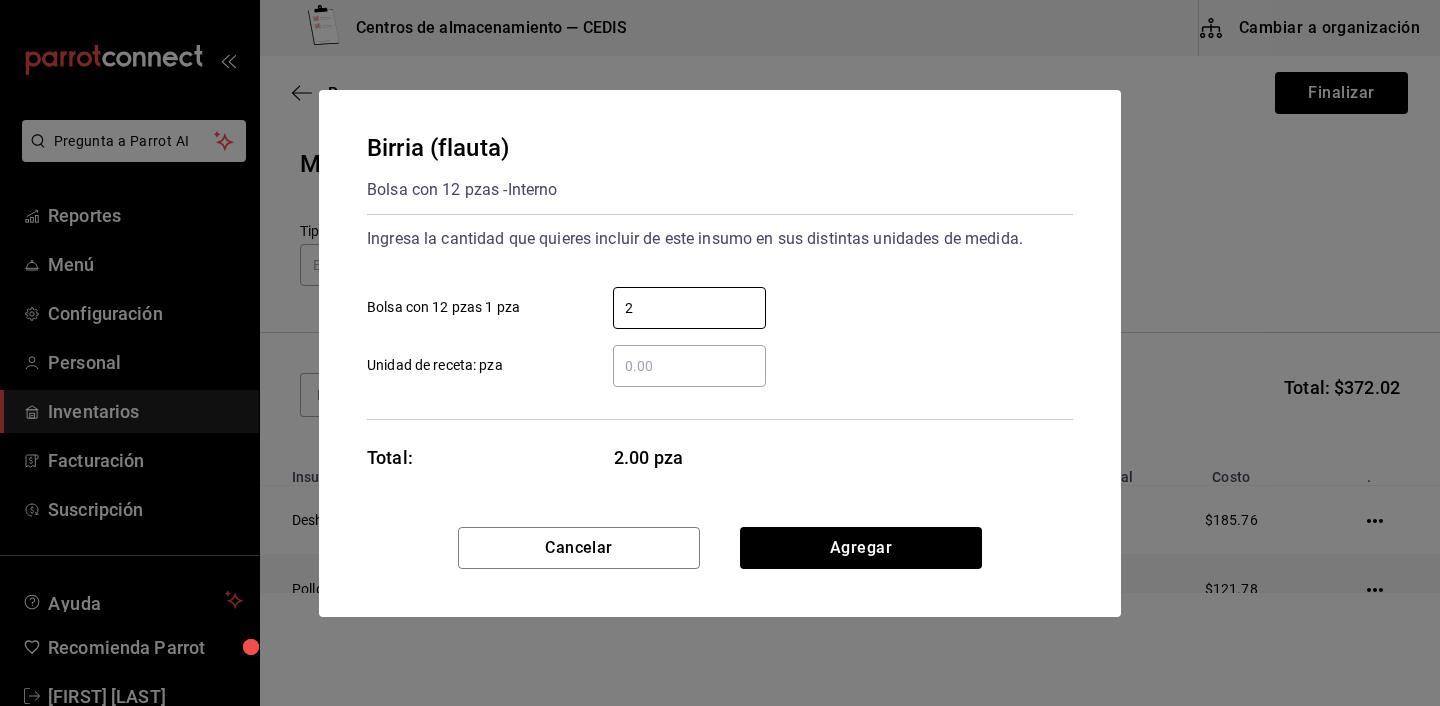 type on "2" 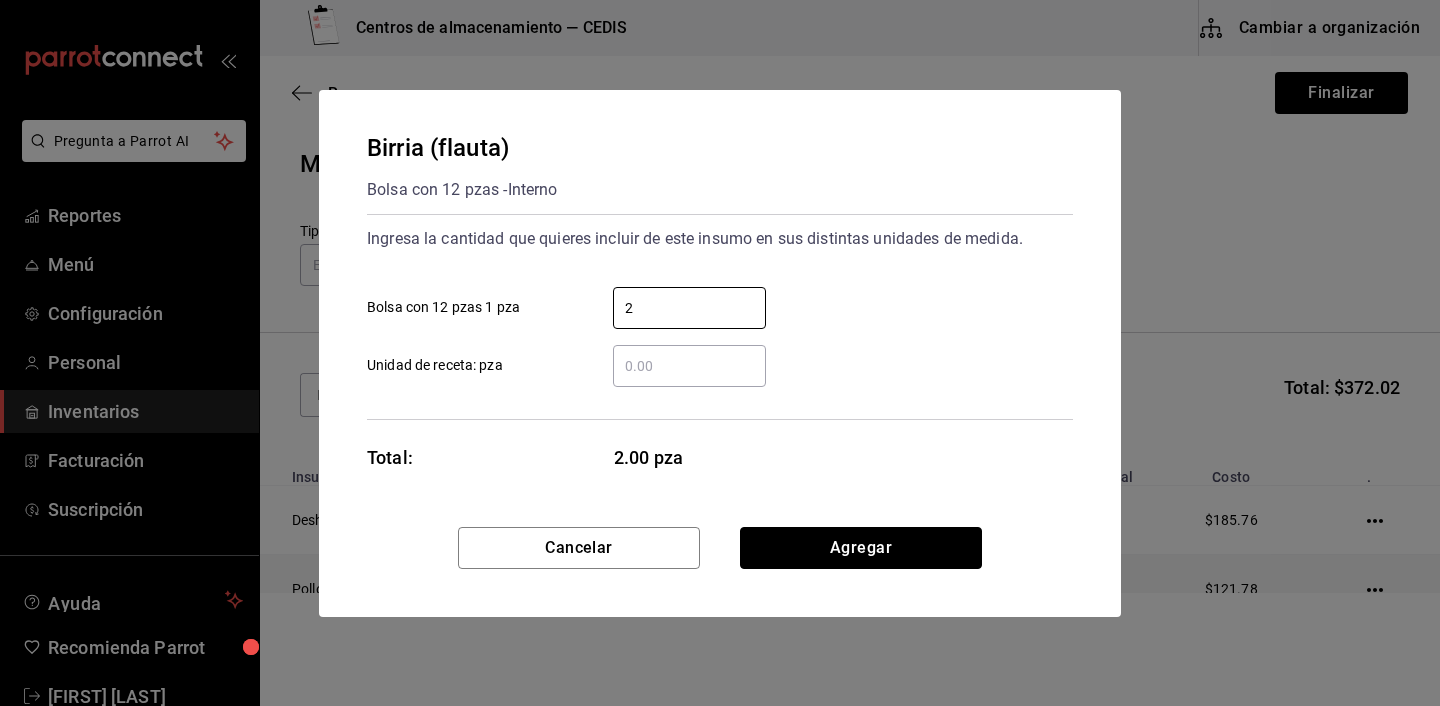 click on "Agregar" at bounding box center (861, 548) 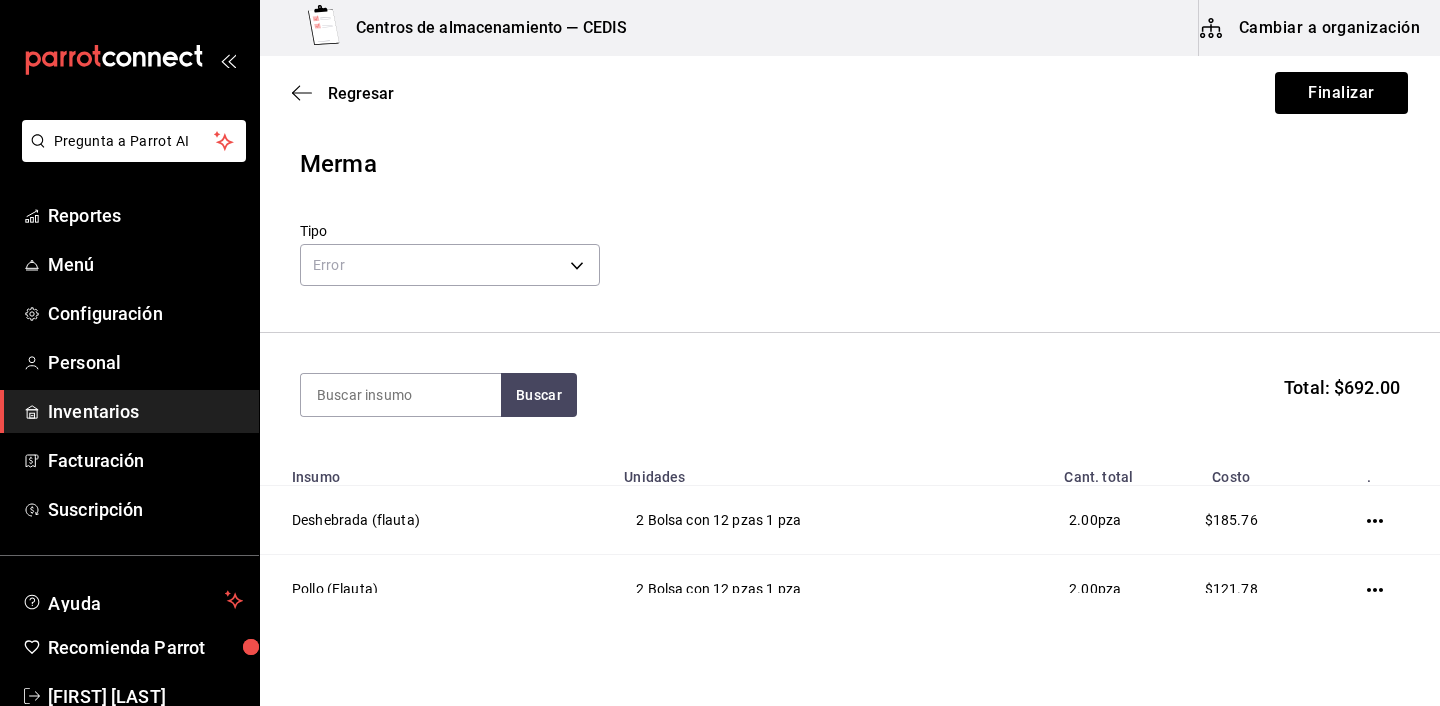 scroll, scrollTop: 232, scrollLeft: 0, axis: vertical 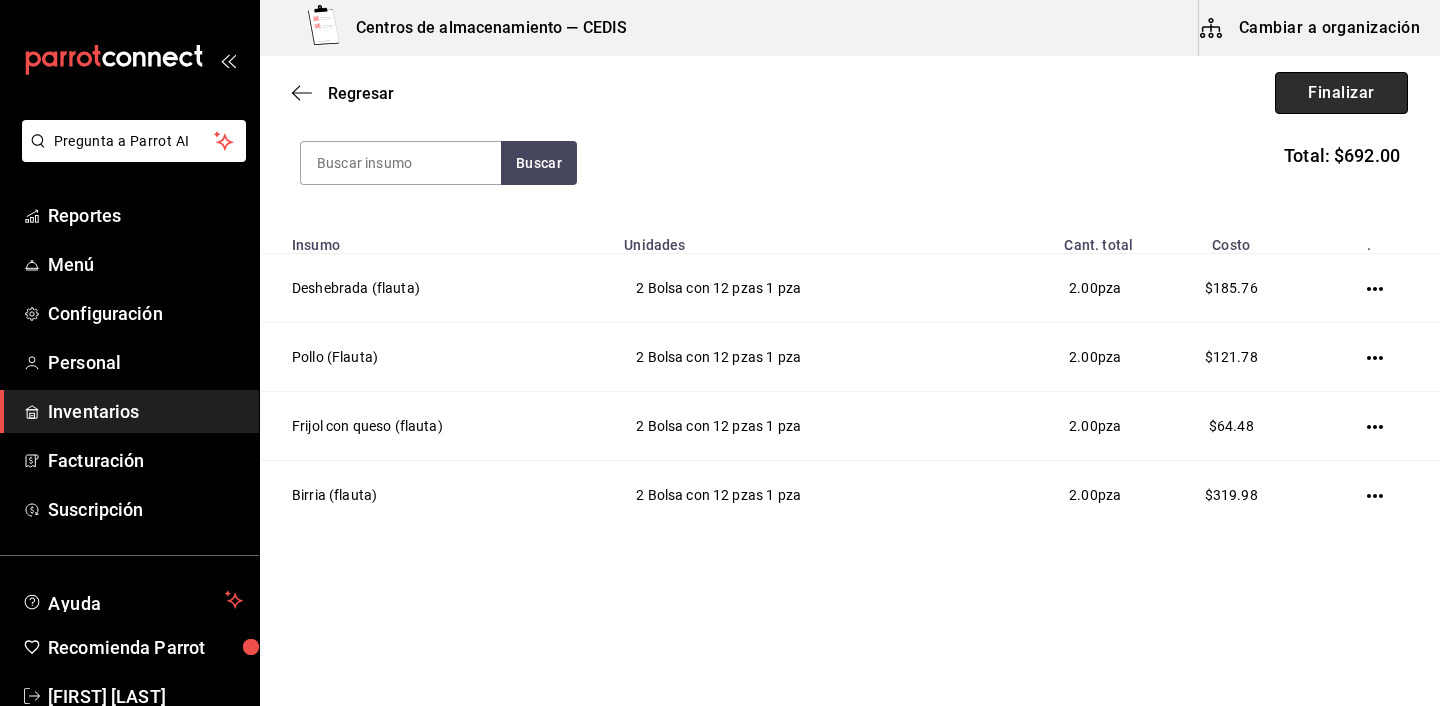 click on "Finalizar" at bounding box center (1341, 93) 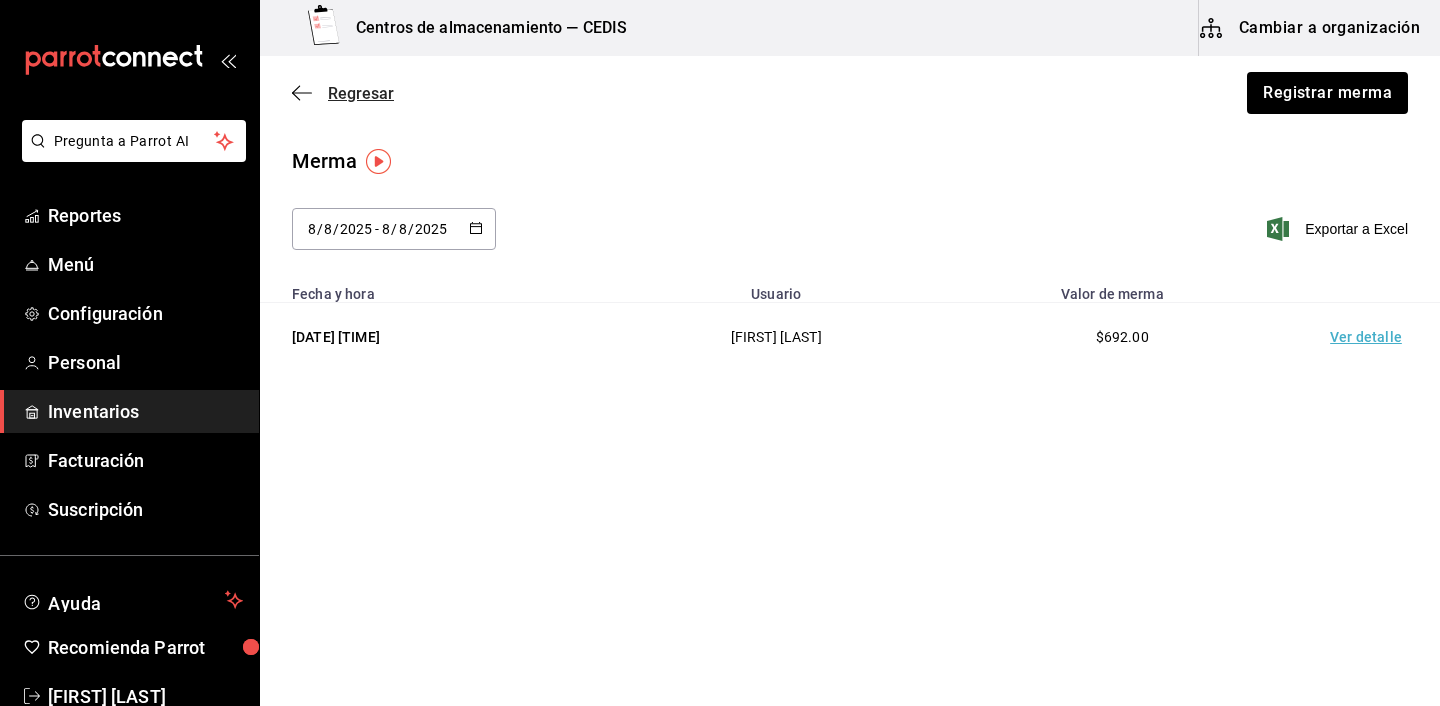click on "Regresar" at bounding box center [343, 93] 